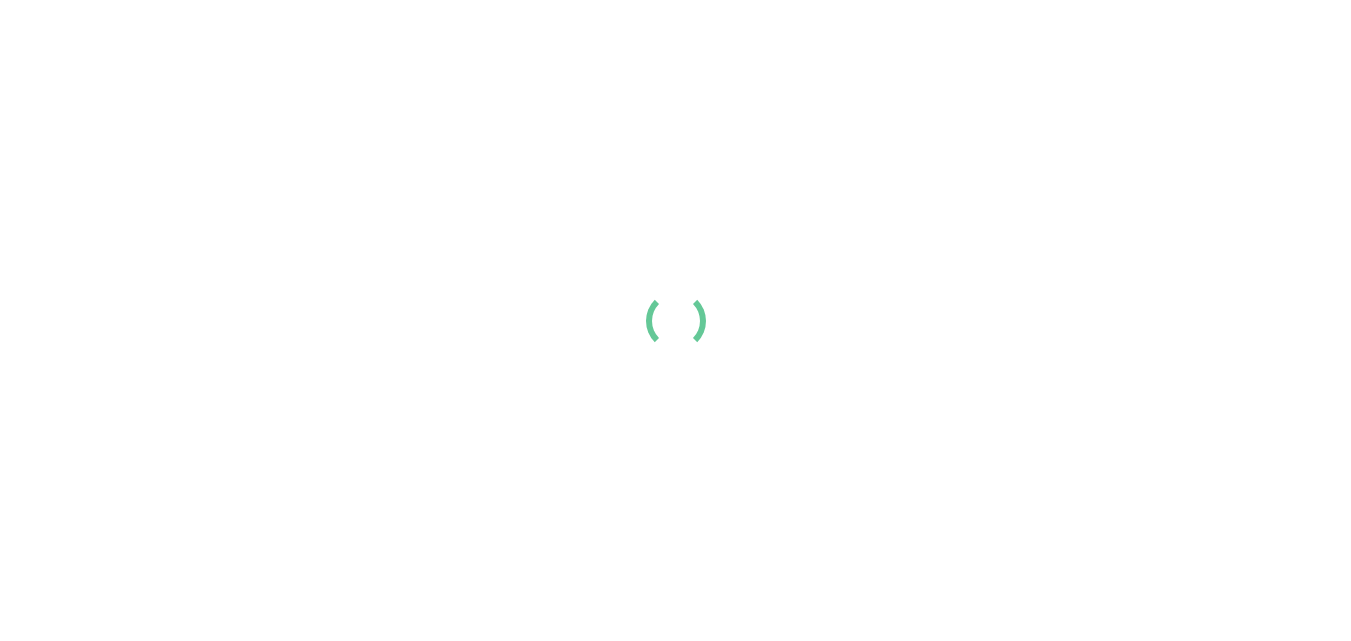 scroll, scrollTop: 0, scrollLeft: 0, axis: both 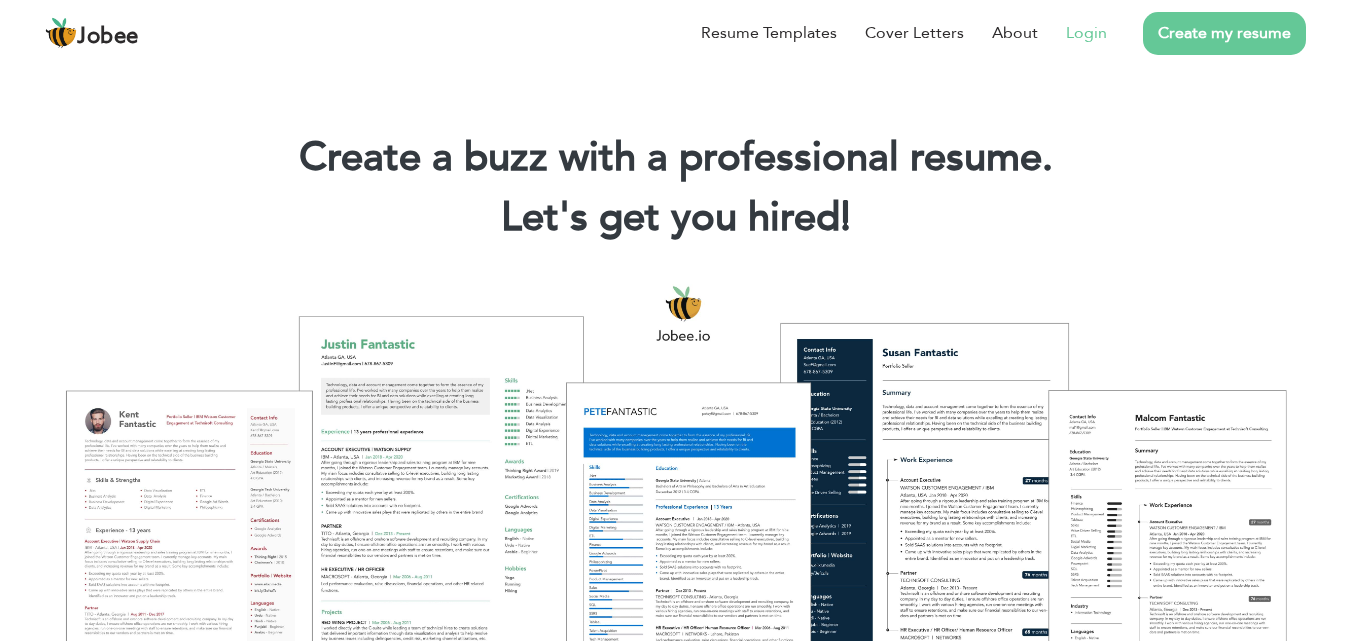 click on "Login" at bounding box center [1086, 33] 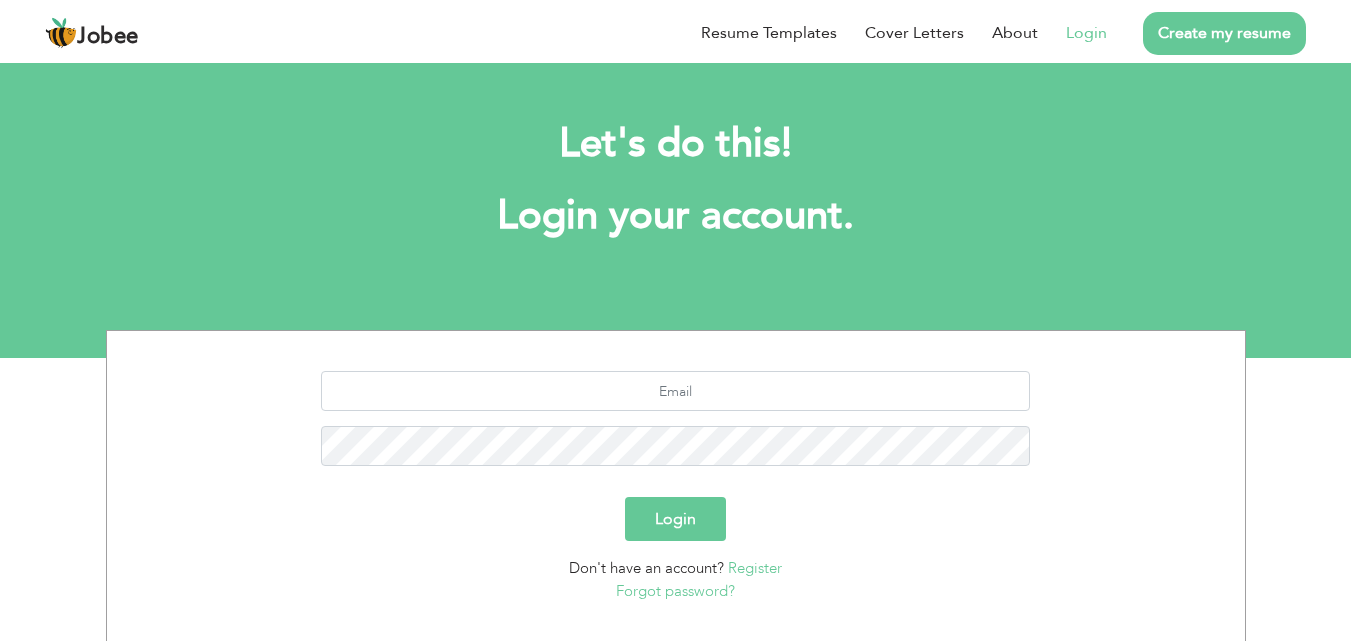 scroll, scrollTop: 0, scrollLeft: 0, axis: both 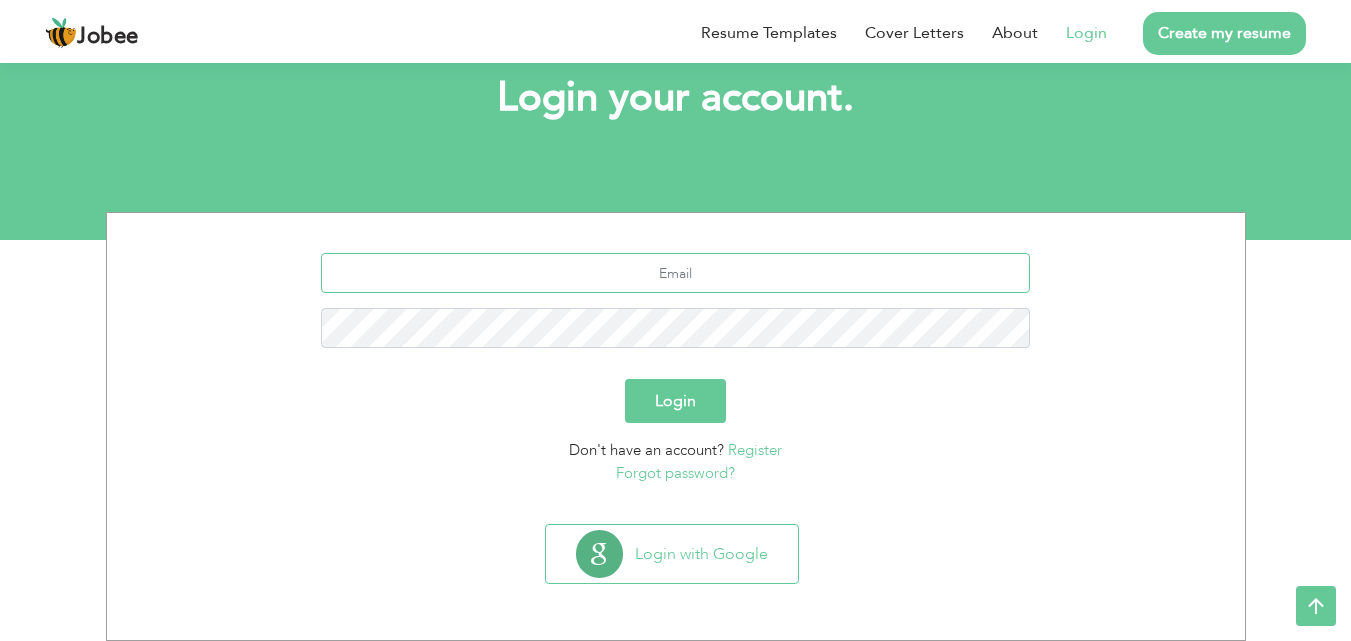 type on "iqbalrizwan727@gmail.com" 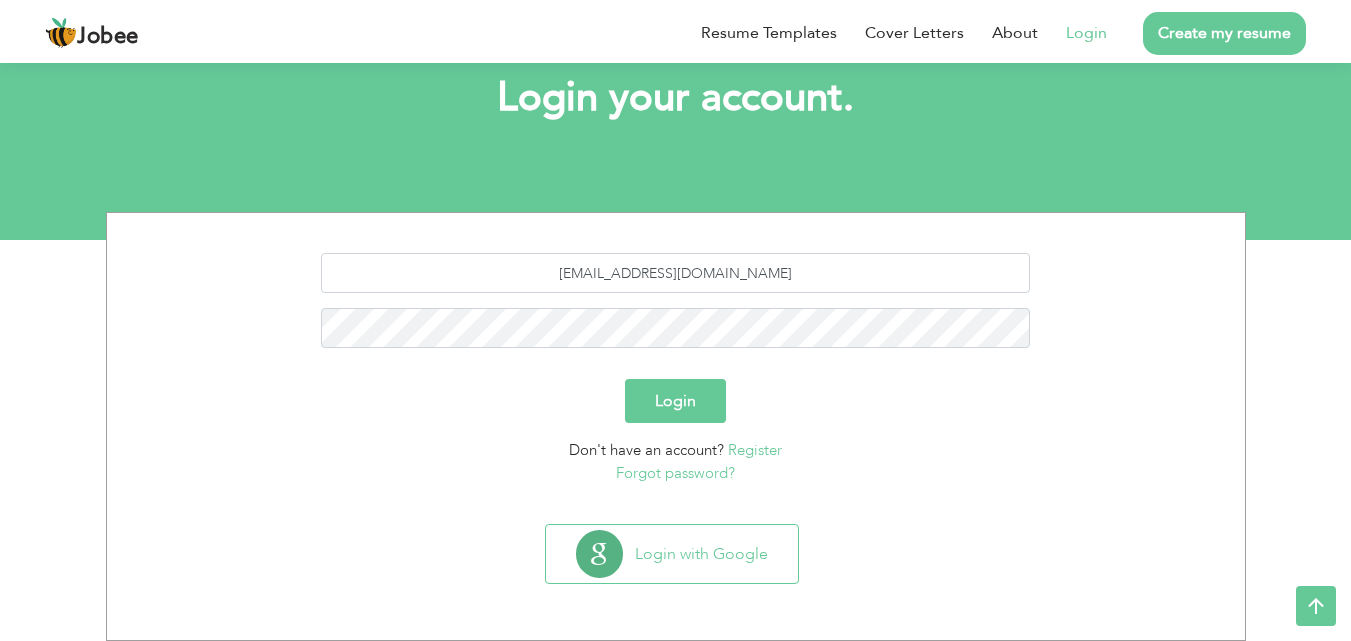 click on "Login" at bounding box center (675, 401) 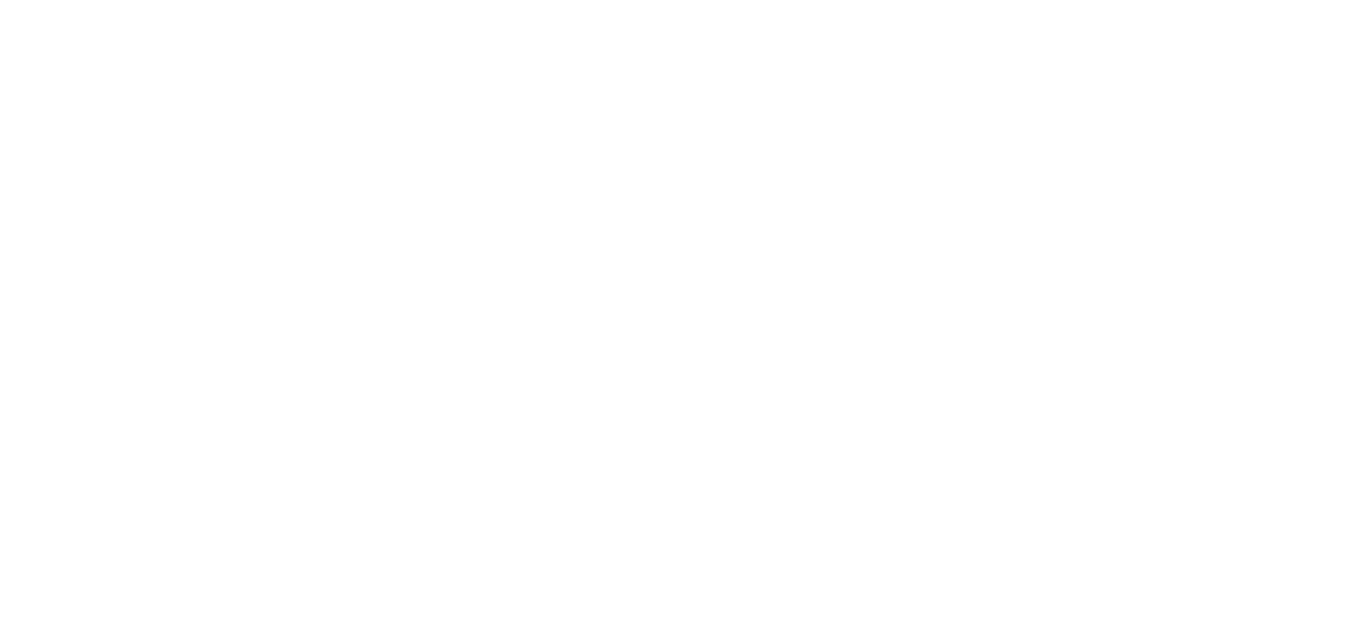 scroll, scrollTop: 0, scrollLeft: 0, axis: both 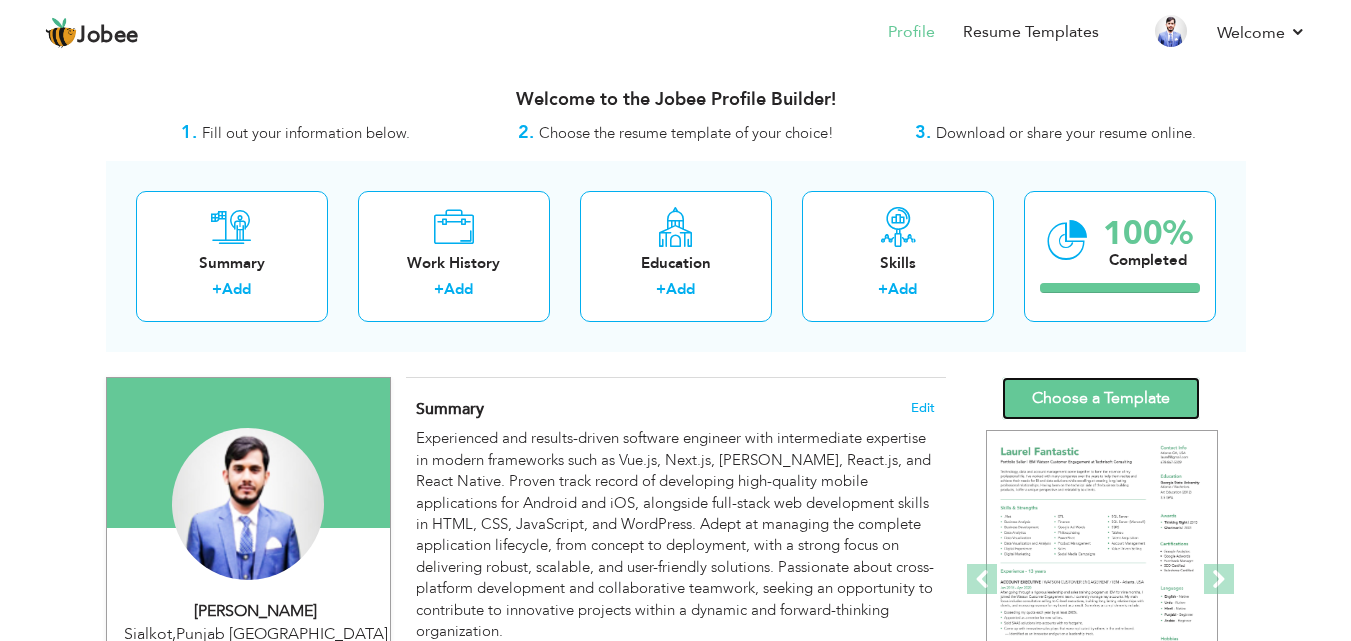 click on "Choose a Template" at bounding box center (1101, 398) 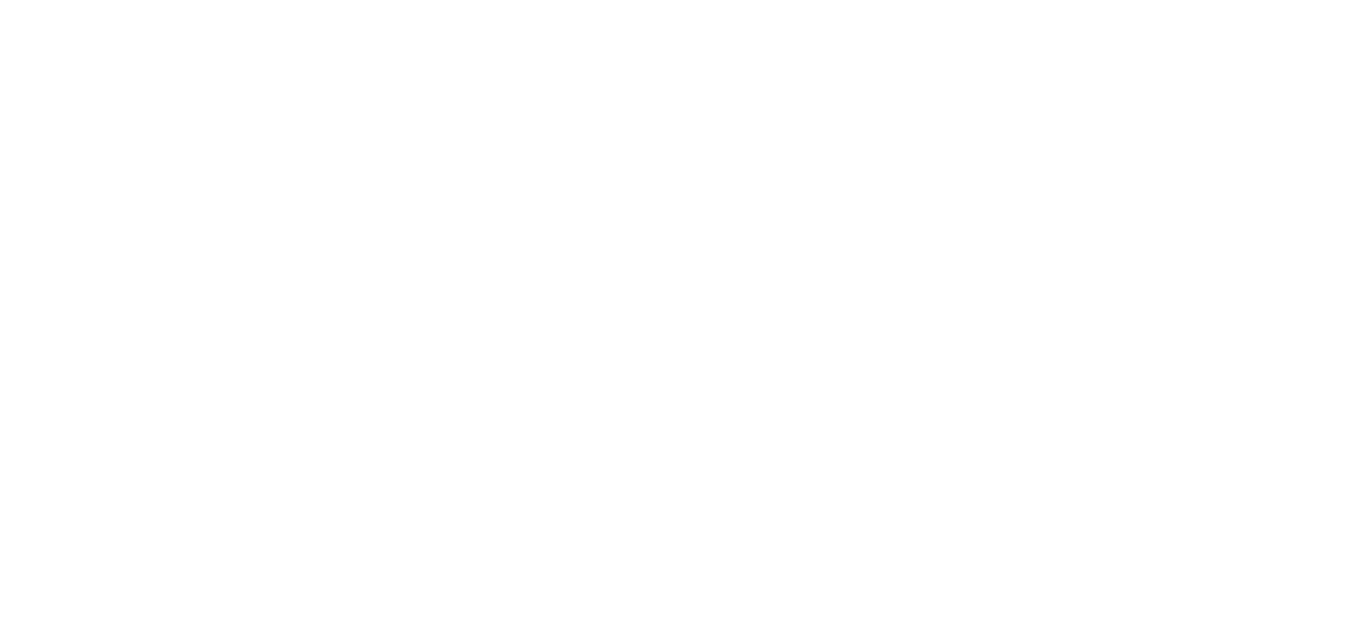 scroll, scrollTop: 0, scrollLeft: 0, axis: both 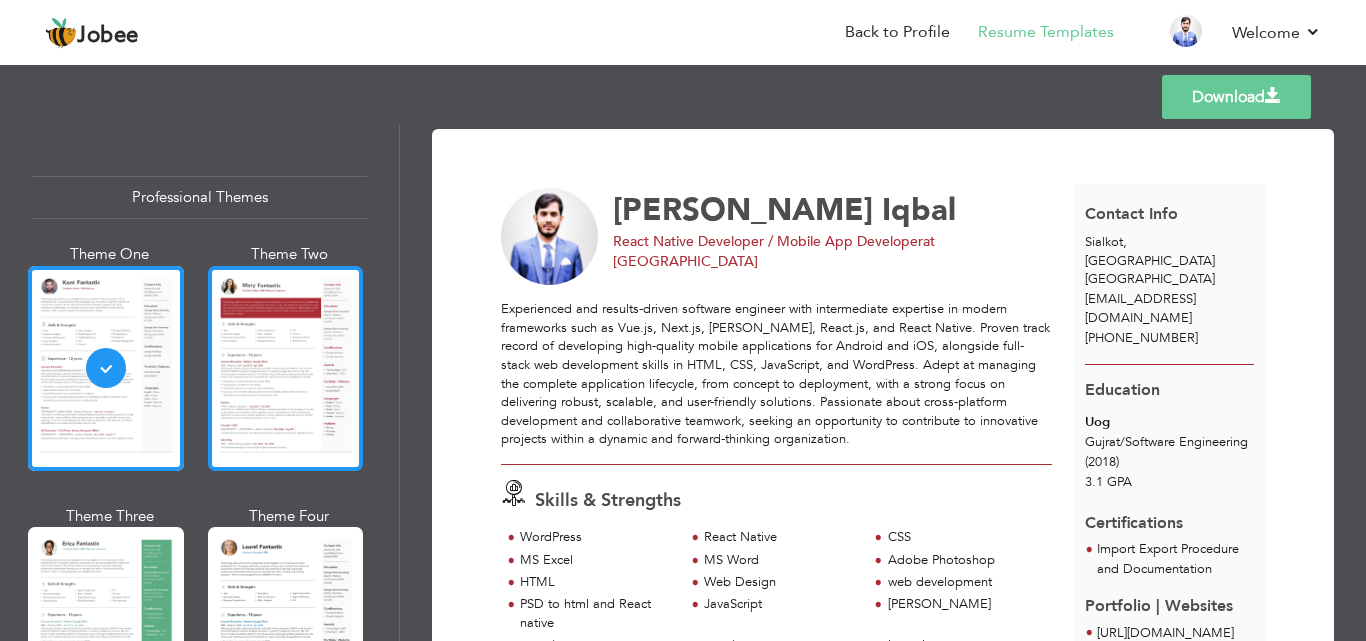 click at bounding box center (286, 368) 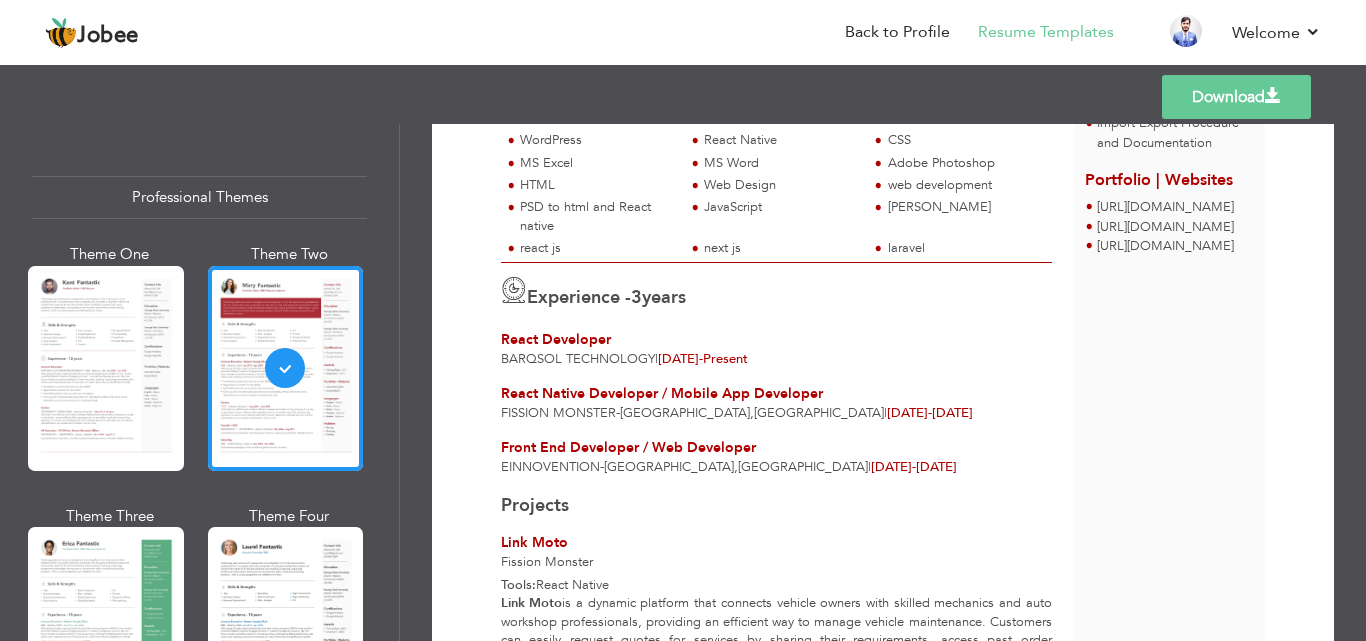 scroll, scrollTop: 778, scrollLeft: 0, axis: vertical 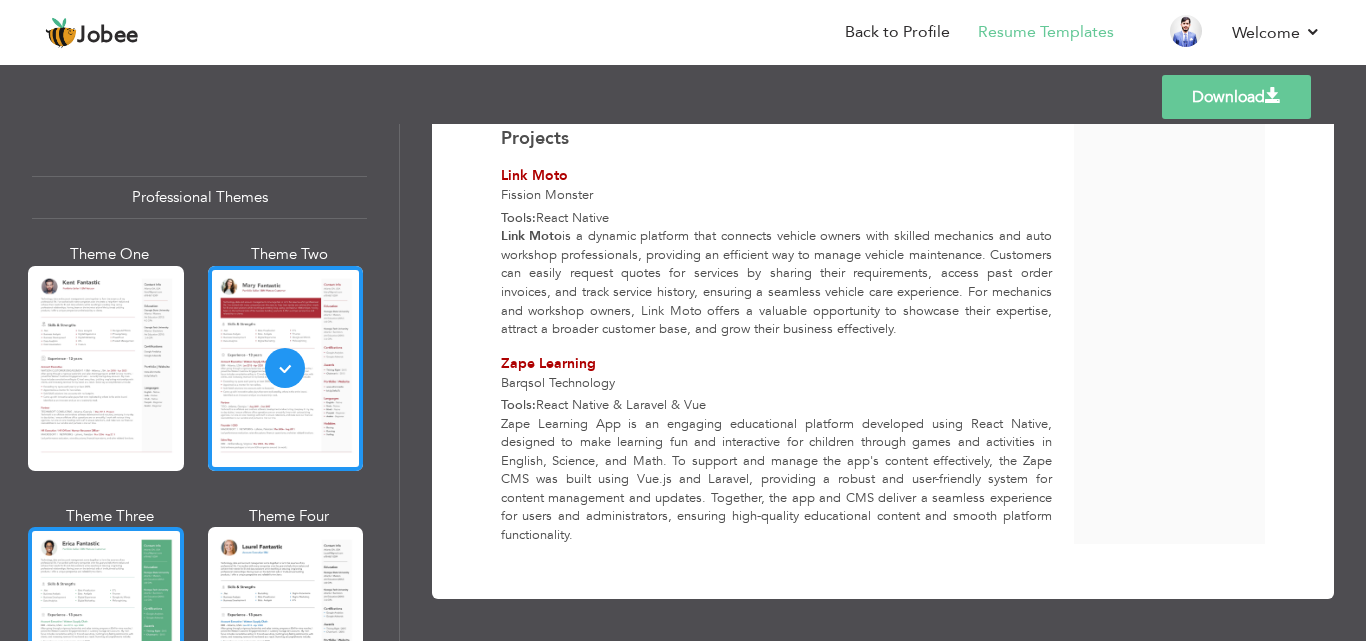 click at bounding box center (106, 629) 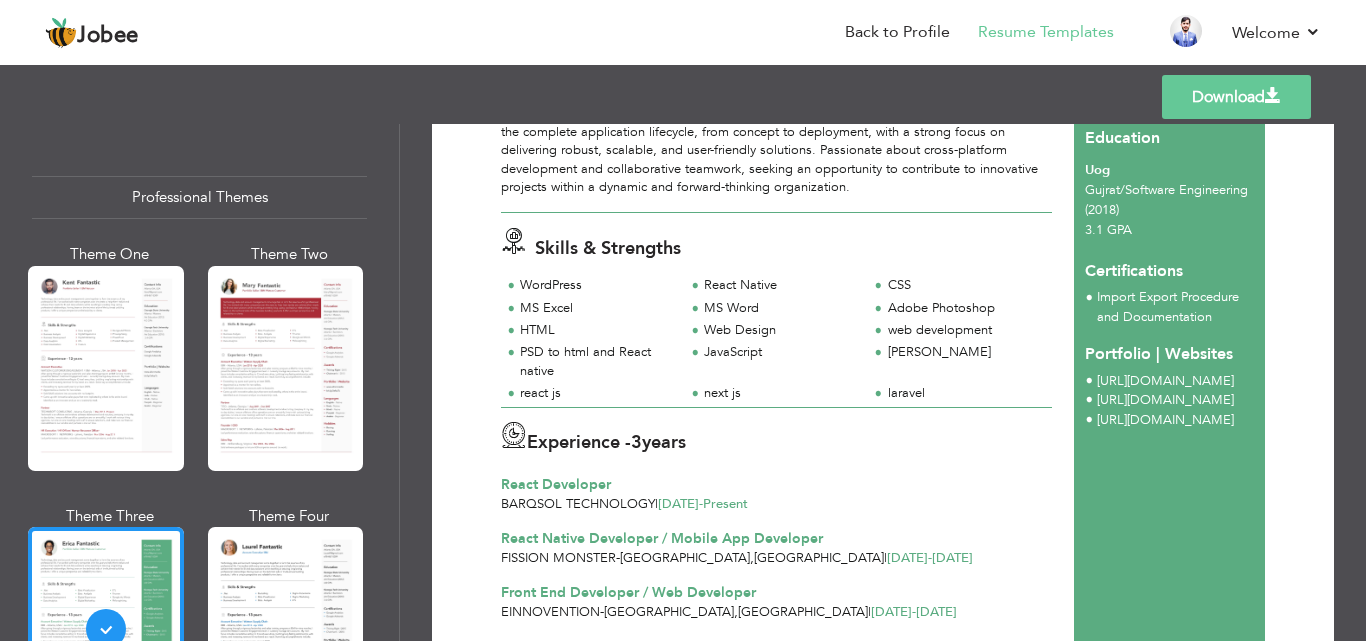 scroll, scrollTop: 0, scrollLeft: 0, axis: both 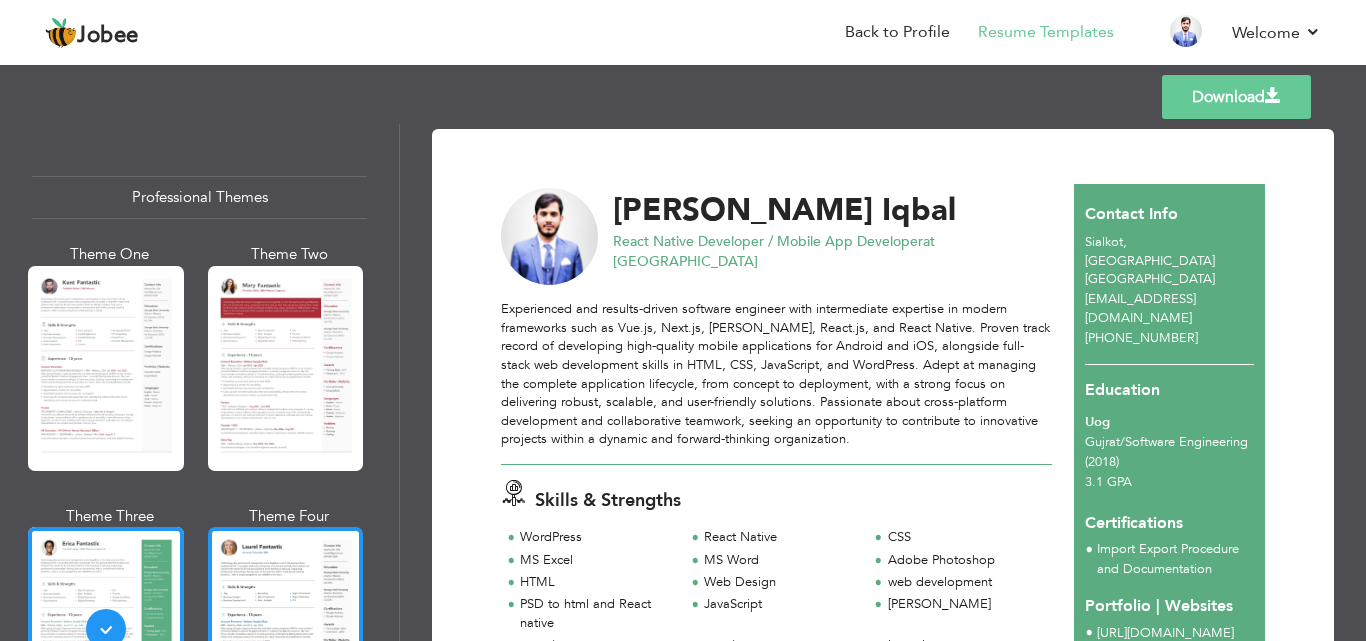 click at bounding box center (286, 629) 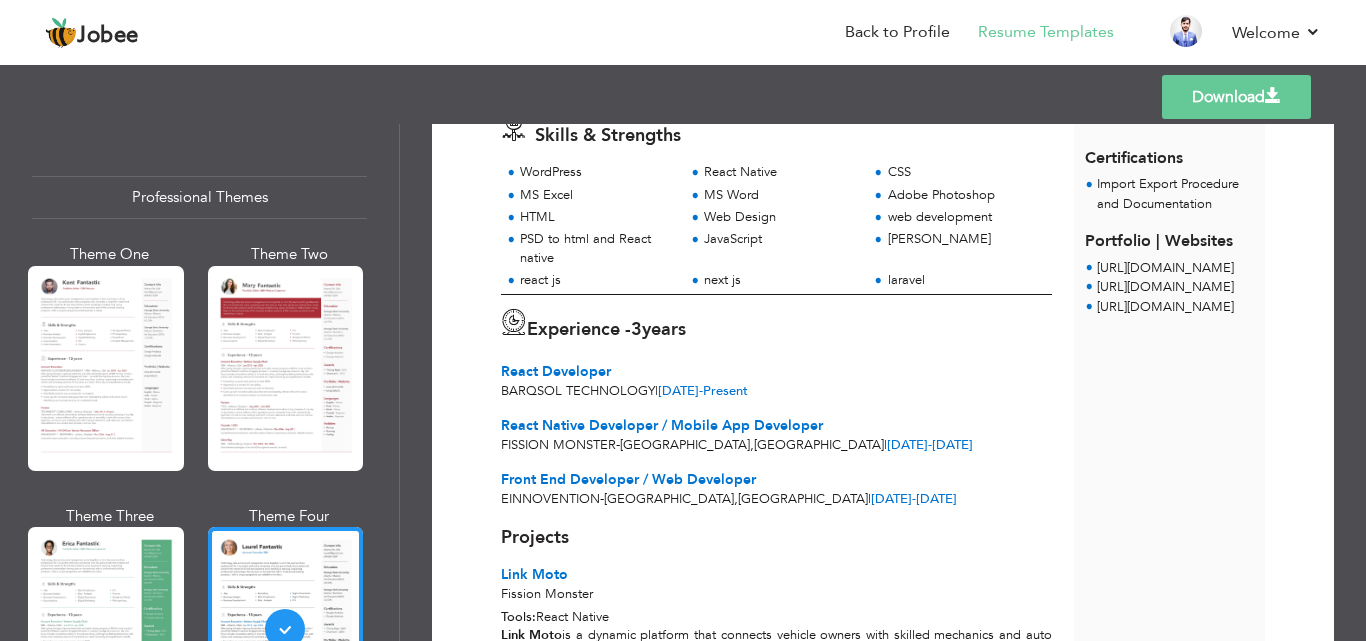 scroll, scrollTop: 364, scrollLeft: 0, axis: vertical 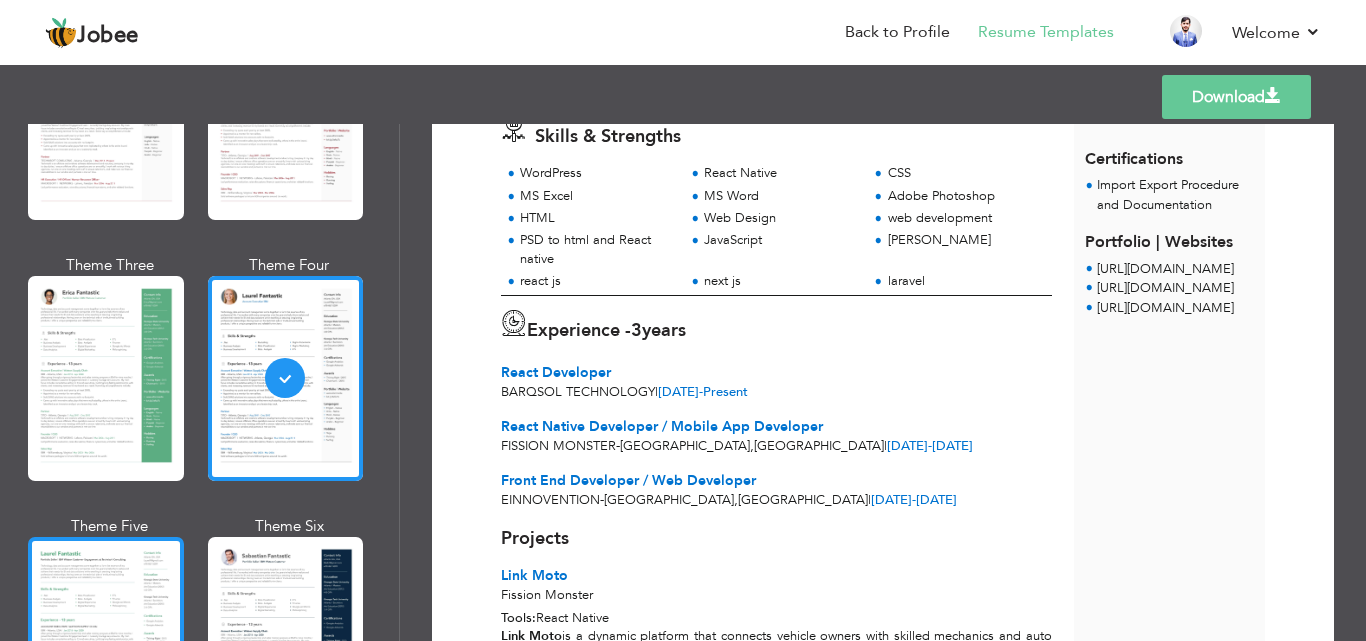 click at bounding box center (106, 639) 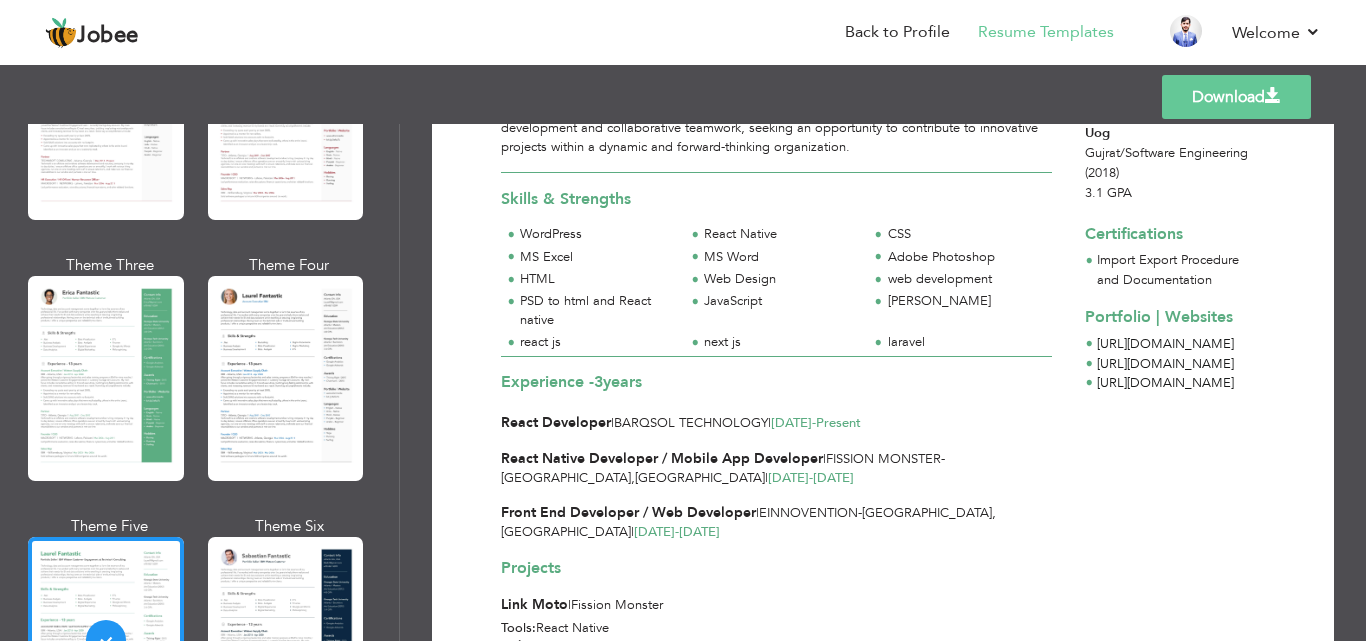 scroll, scrollTop: 439, scrollLeft: 0, axis: vertical 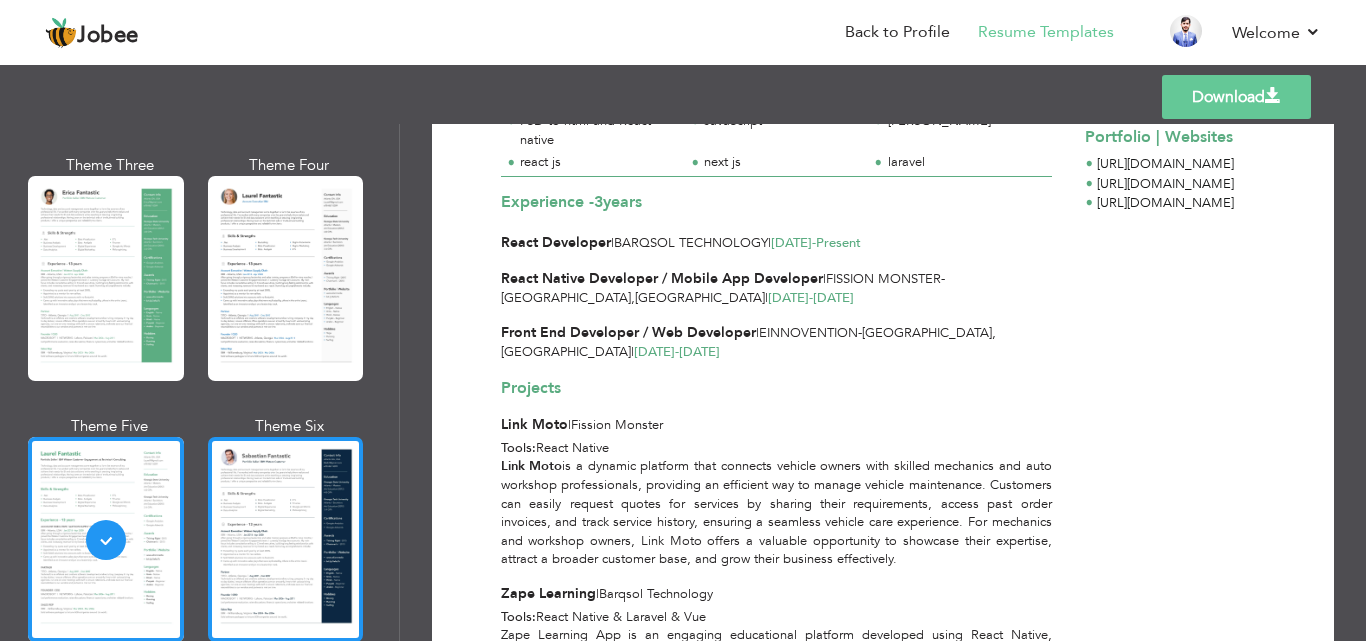 click at bounding box center (286, 539) 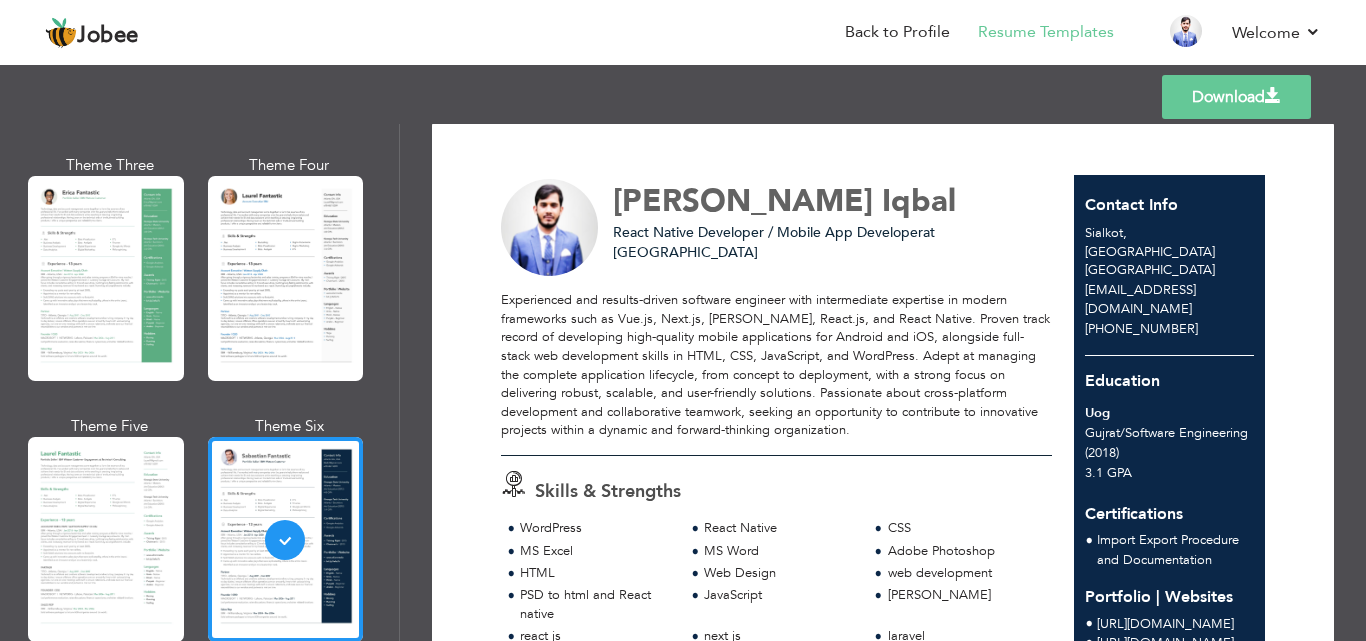 scroll, scrollTop: 0, scrollLeft: 0, axis: both 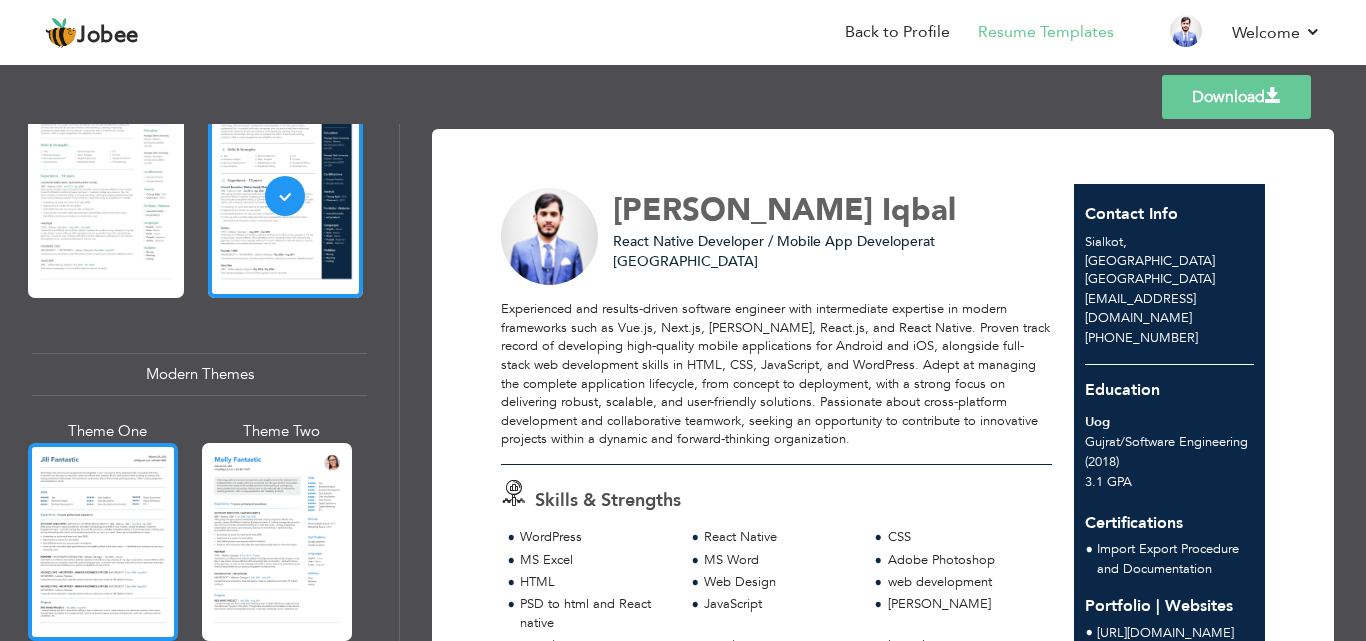 click at bounding box center [103, 542] 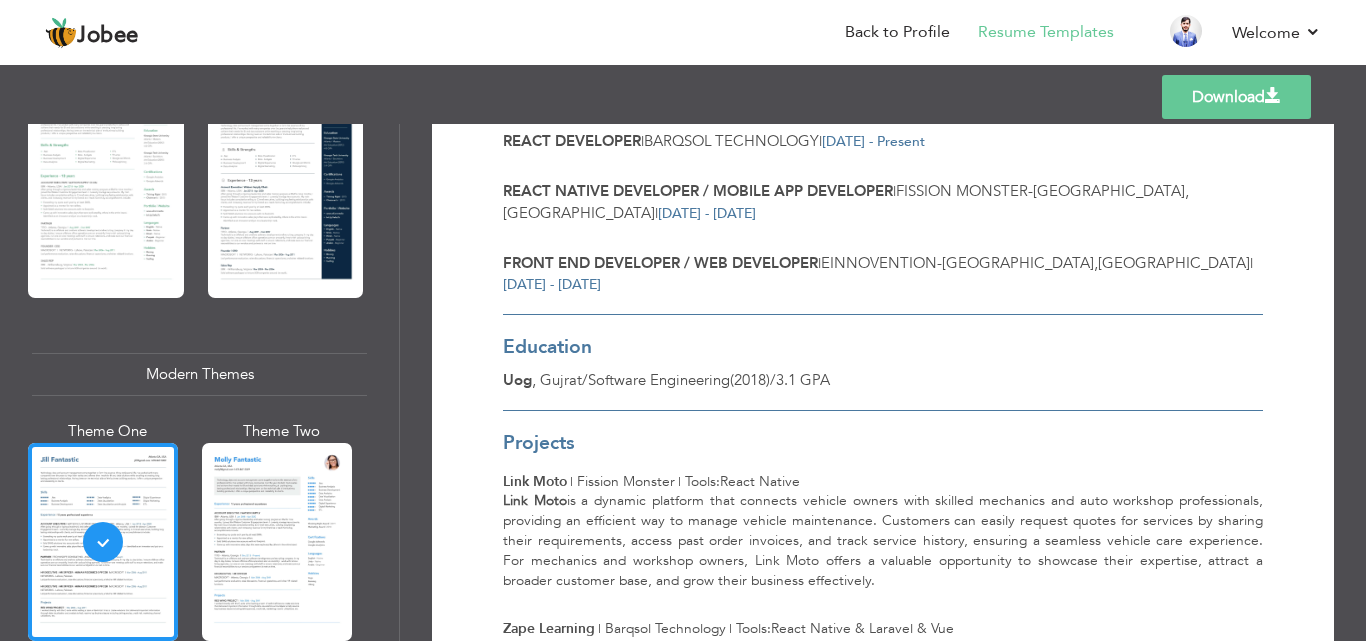 scroll, scrollTop: 982, scrollLeft: 0, axis: vertical 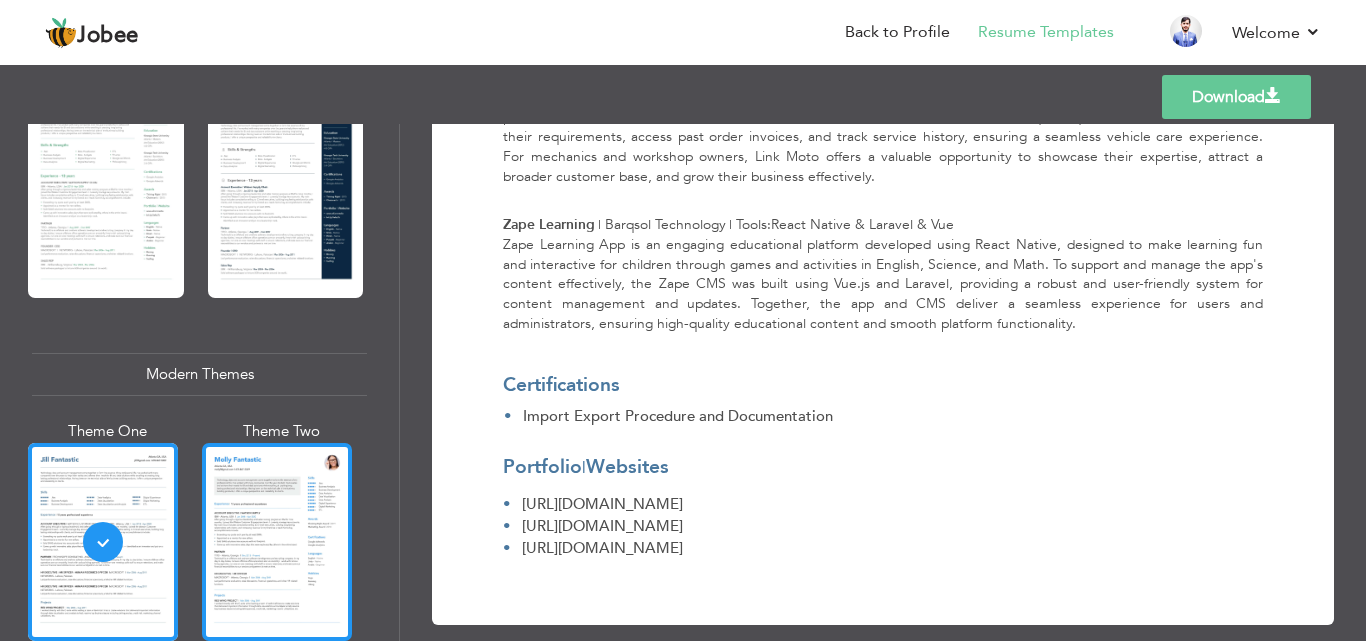 click at bounding box center [277, 542] 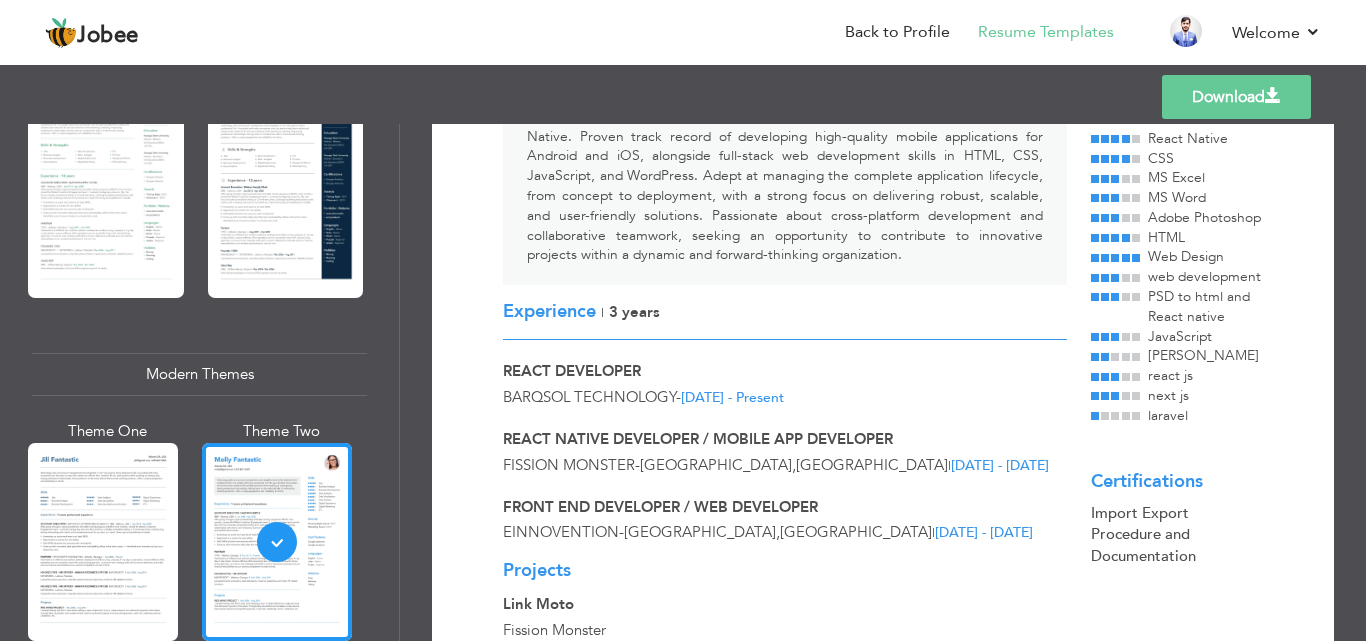 scroll, scrollTop: 230, scrollLeft: 0, axis: vertical 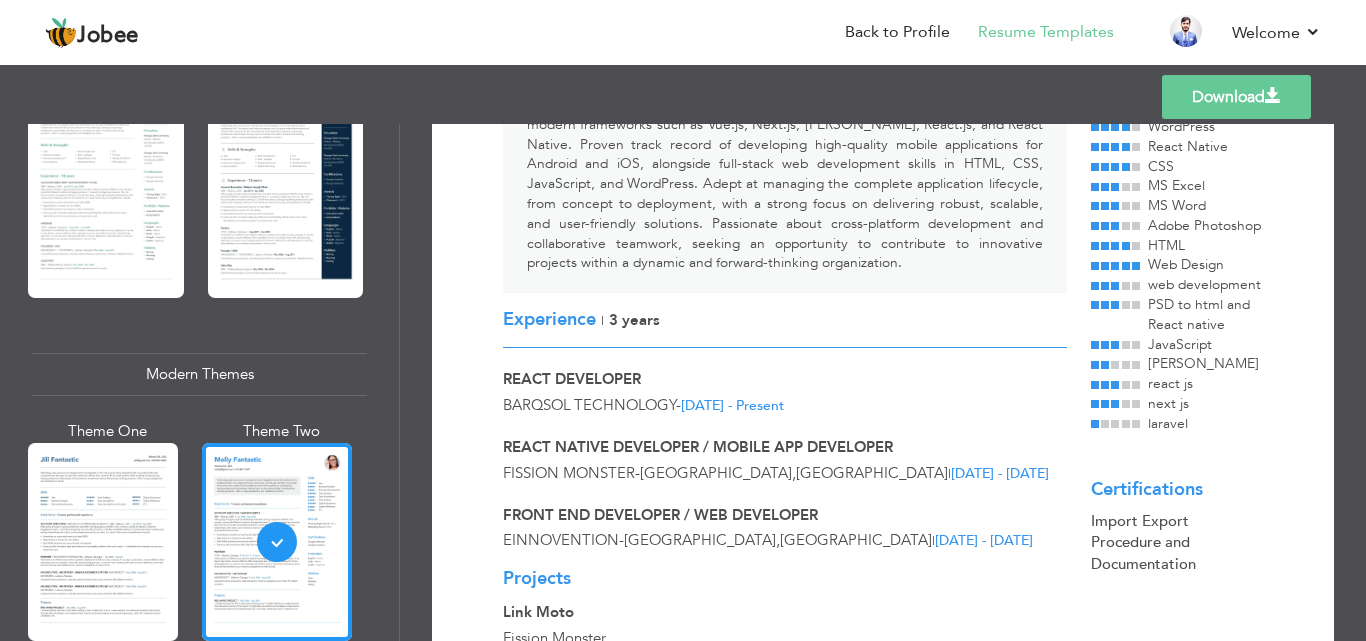 click on "Barqsol Technology" at bounding box center (589, 405) 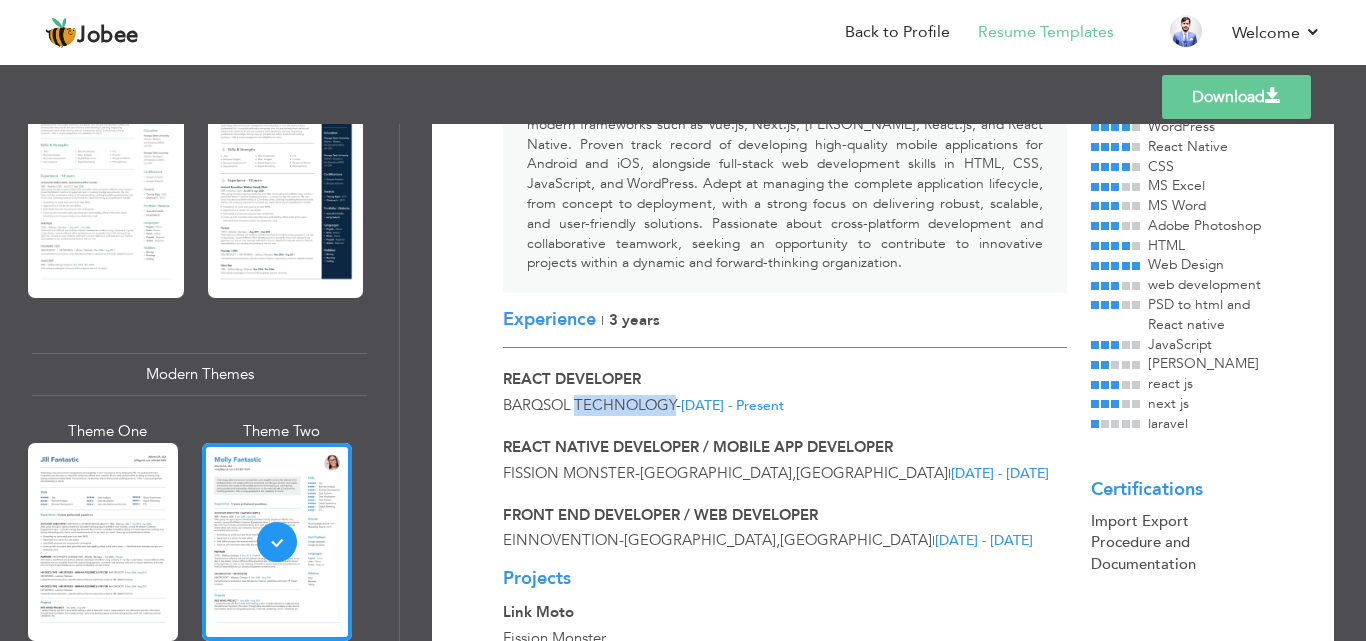 click on "Barqsol Technology" at bounding box center (589, 405) 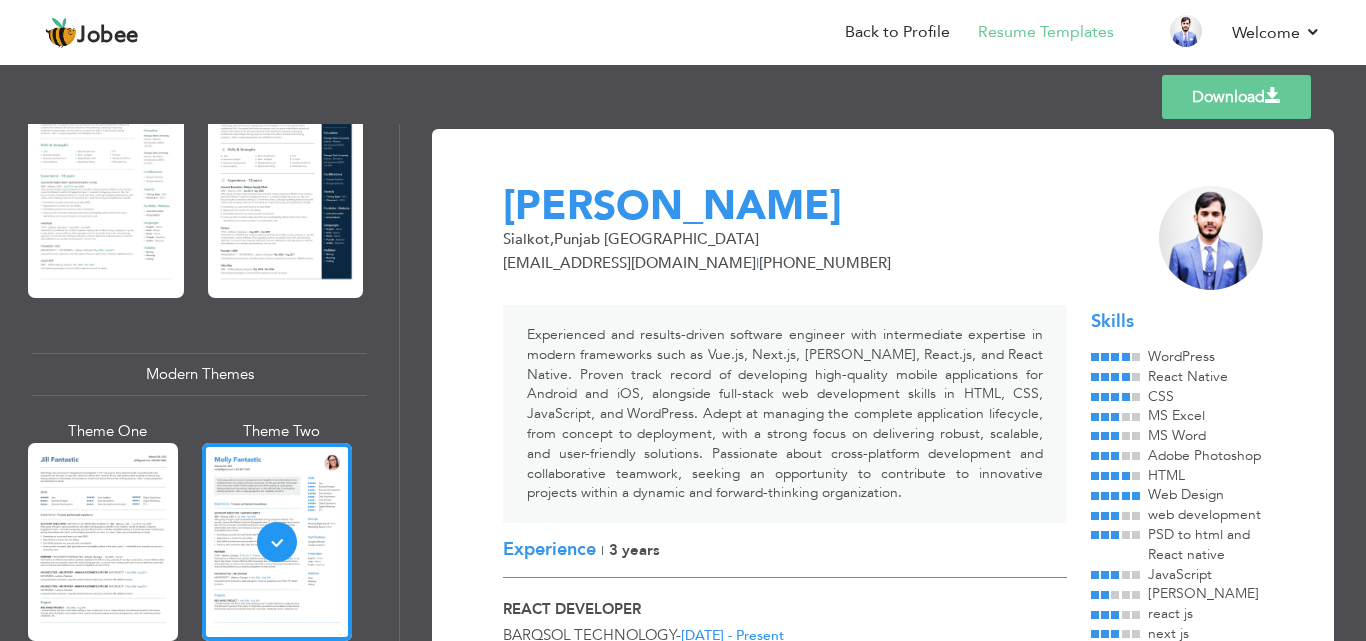 click on "Experienced and results-driven software engineer with intermediate expertise in modern frameworks such as Vue.js, Next.js, Laravel, React.js, and React Native. Proven track record of developing high-quality mobile applications for Android and iOS, alongside full-stack web development skills in HTML, CSS, JavaScript, and WordPress. Adept at managing the complete application lifecycle, from concept to deployment, with a strong focus on delivering robust, scalable, and user-friendly solutions. Passionate about cross-platform development and collaborative teamwork, seeking an opportunity to contribute to innovative projects within a dynamic and forward-thinking organization.
Experience   |   3 Years
React Developer  -   -" at bounding box center [785, 853] 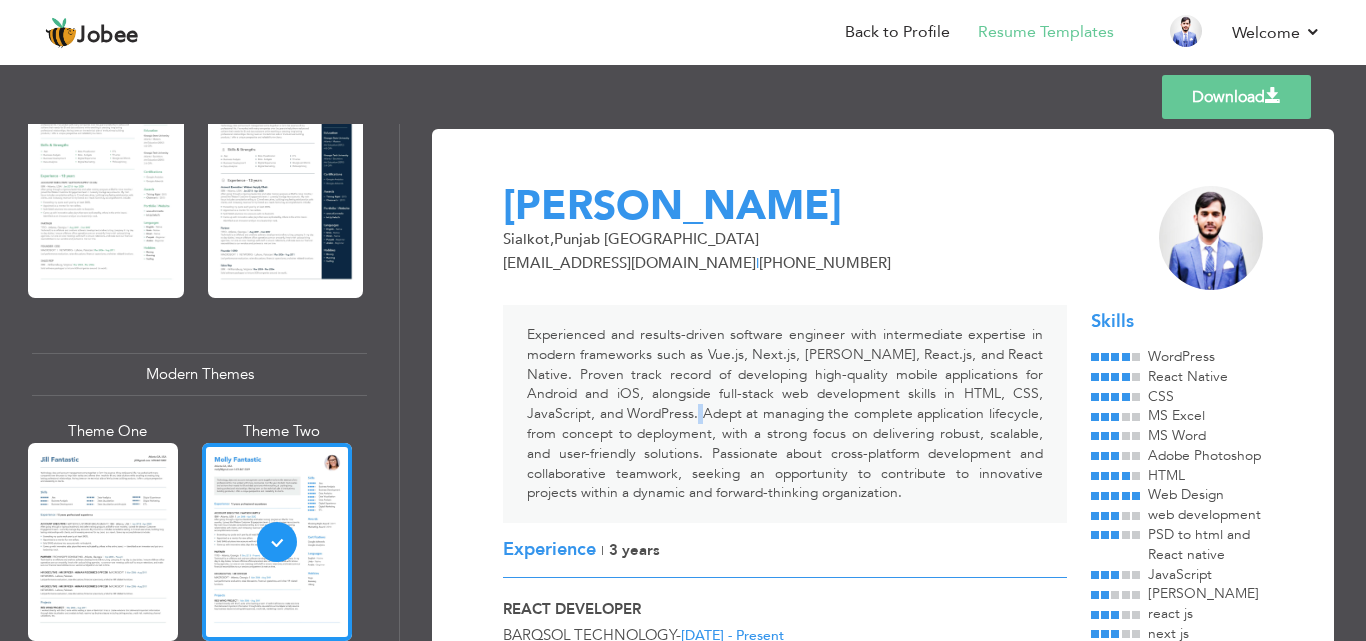 click on "Experienced and results-driven software engineer with intermediate expertise in modern frameworks such as Vue.js, Next.js, [PERSON_NAME], React.js, and React Native. Proven track record of developing high-quality mobile applications for Android and iOS, alongside full-stack web development skills in HTML, CSS, JavaScript, and WordPress. Adept at managing the complete application lifecycle, from concept to deployment, with a strong focus on delivering robust, scalable, and user-friendly solutions. Passionate about cross-platform development and collaborative teamwork, seeking an opportunity to contribute to innovative projects within a dynamic and forward-thinking organization." at bounding box center [785, 414] 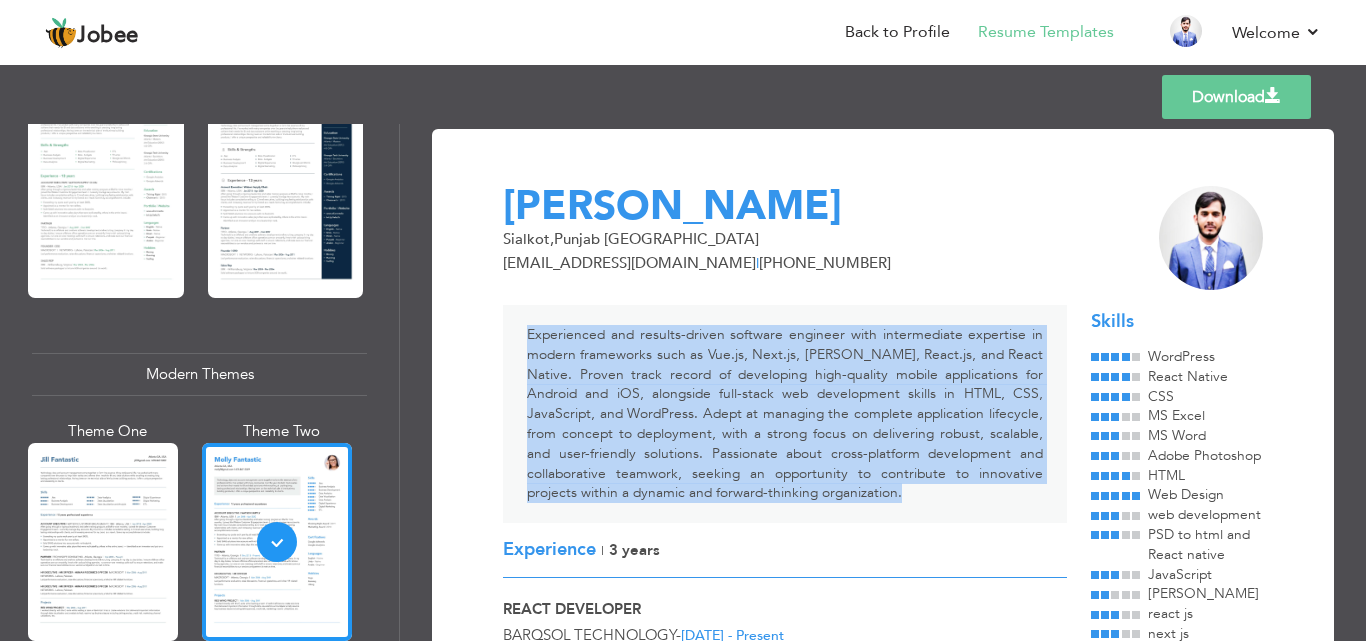 click on "Experienced and results-driven software engineer with intermediate expertise in modern frameworks such as Vue.js, Next.js, [PERSON_NAME], React.js, and React Native. Proven track record of developing high-quality mobile applications for Android and iOS, alongside full-stack web development skills in HTML, CSS, JavaScript, and WordPress. Adept at managing the complete application lifecycle, from concept to deployment, with a strong focus on delivering robust, scalable, and user-friendly solutions. Passionate about cross-platform development and collaborative teamwork, seeking an opportunity to contribute to innovative projects within a dynamic and forward-thinking organization." at bounding box center [785, 414] 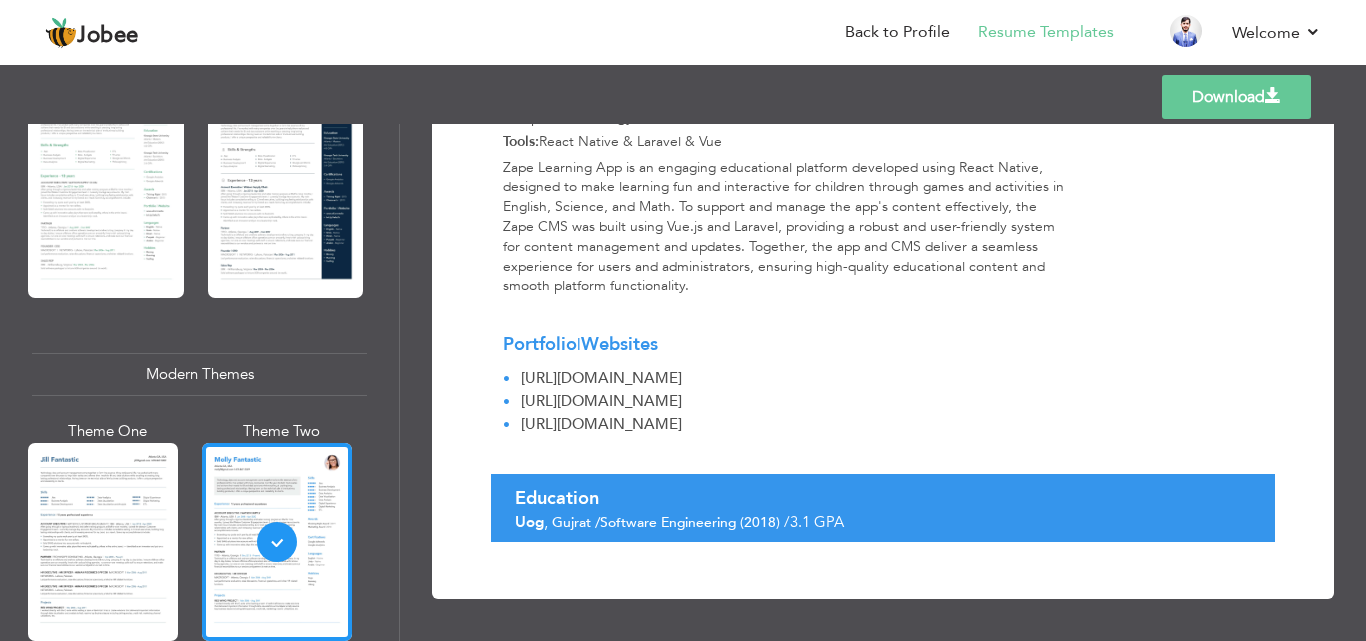 scroll, scrollTop: 1011, scrollLeft: 0, axis: vertical 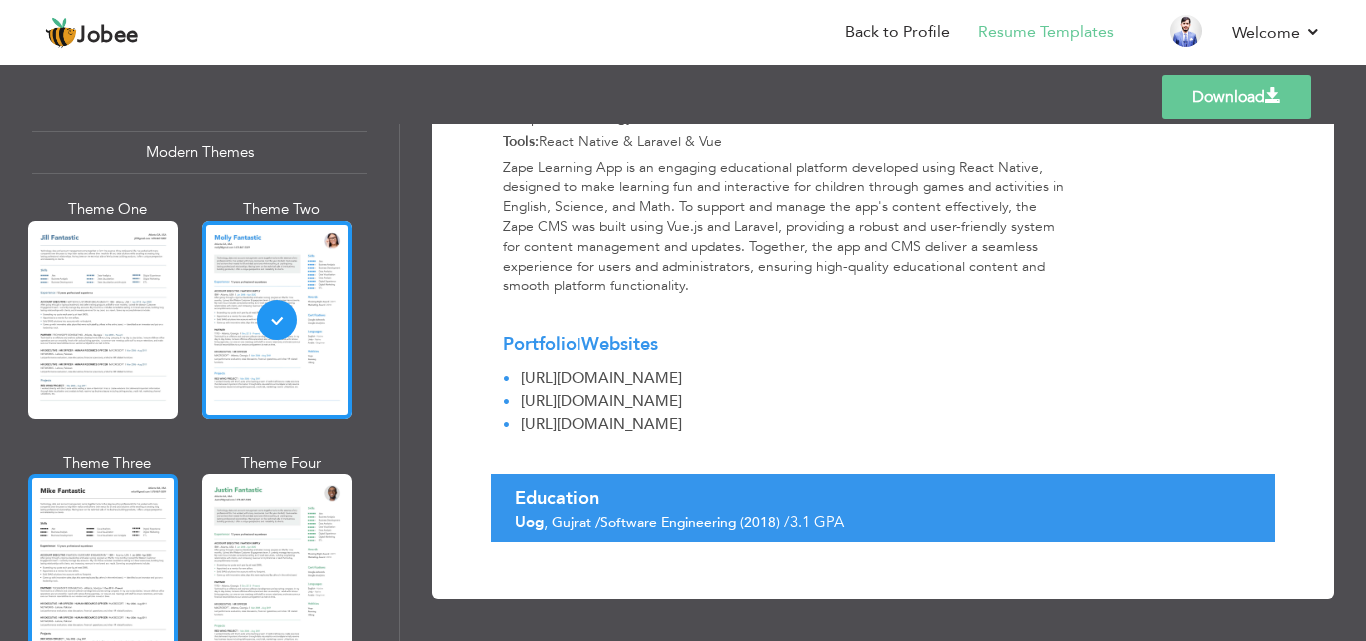 click at bounding box center [103, 573] 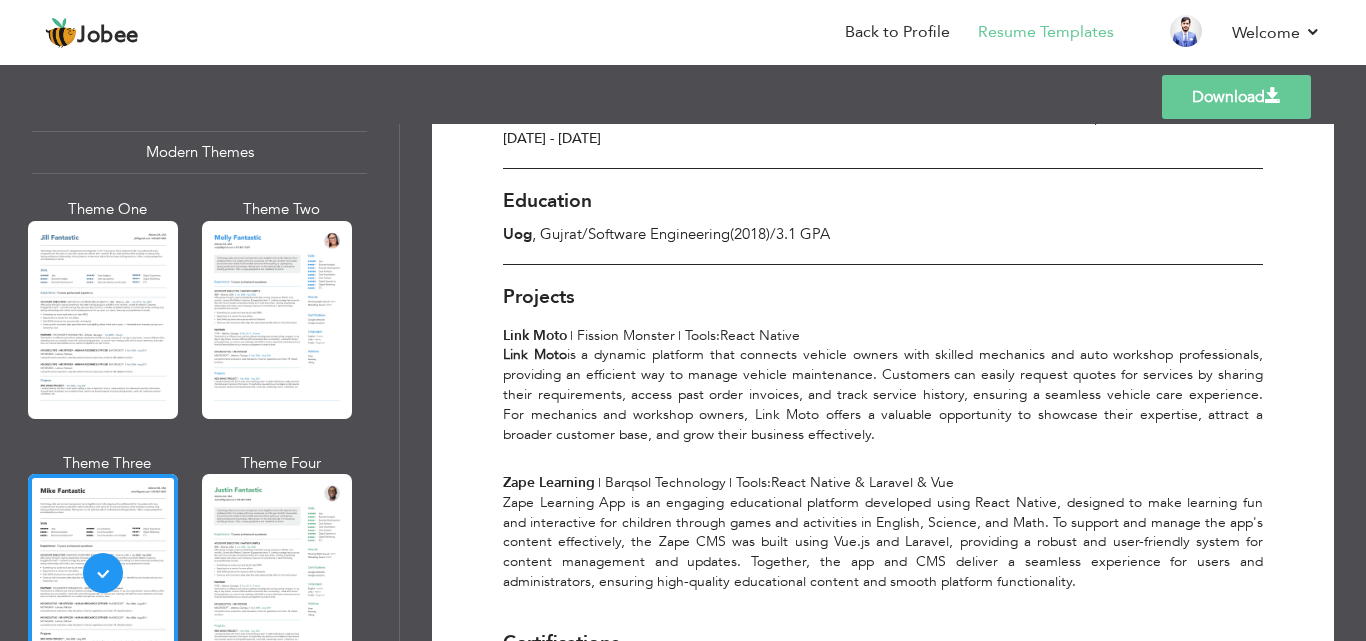 scroll, scrollTop: 982, scrollLeft: 0, axis: vertical 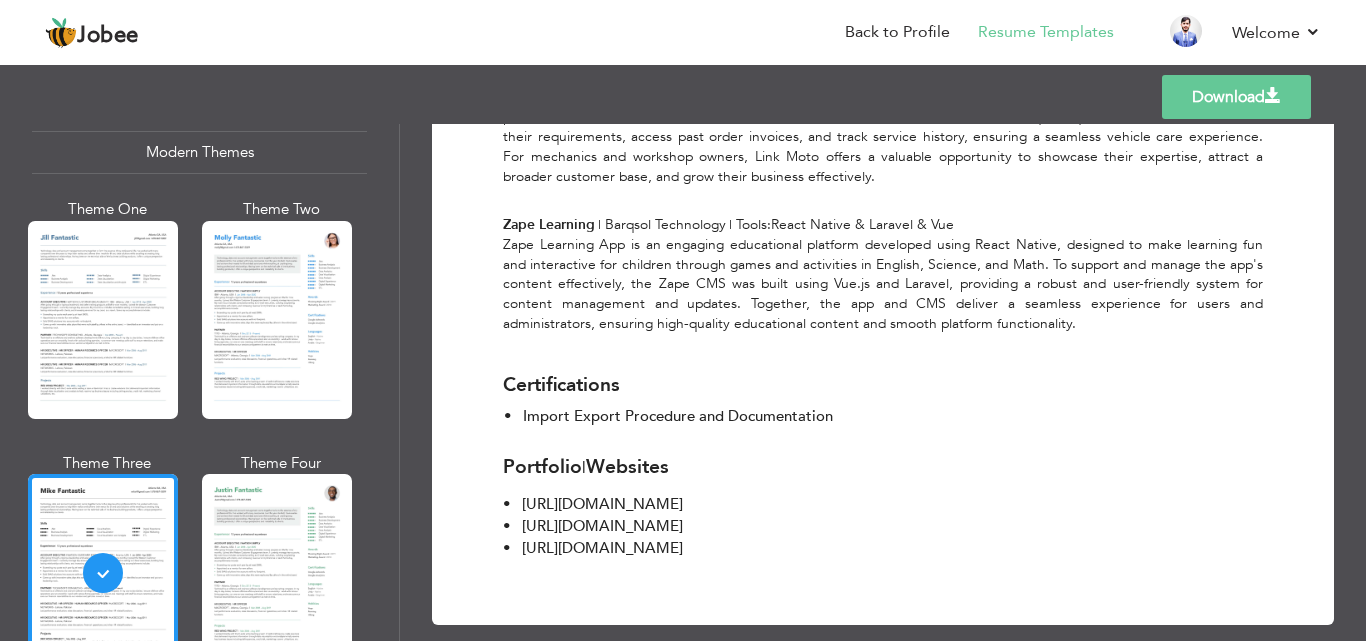 click on "Professional Themes
Theme One
Theme Two
Theme Three
Theme Six" at bounding box center (199, 382) 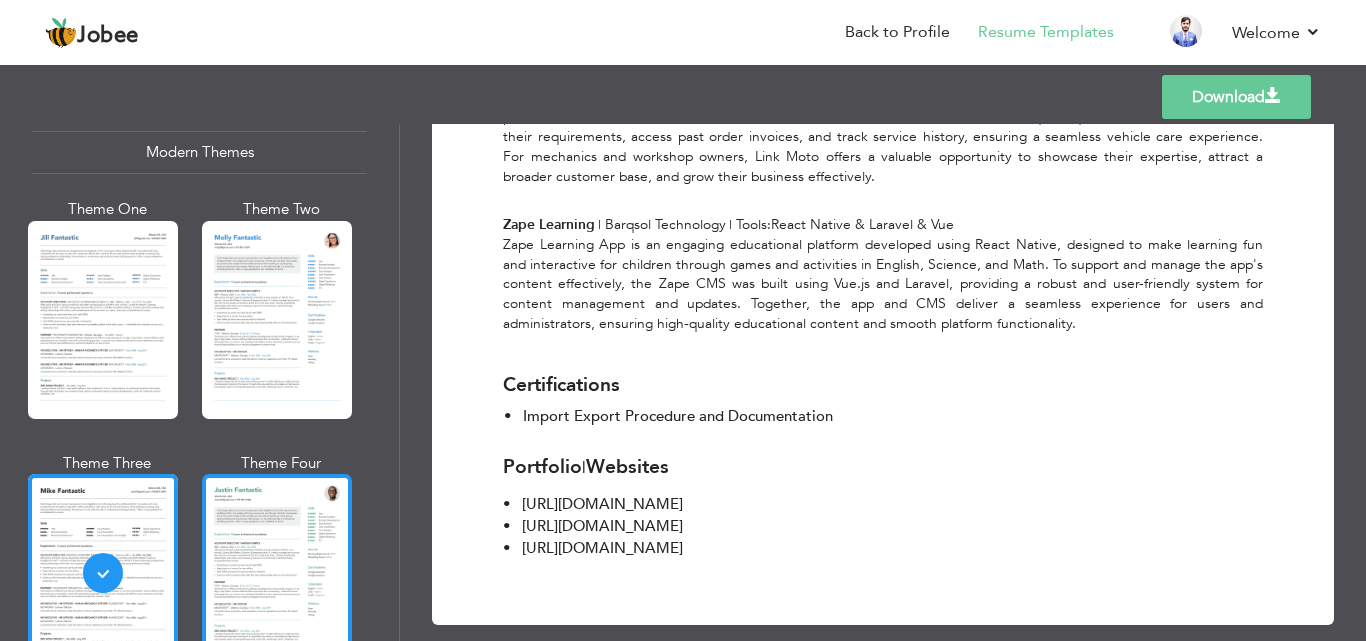 click at bounding box center [277, 573] 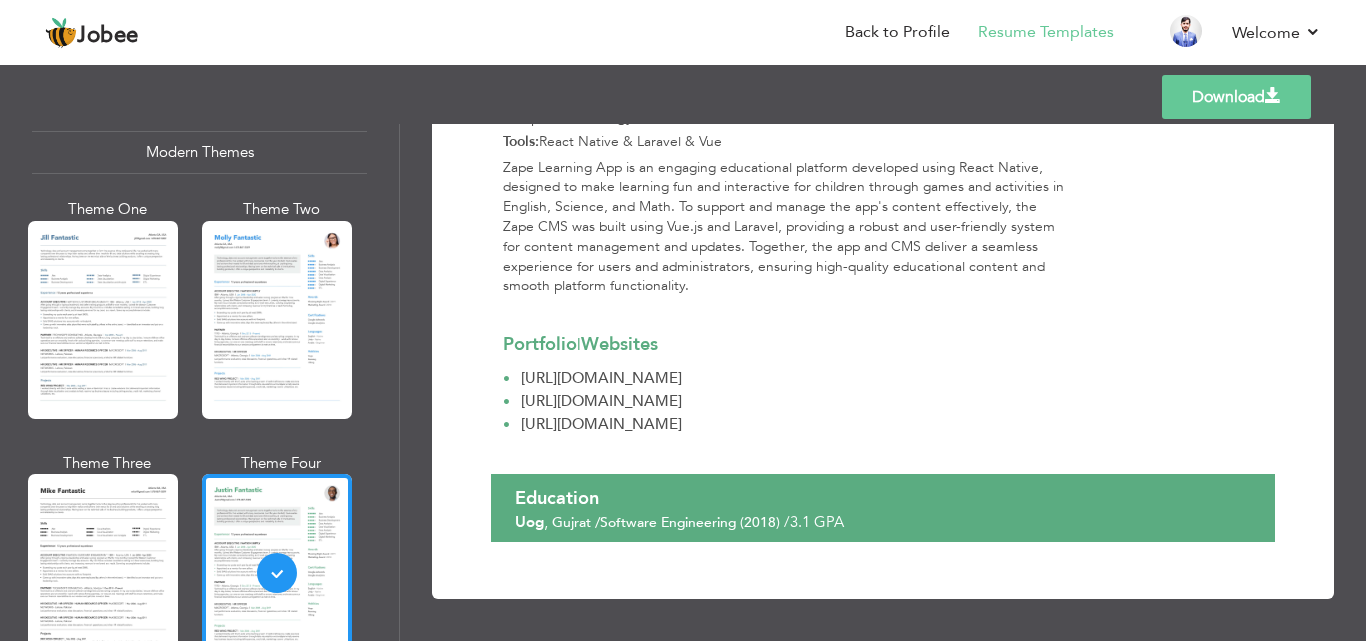 scroll, scrollTop: 990, scrollLeft: 0, axis: vertical 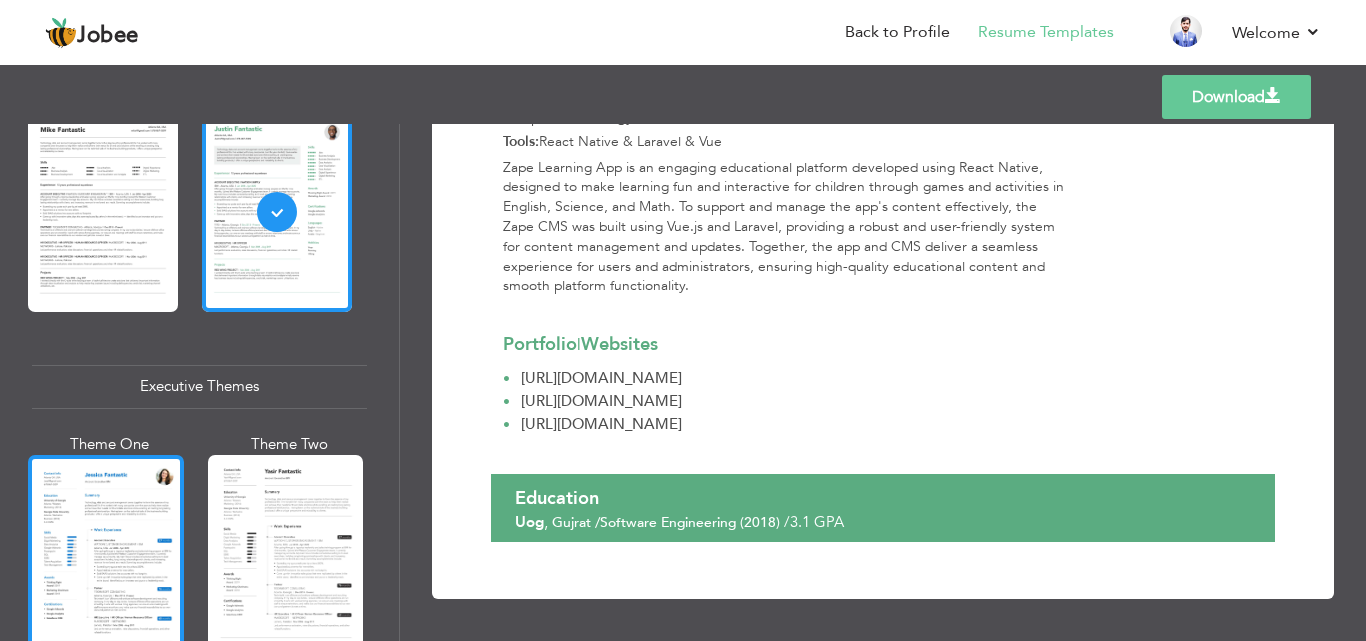 click at bounding box center [106, 557] 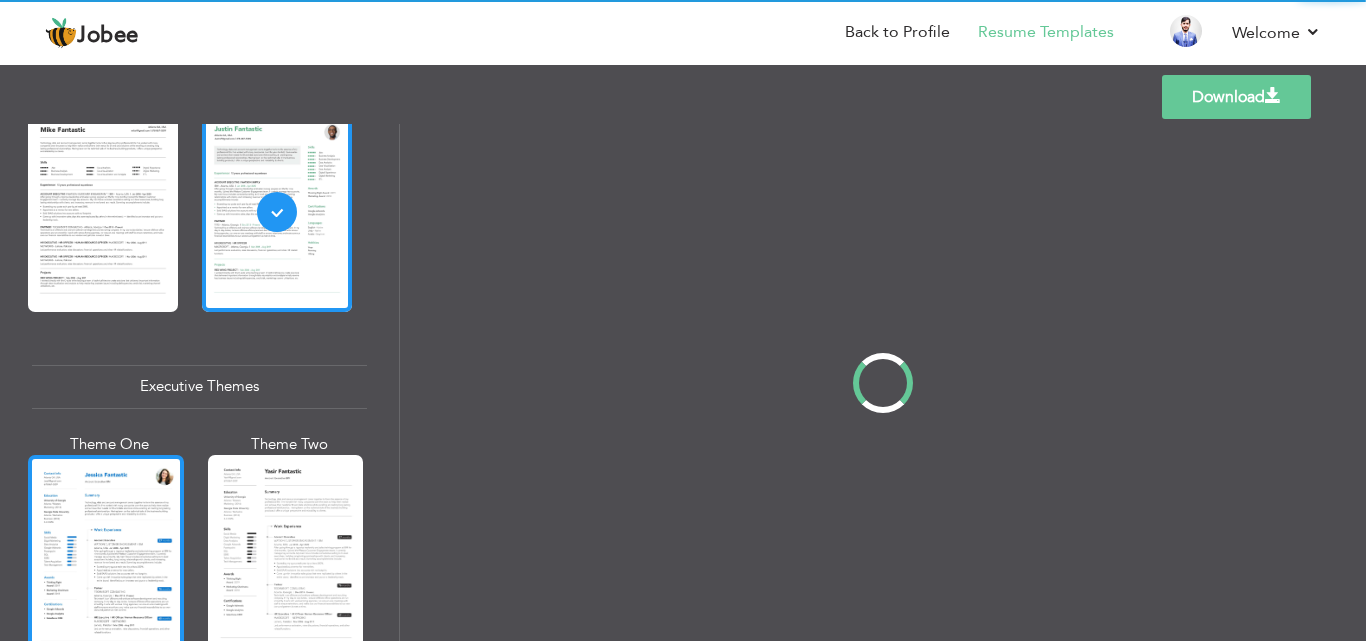 scroll, scrollTop: 0, scrollLeft: 0, axis: both 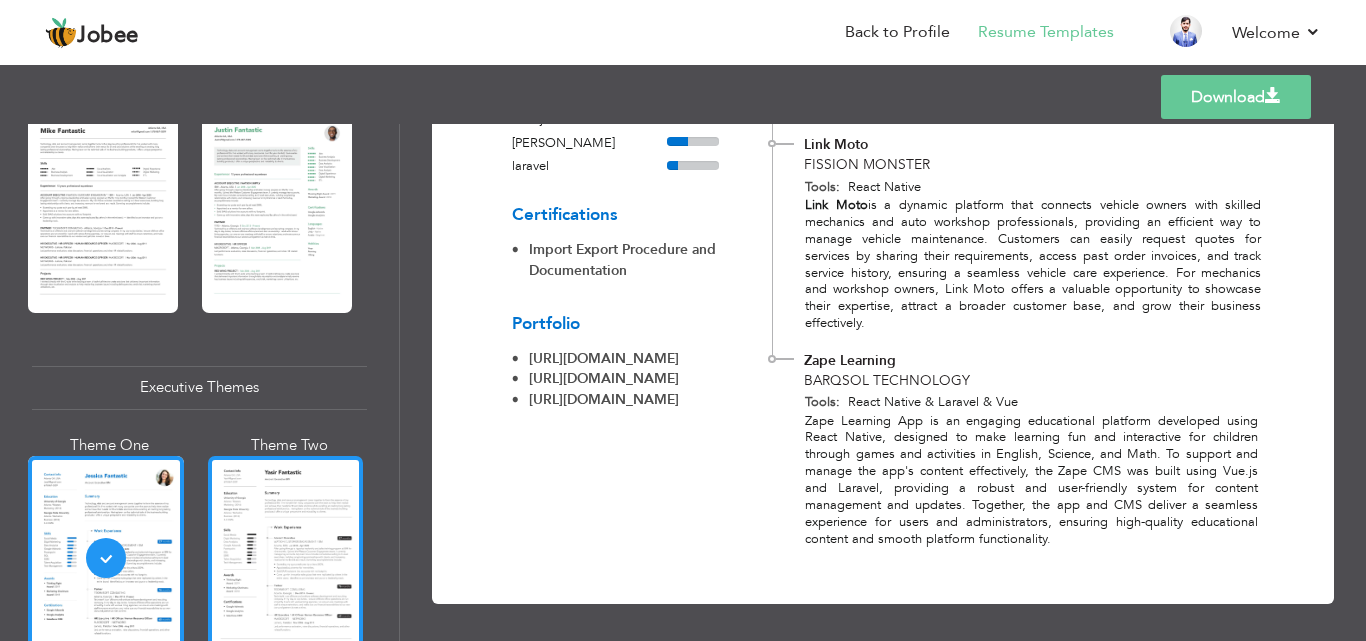 click at bounding box center [286, 558] 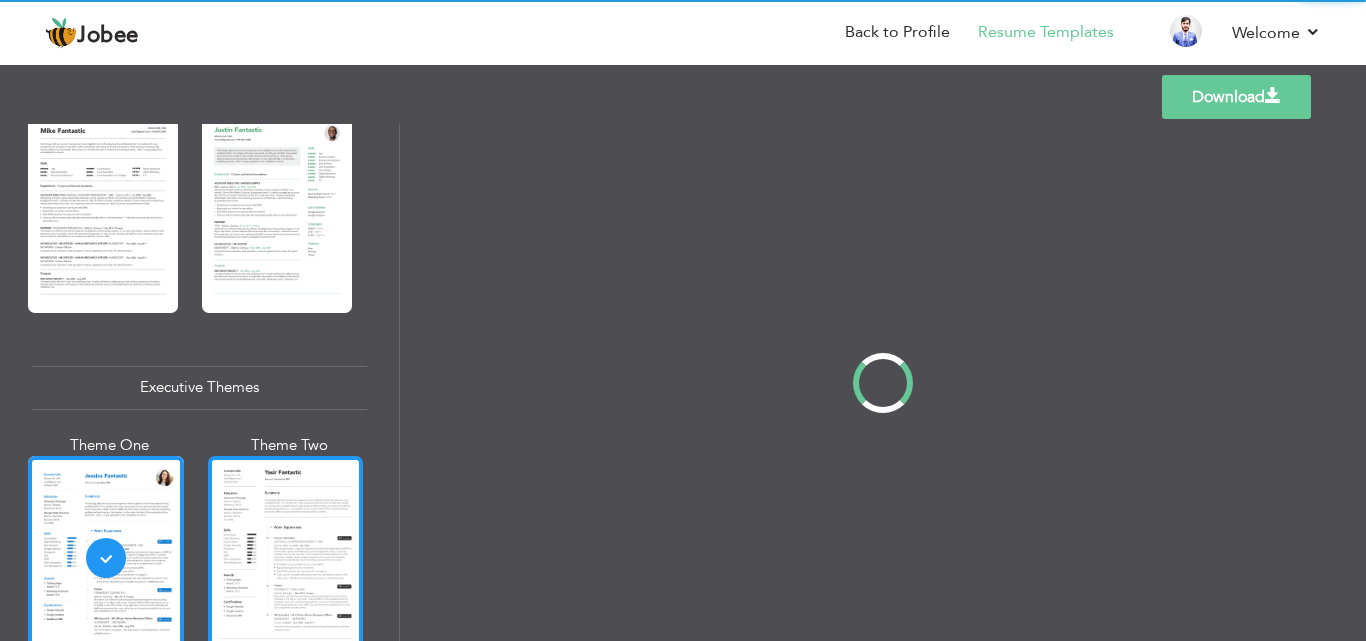 scroll, scrollTop: 725, scrollLeft: 0, axis: vertical 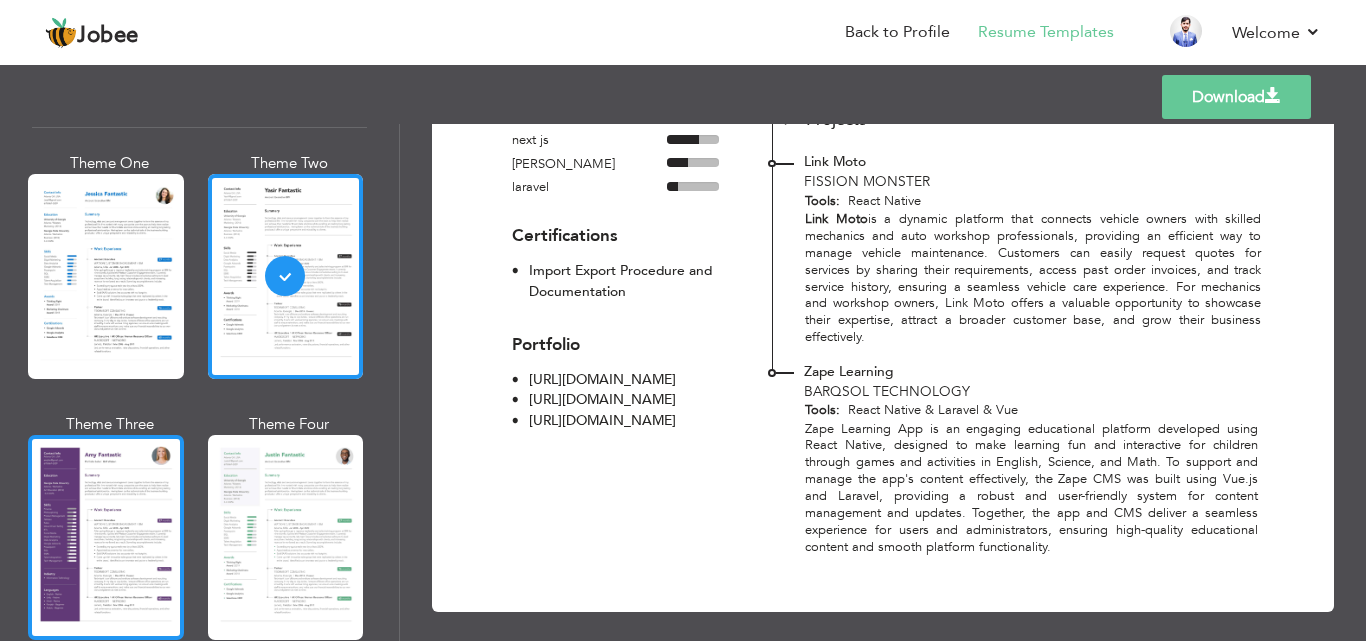click at bounding box center (106, 537) 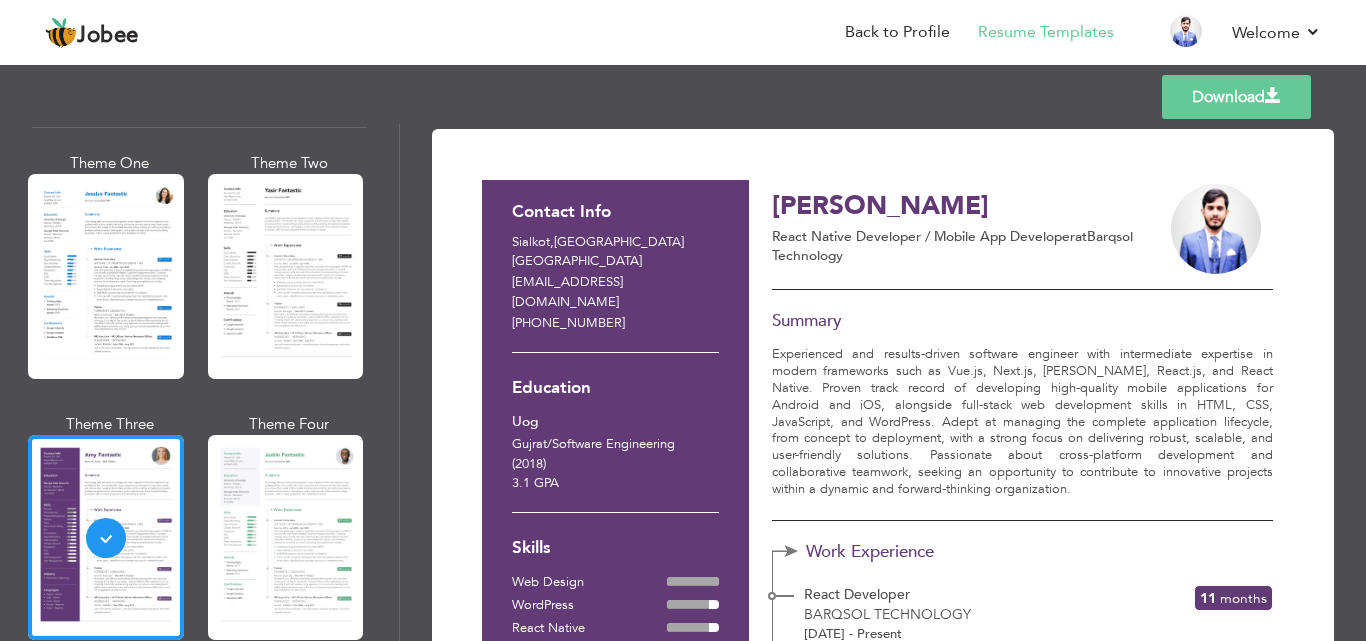 click on "Experienced and results-driven software engineer with intermediate expertise in modern frameworks such as Vue.js, Next.js, [PERSON_NAME], React.js, and React Native. Proven track record of developing high-quality mobile applications for Android and iOS, alongside full-stack web development skills in HTML, CSS, JavaScript, and WordPress. Adept at managing the complete application lifecycle, from concept to deployment, with a strong focus on delivering robust, scalable, and user-friendly solutions. Passionate about cross-platform development and collaborative teamwork, seeking an opportunity to contribute to innovative projects within a dynamic and forward-thinking organization." at bounding box center (1022, 422) 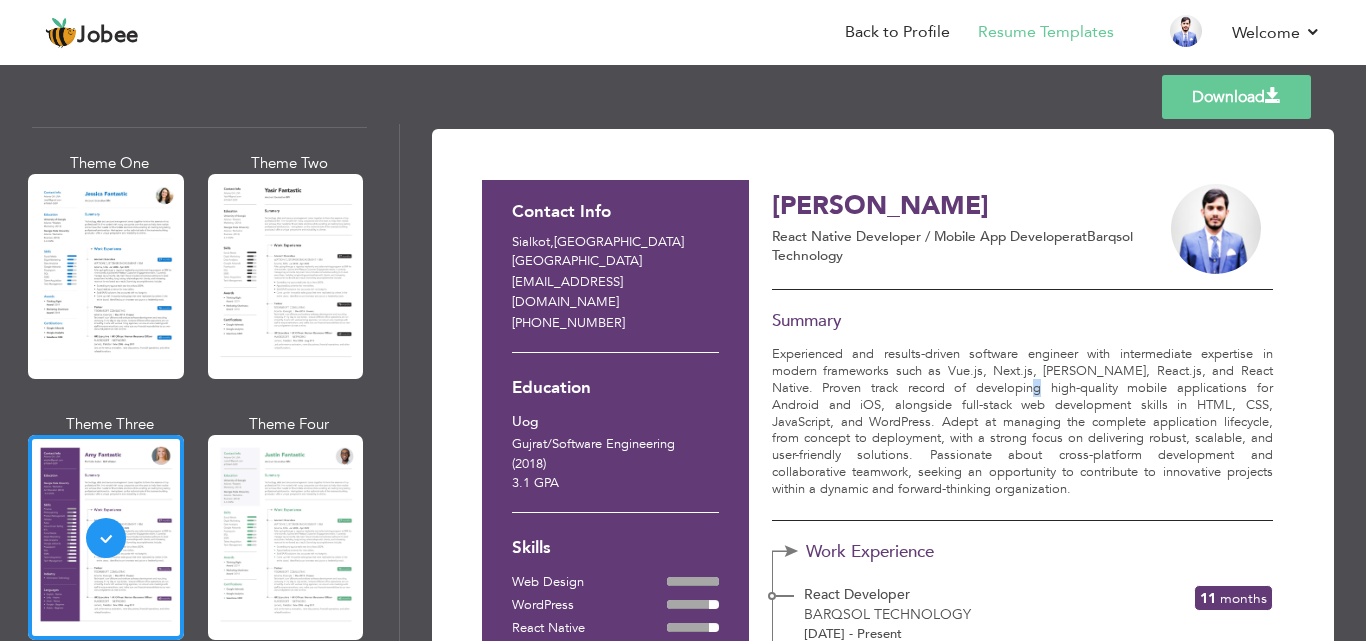click on "Experienced and results-driven software engineer with intermediate expertise in modern frameworks such as Vue.js, Next.js, [PERSON_NAME], React.js, and React Native. Proven track record of developing high-quality mobile applications for Android and iOS, alongside full-stack web development skills in HTML, CSS, JavaScript, and WordPress. Adept at managing the complete application lifecycle, from concept to deployment, with a strong focus on delivering robust, scalable, and user-friendly solutions. Passionate about cross-platform development and collaborative teamwork, seeking an opportunity to contribute to innovative projects within a dynamic and forward-thinking organization." at bounding box center (1022, 422) 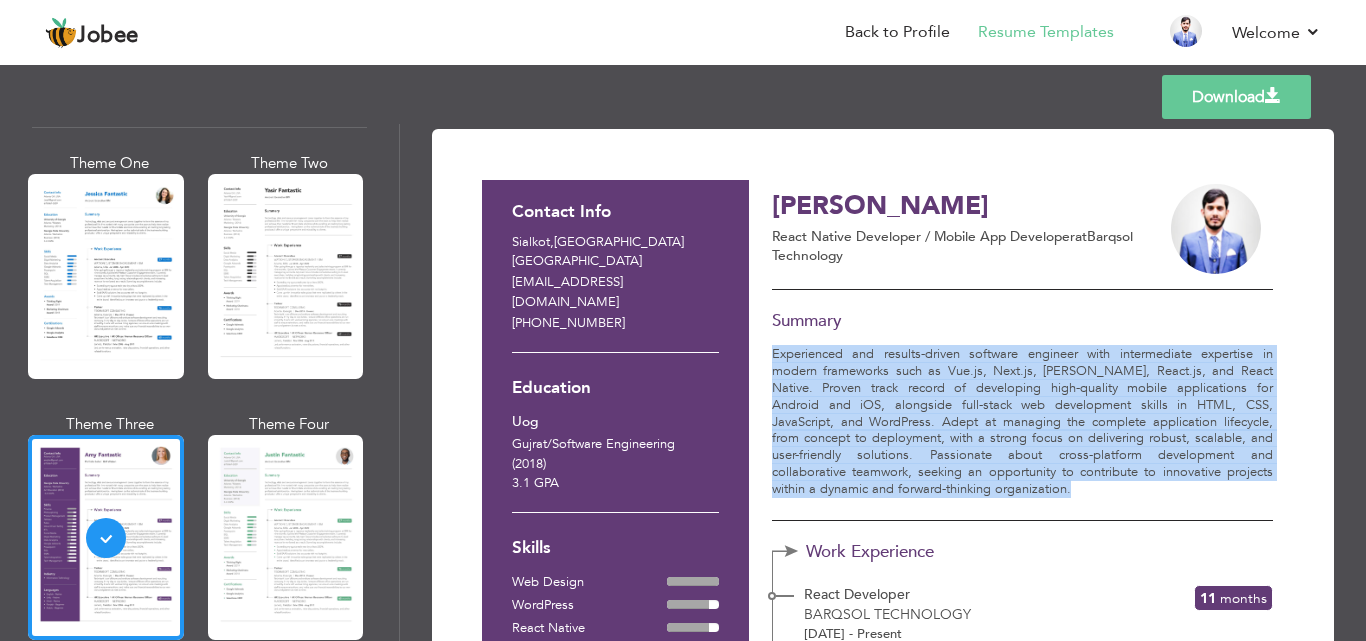click on "Experienced and results-driven software engineer with intermediate expertise in modern frameworks such as Vue.js, Next.js, [PERSON_NAME], React.js, and React Native. Proven track record of developing high-quality mobile applications for Android and iOS, alongside full-stack web development skills in HTML, CSS, JavaScript, and WordPress. Adept at managing the complete application lifecycle, from concept to deployment, with a strong focus on delivering robust, scalable, and user-friendly solutions. Passionate about cross-platform development and collaborative teamwork, seeking an opportunity to contribute to innovative projects within a dynamic and forward-thinking organization." at bounding box center [1022, 422] 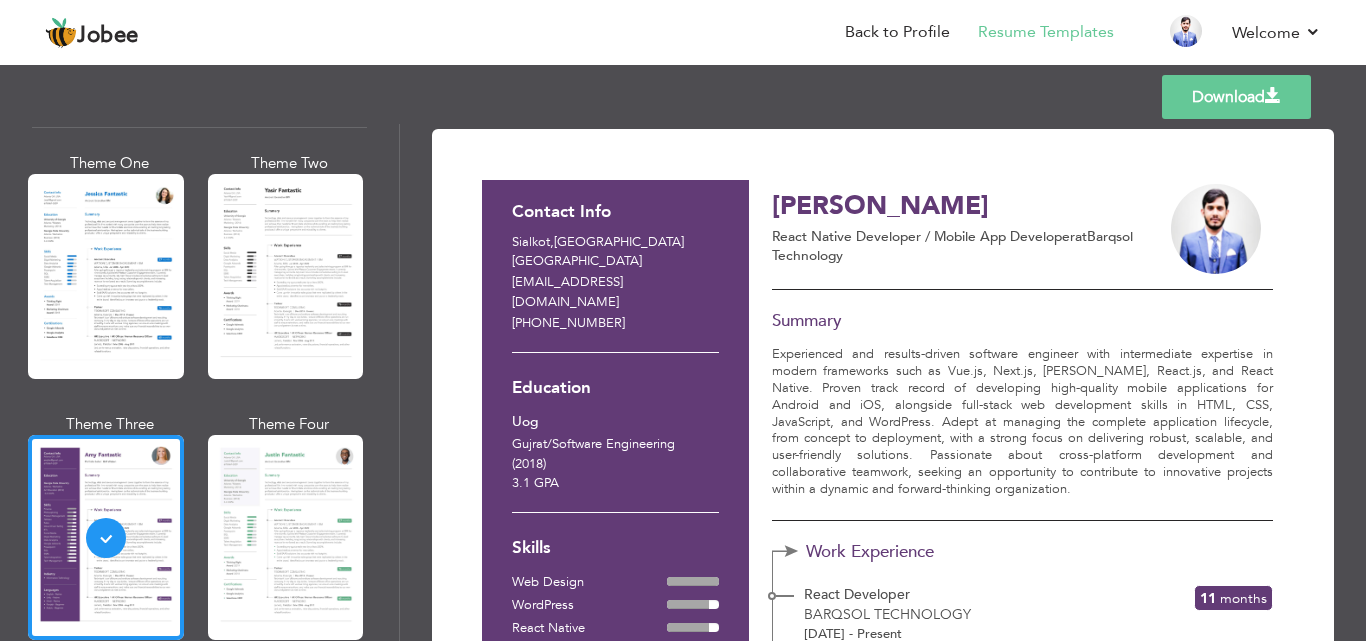 click on "Experienced and results-driven software engineer with intermediate expertise in modern frameworks such as Vue.js, Next.js, [PERSON_NAME], React.js, and React Native. Proven track record of developing high-quality mobile applications for Android and iOS, alongside full-stack web development skills in HTML, CSS, JavaScript, and WordPress. Adept at managing the complete application lifecycle, from concept to deployment, with a strong focus on delivering robust, scalable, and user-friendly solutions. Passionate about cross-platform development and collaborative teamwork, seeking an opportunity to contribute to innovative projects within a dynamic and forward-thinking organization." at bounding box center (1022, 422) 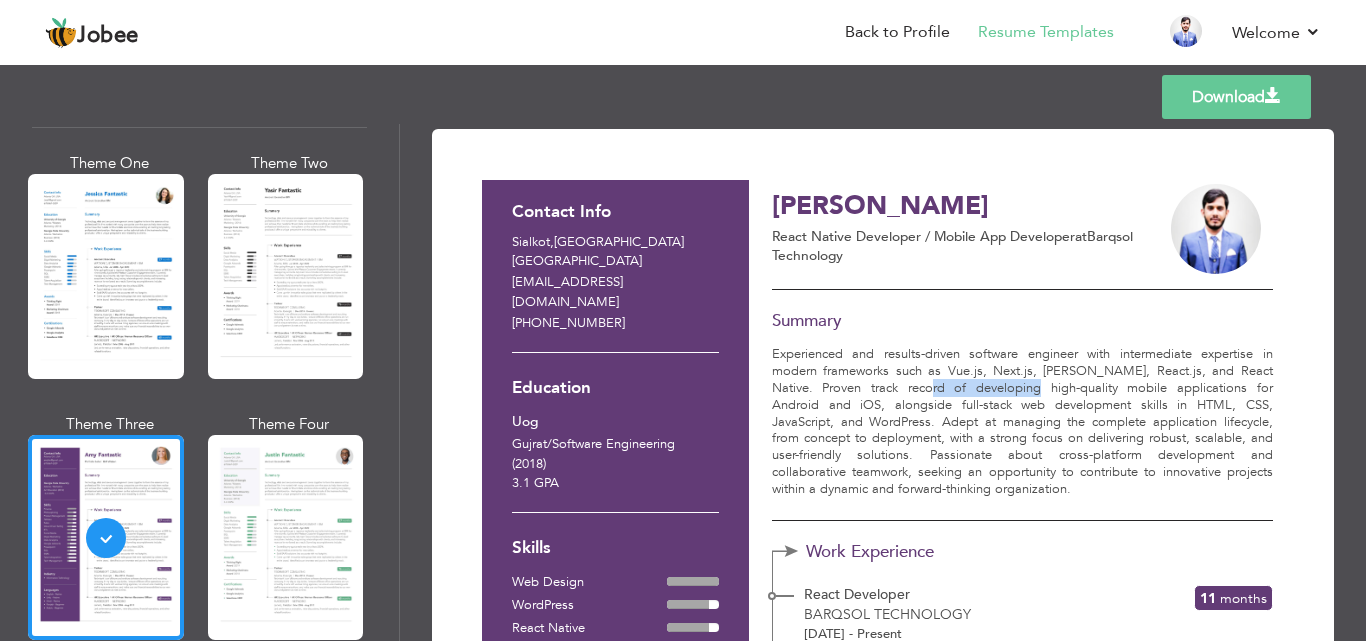 drag, startPoint x: 1004, startPoint y: 393, endPoint x: 943, endPoint y: 393, distance: 61 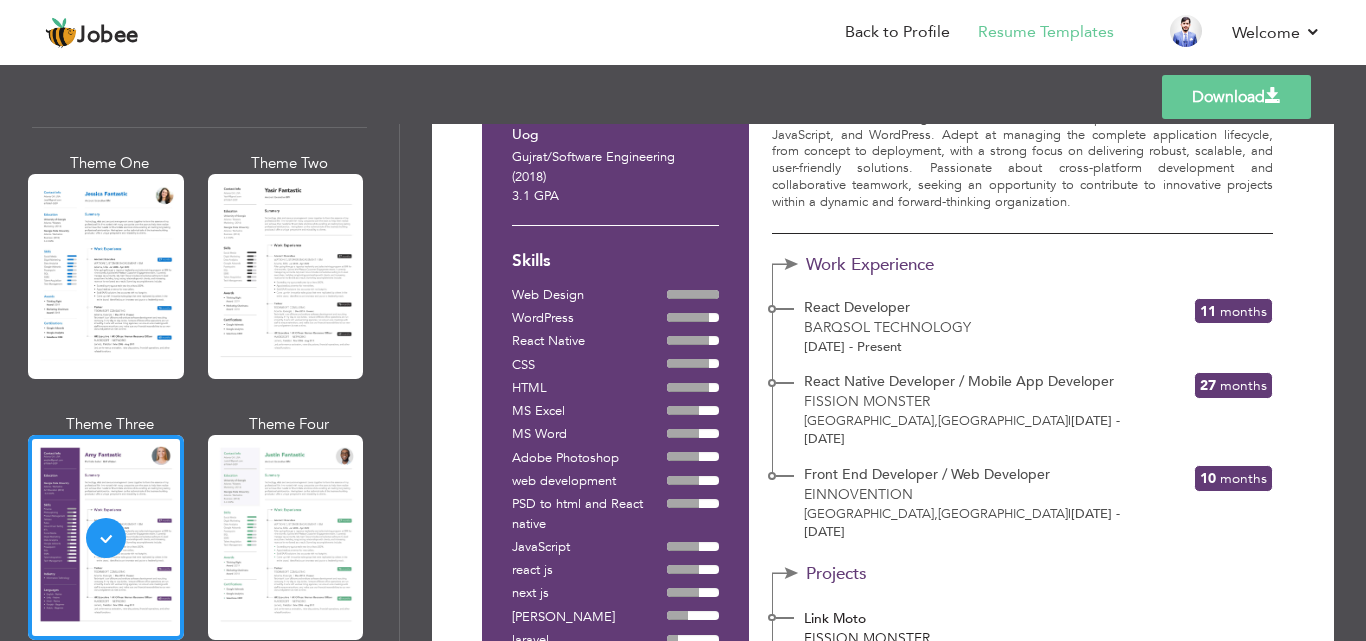 scroll, scrollTop: 288, scrollLeft: 0, axis: vertical 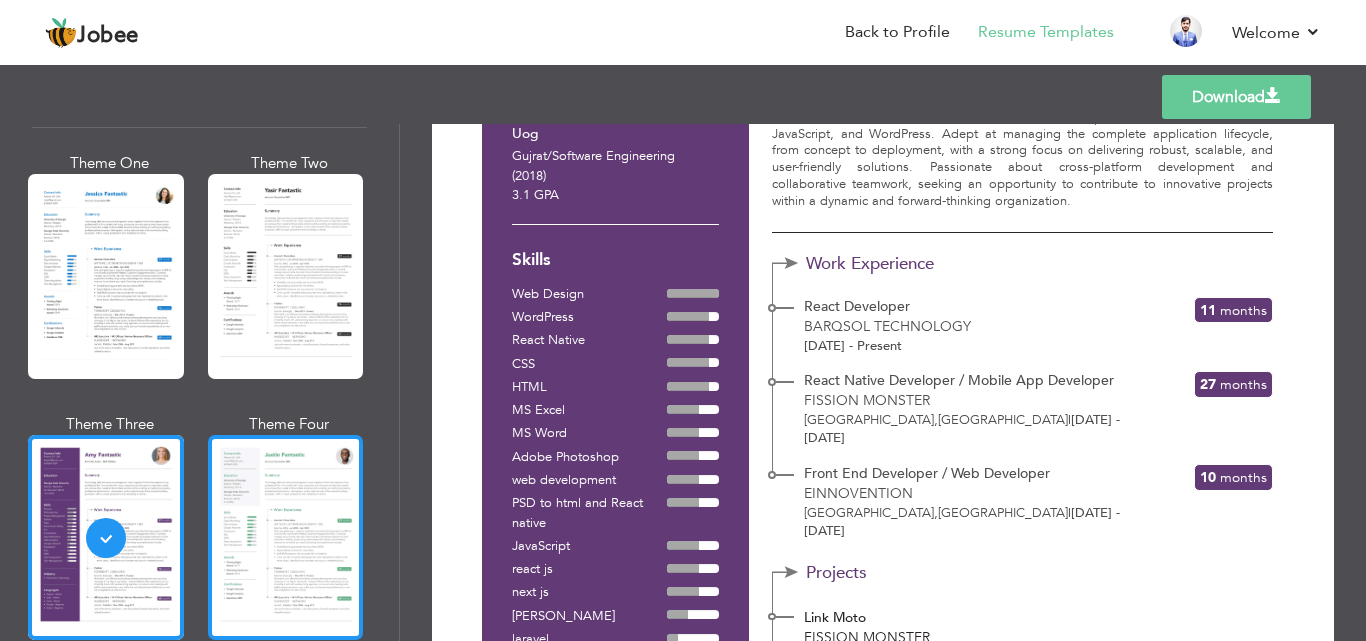 click at bounding box center [286, 537] 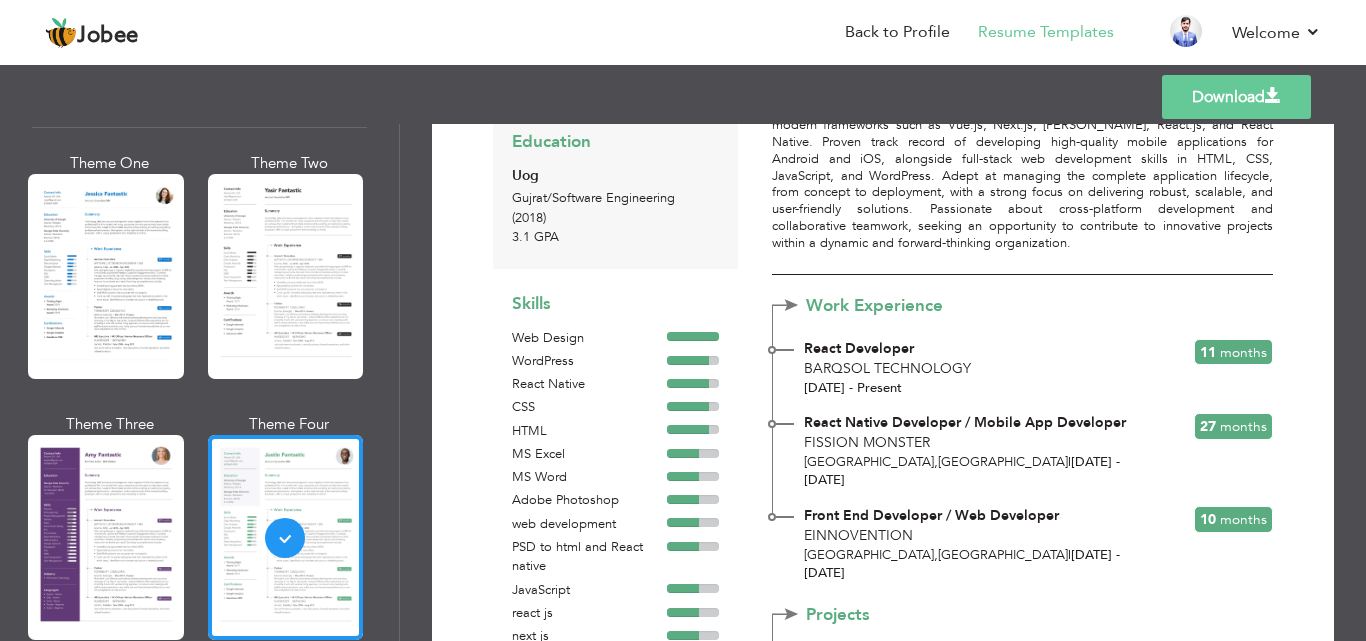 scroll, scrollTop: 247, scrollLeft: 0, axis: vertical 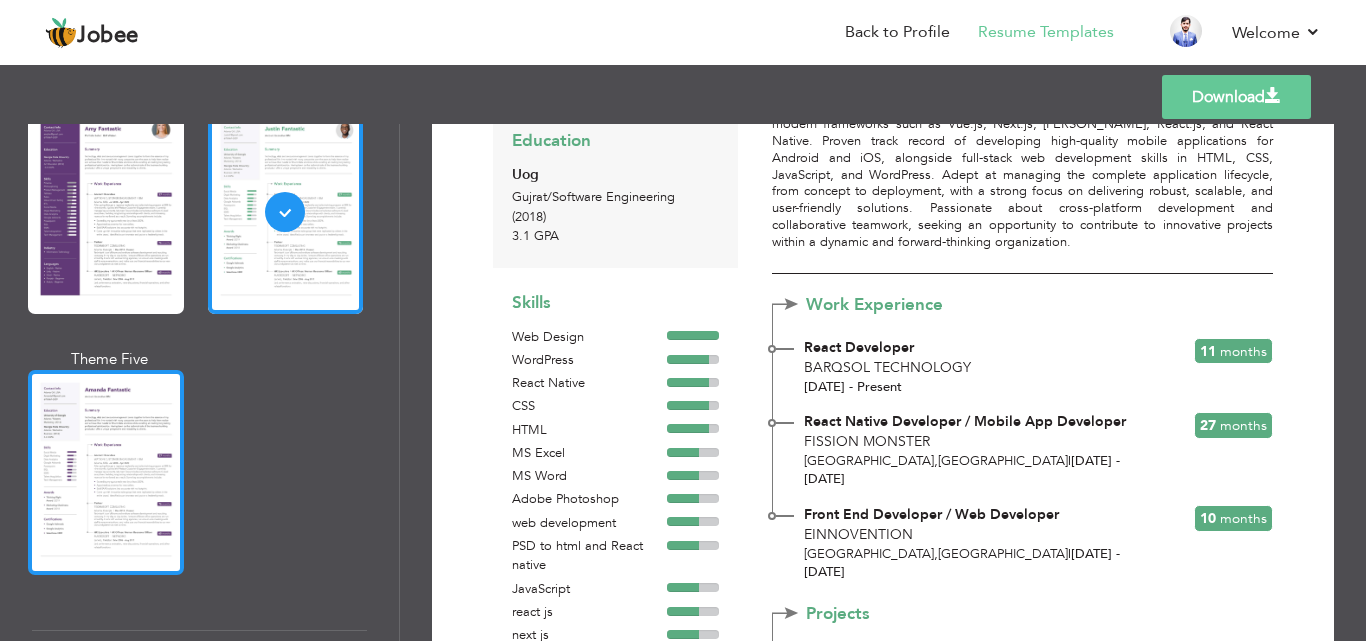 click at bounding box center (106, 472) 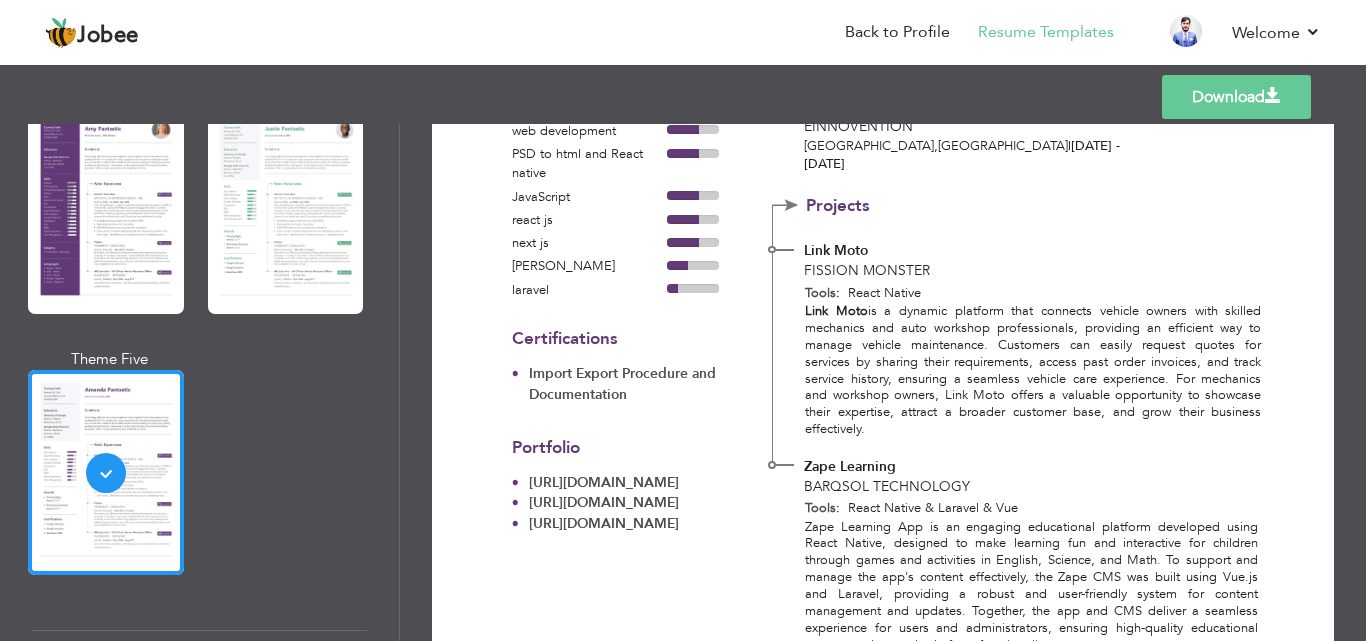 scroll, scrollTop: 763, scrollLeft: 0, axis: vertical 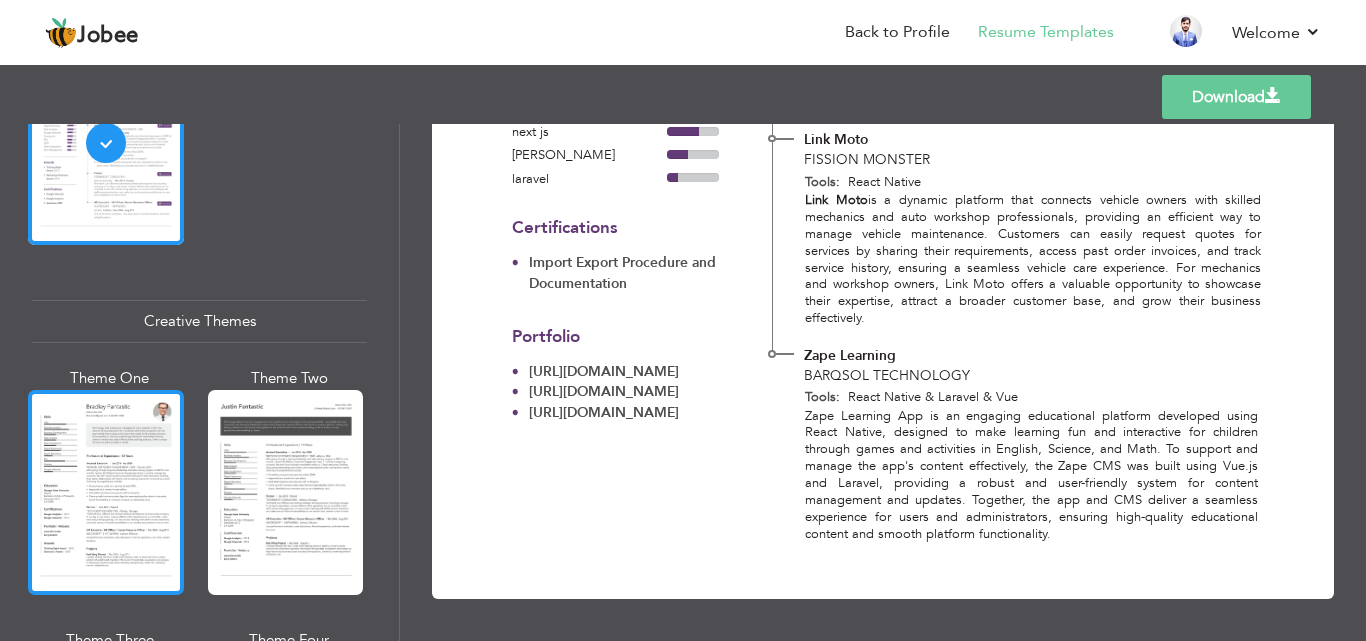 click at bounding box center (106, 492) 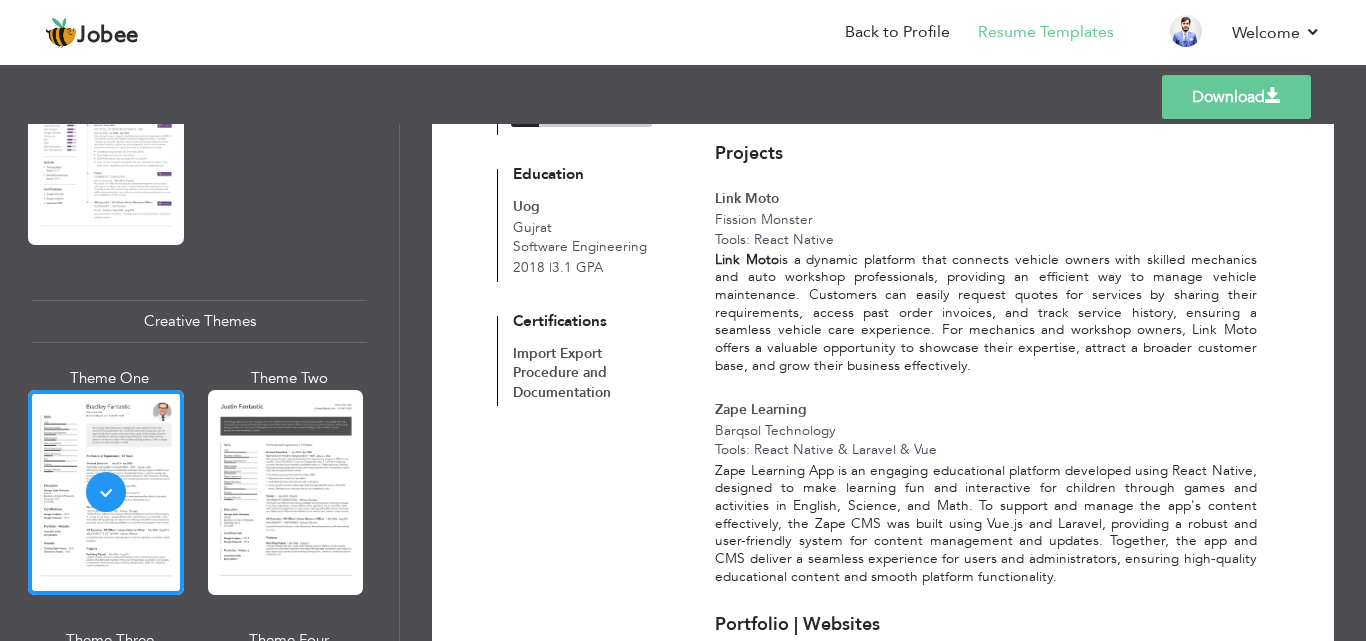 scroll, scrollTop: 855, scrollLeft: 0, axis: vertical 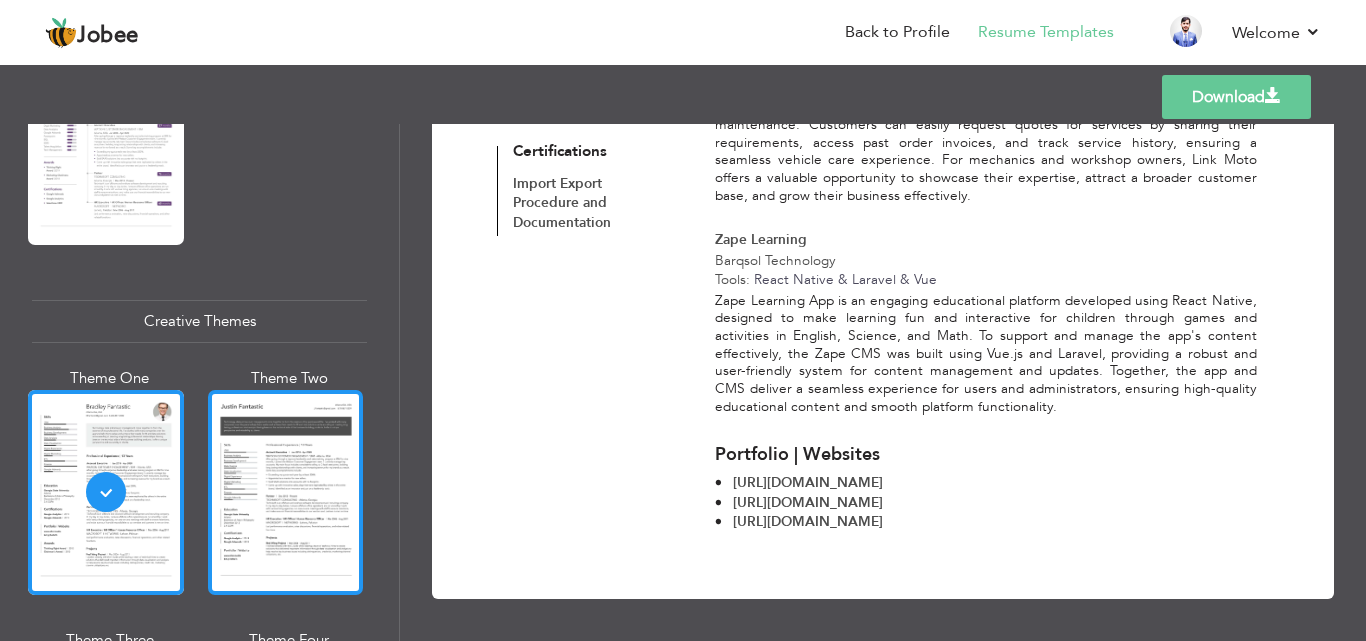 click at bounding box center [286, 492] 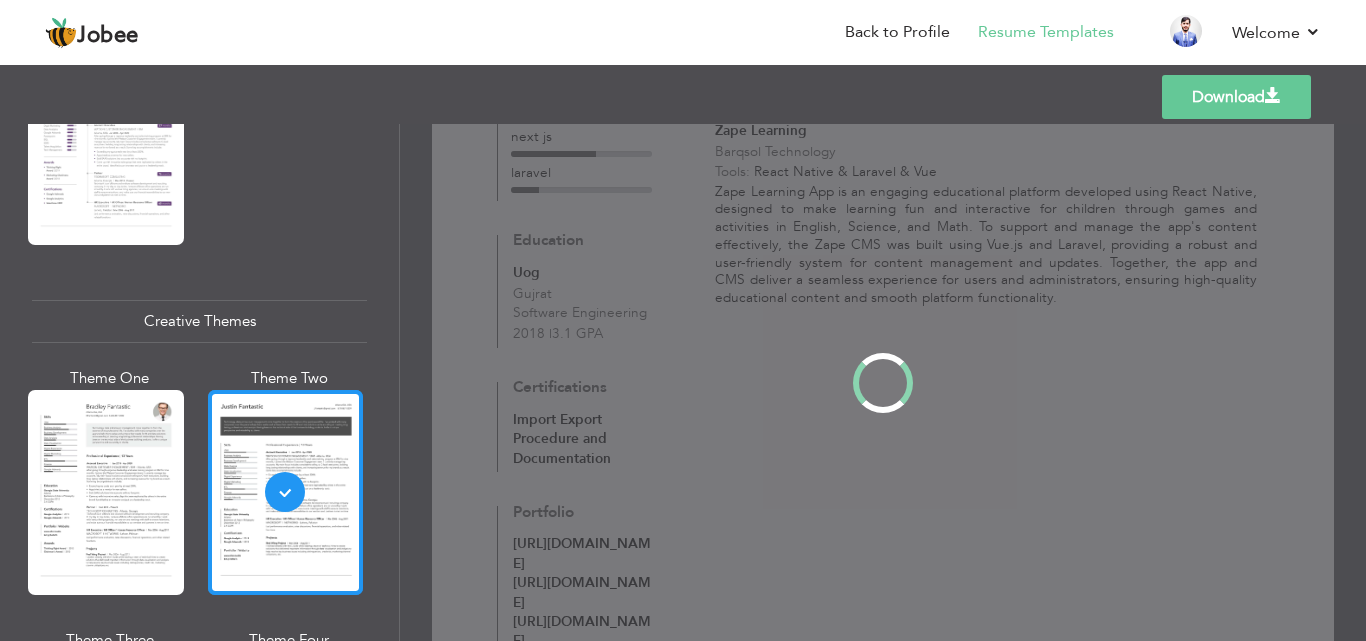 scroll, scrollTop: 0, scrollLeft: 0, axis: both 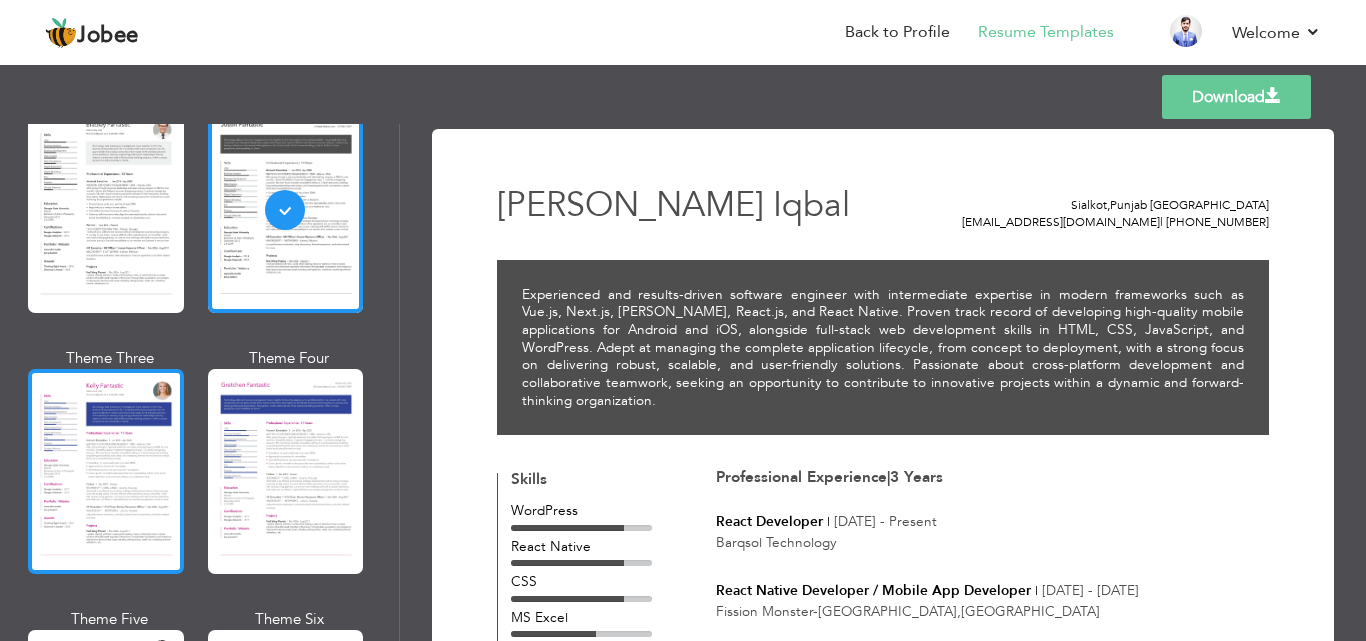 click at bounding box center (106, 471) 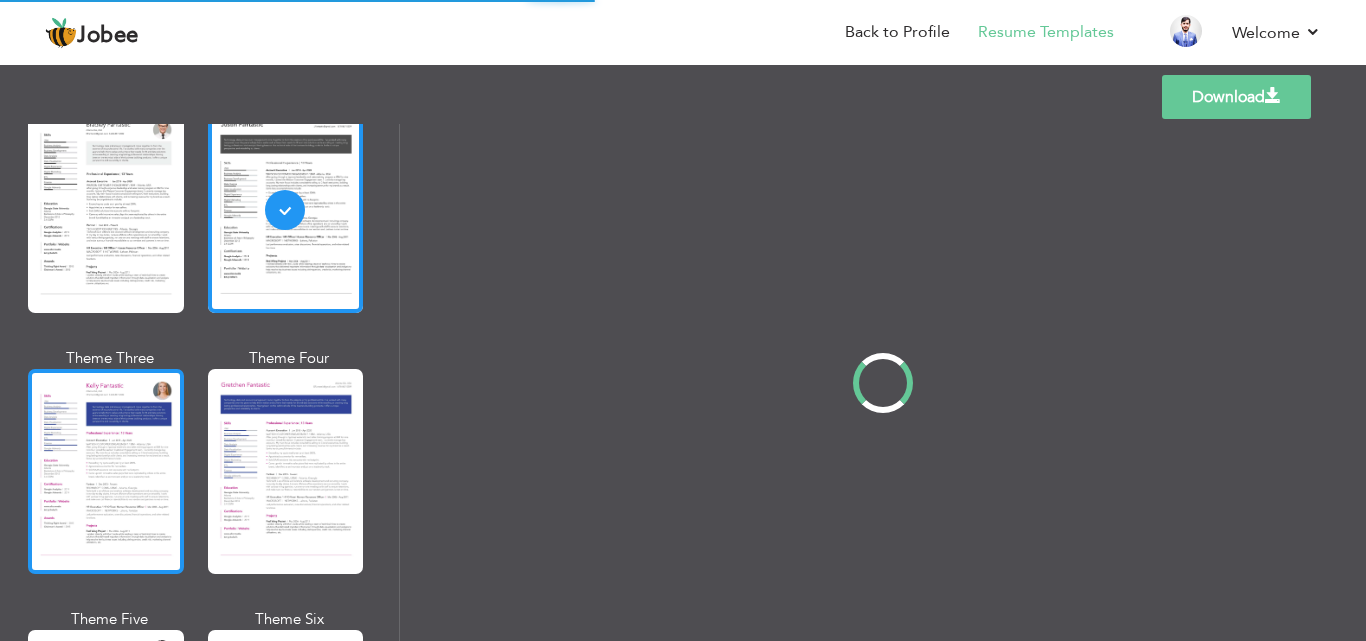 scroll, scrollTop: 2499, scrollLeft: 0, axis: vertical 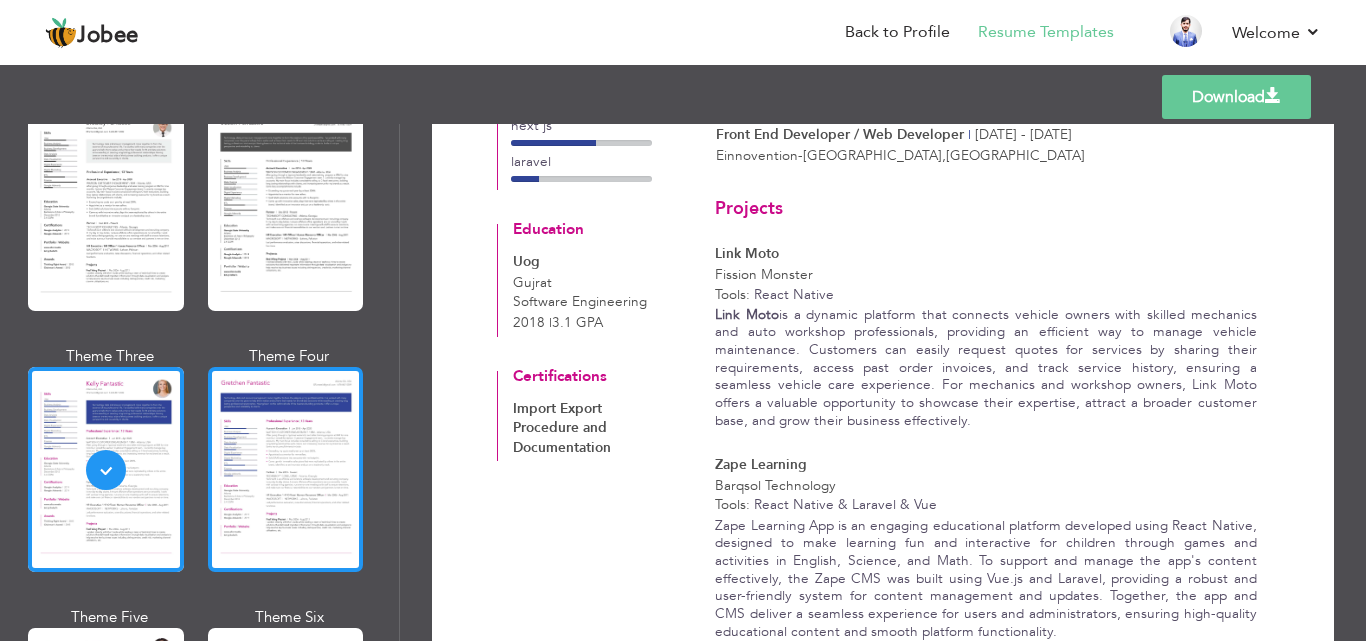 click at bounding box center [286, 469] 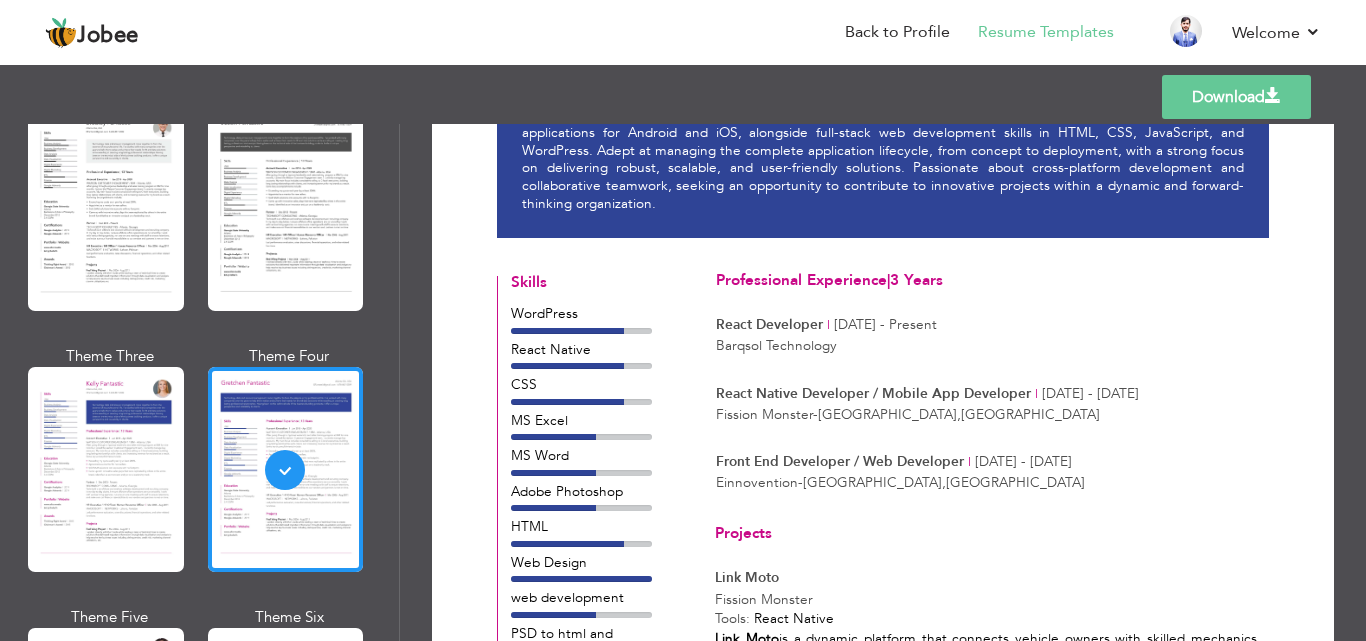 scroll, scrollTop: 200, scrollLeft: 0, axis: vertical 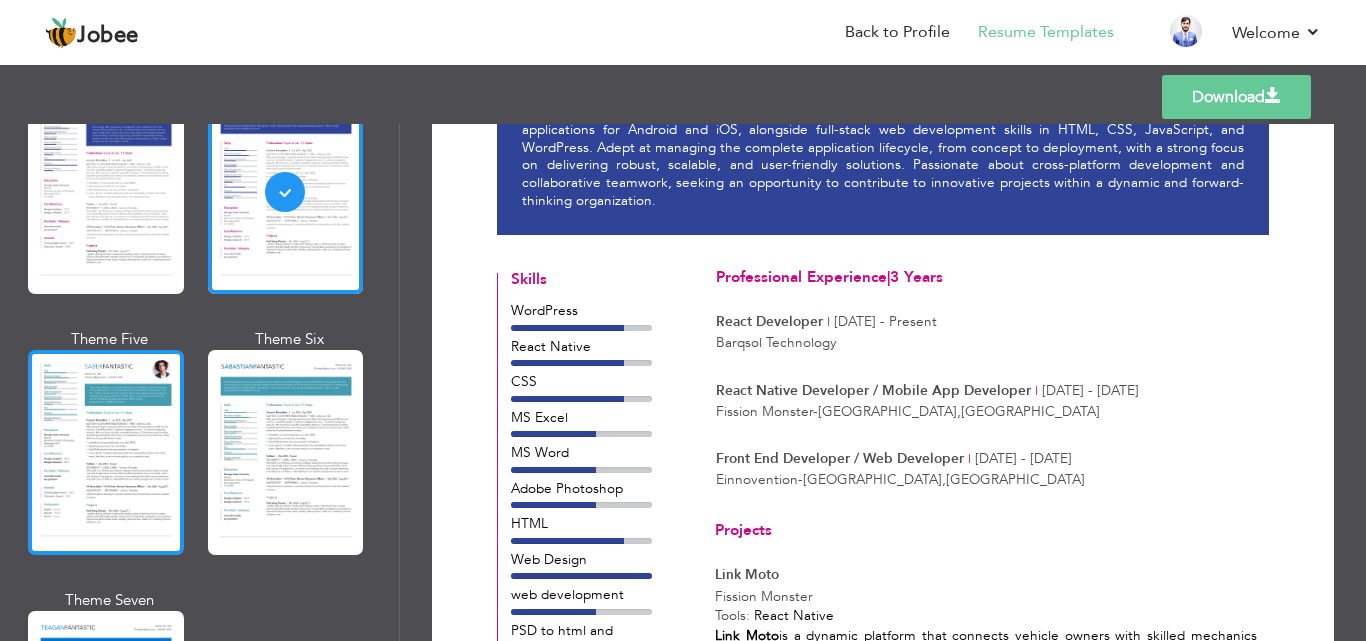 click at bounding box center (106, 452) 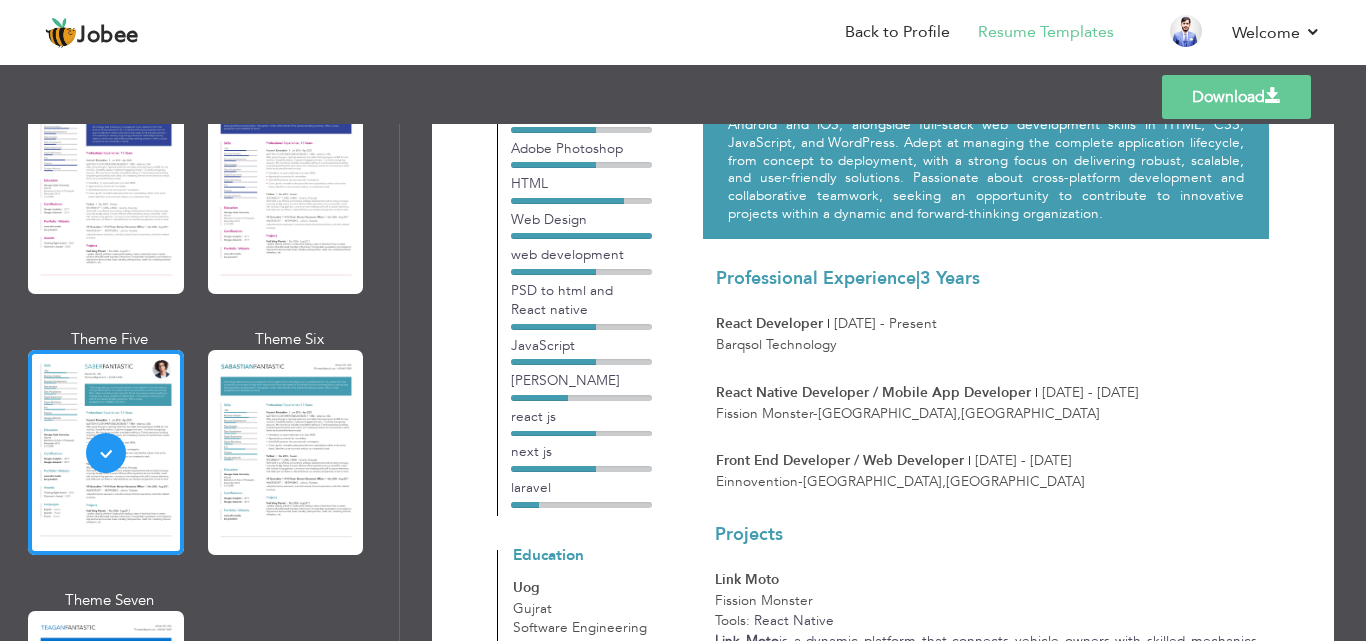 scroll, scrollTop: 266, scrollLeft: 0, axis: vertical 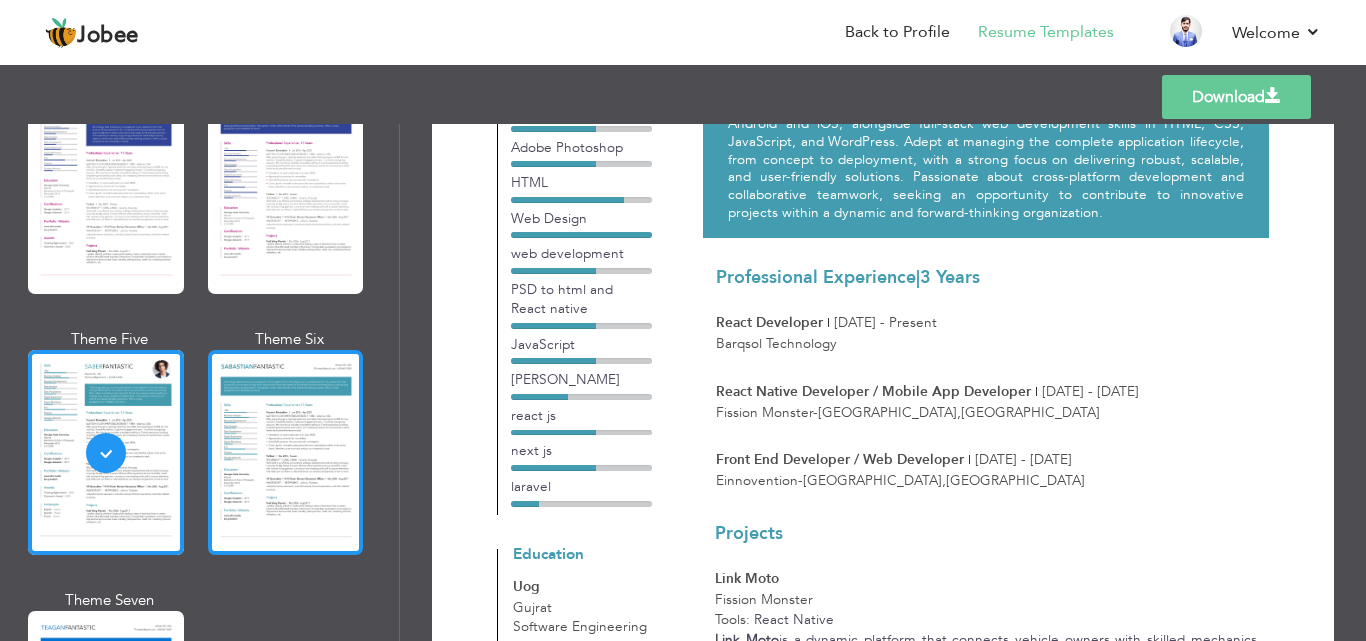 click at bounding box center (286, 452) 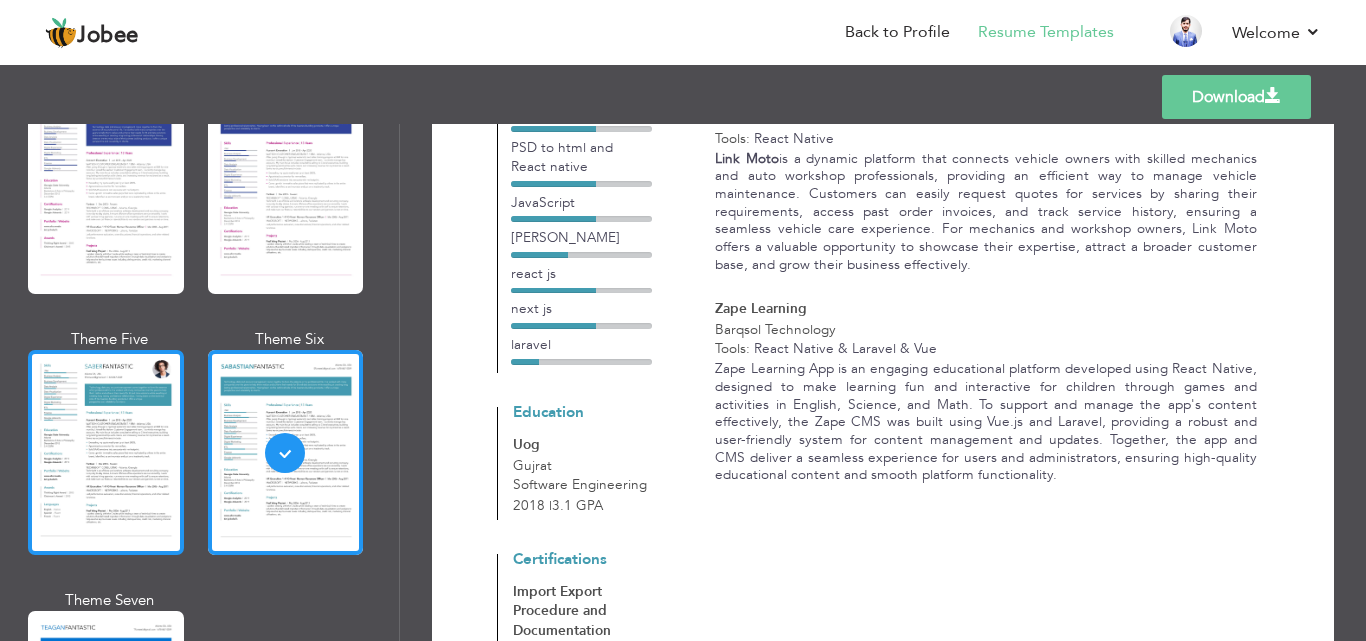 scroll, scrollTop: 684, scrollLeft: 0, axis: vertical 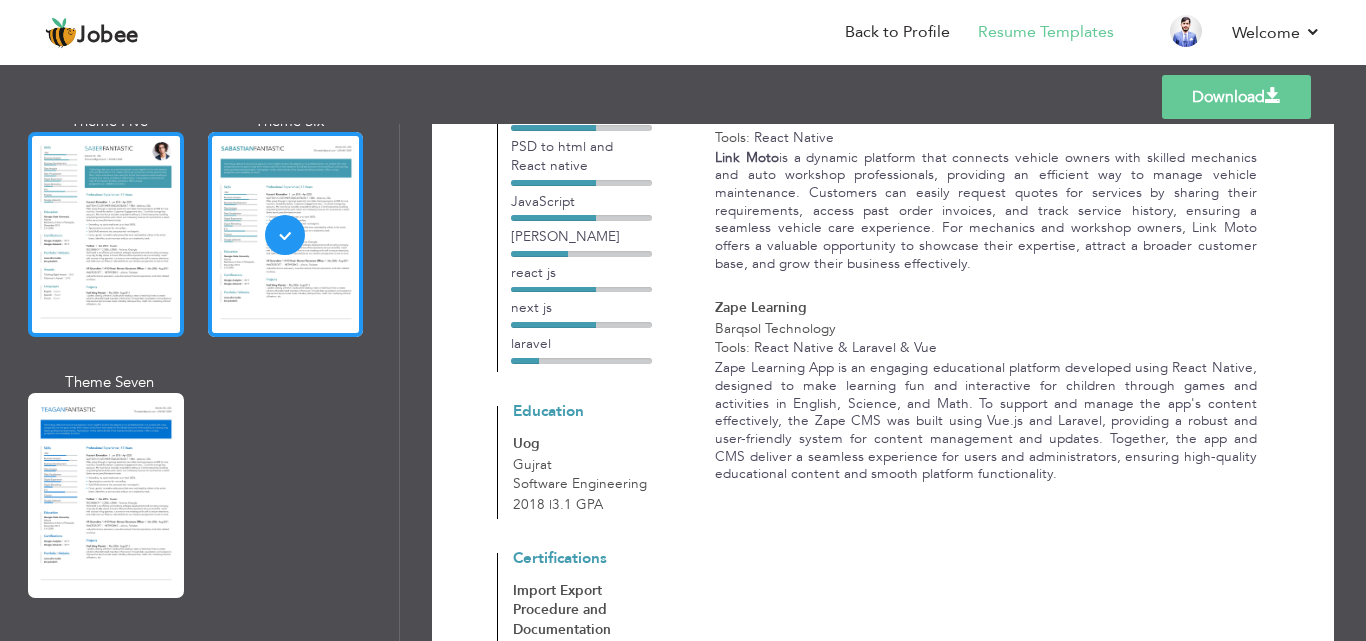 click at bounding box center [106, 495] 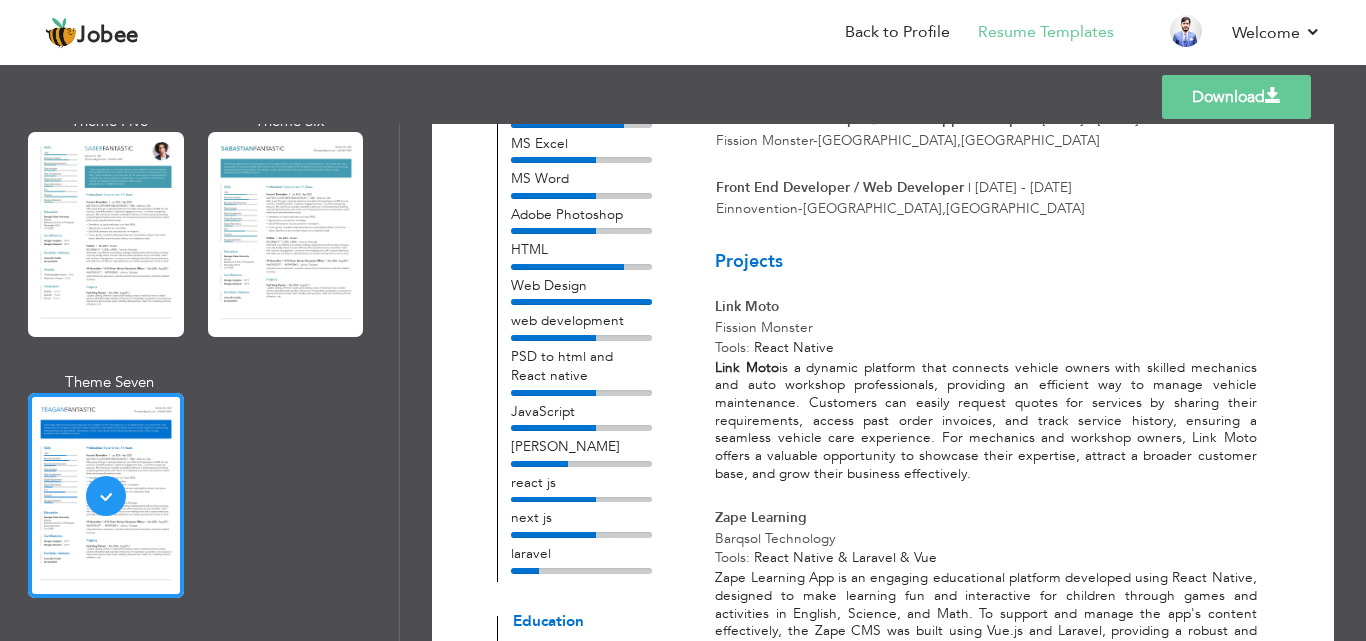 scroll, scrollTop: 475, scrollLeft: 0, axis: vertical 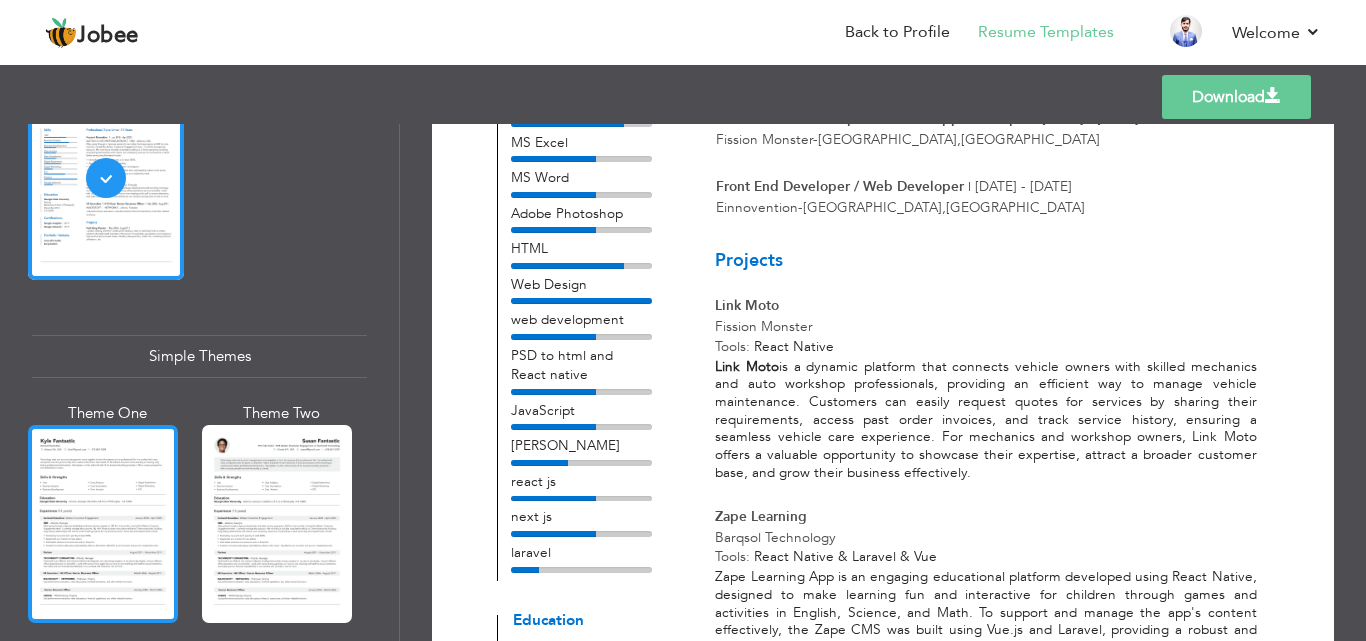 click at bounding box center [103, 524] 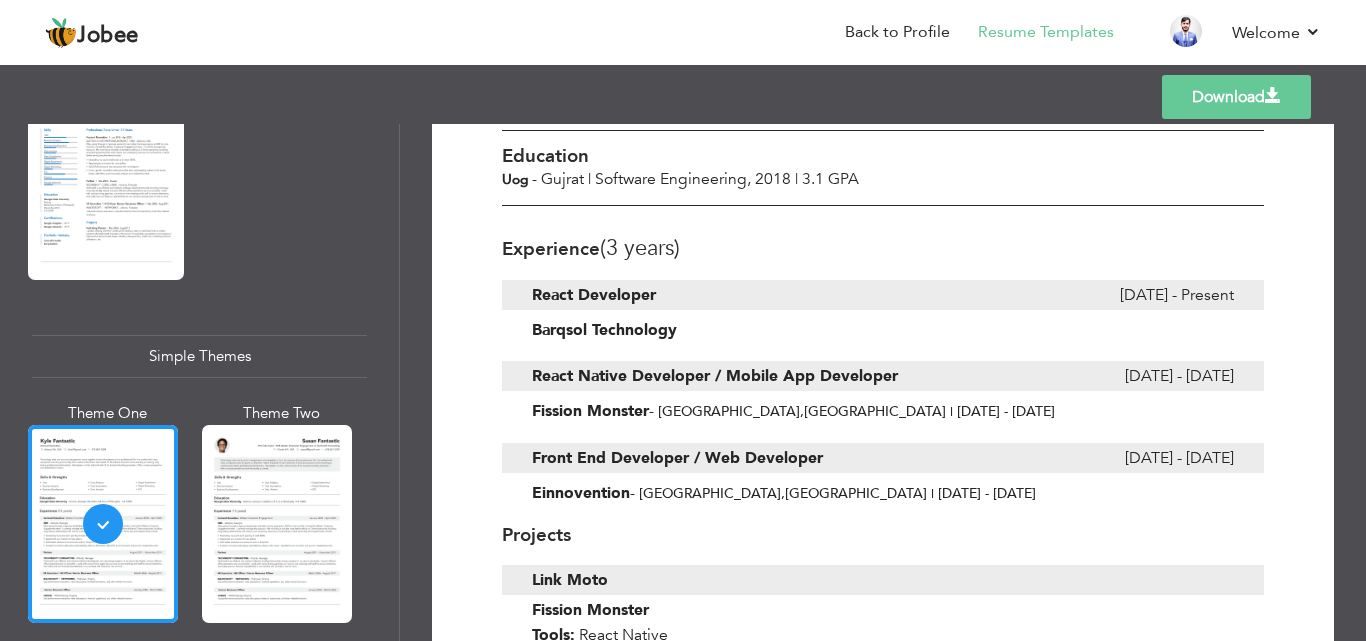 scroll, scrollTop: 575, scrollLeft: 0, axis: vertical 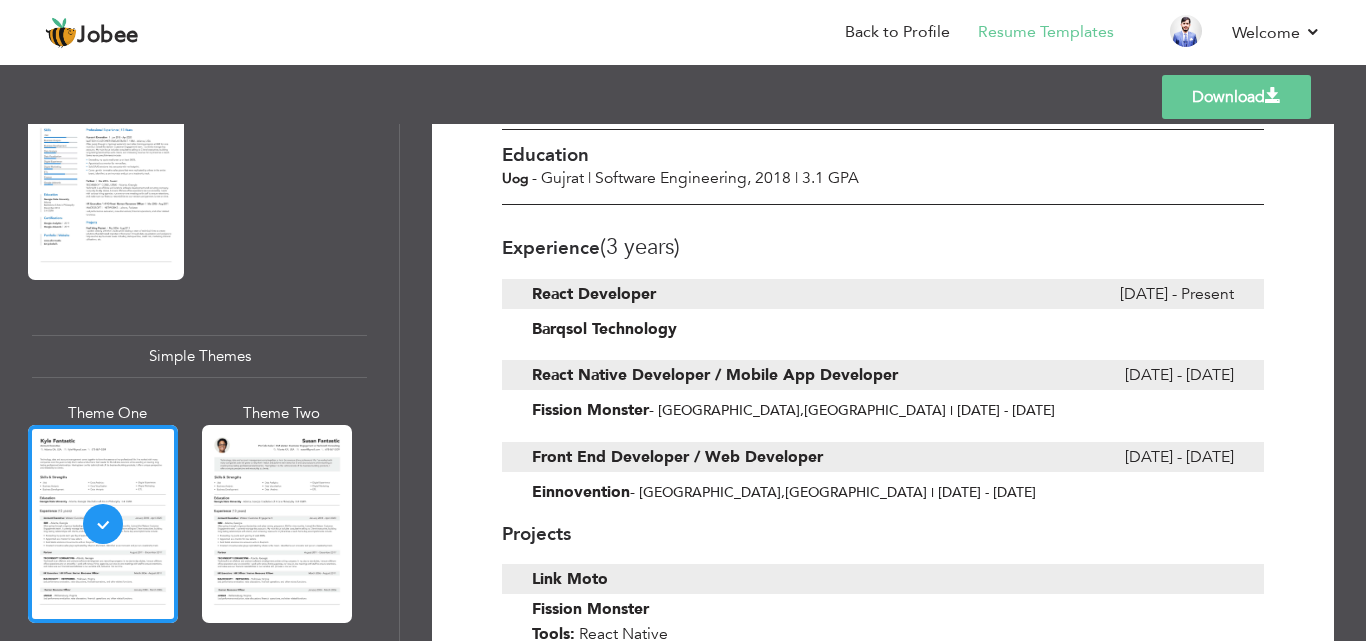 click on "Front End Developer / Web Developer" at bounding box center [677, 457] 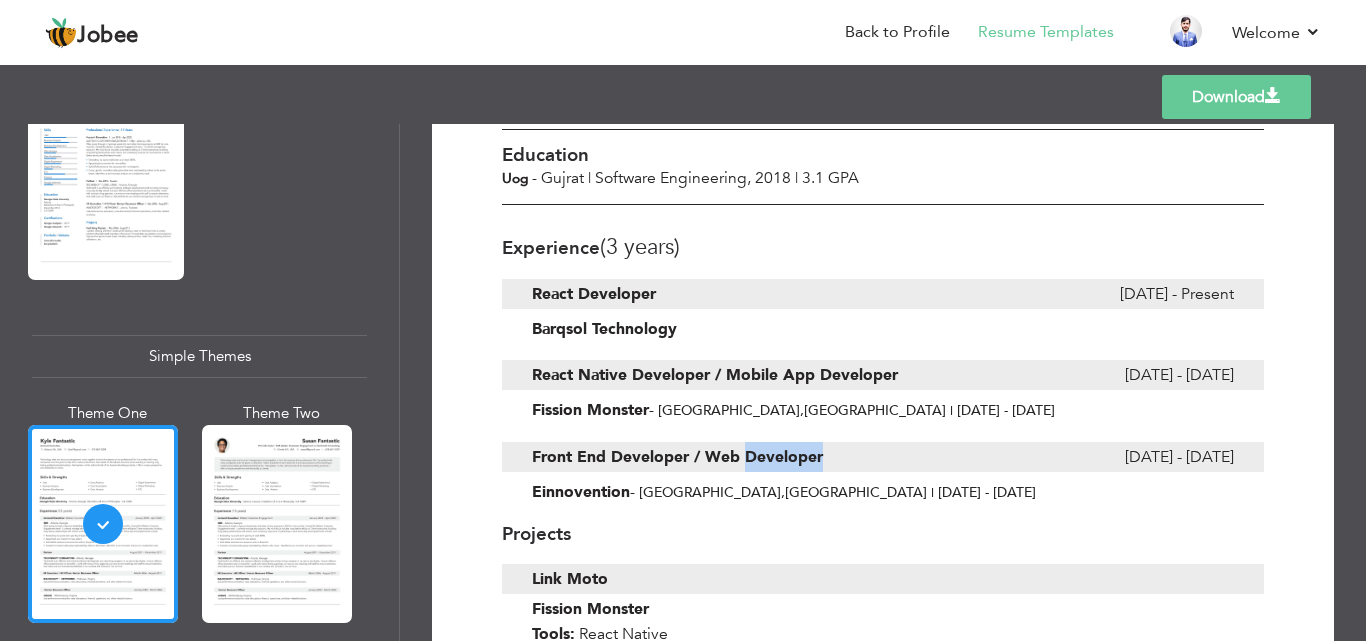 click on "Front End Developer / Web Developer" at bounding box center [677, 457] 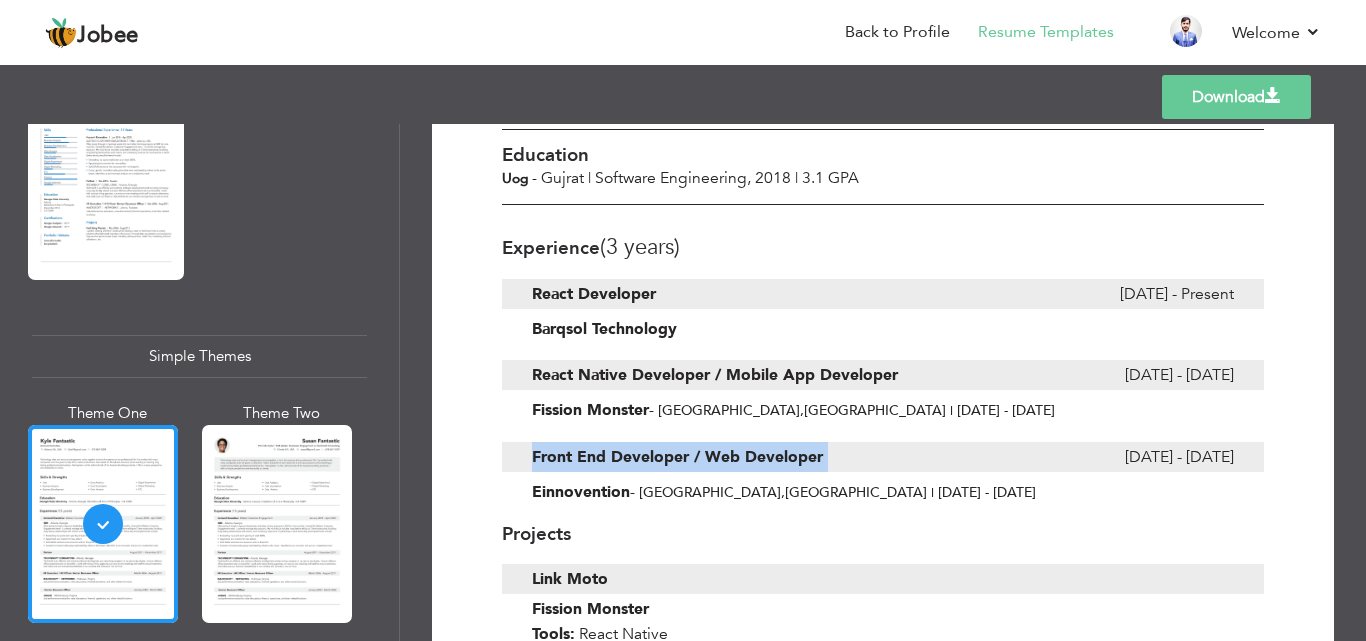 click on "Front End Developer / Web Developer" at bounding box center (677, 457) 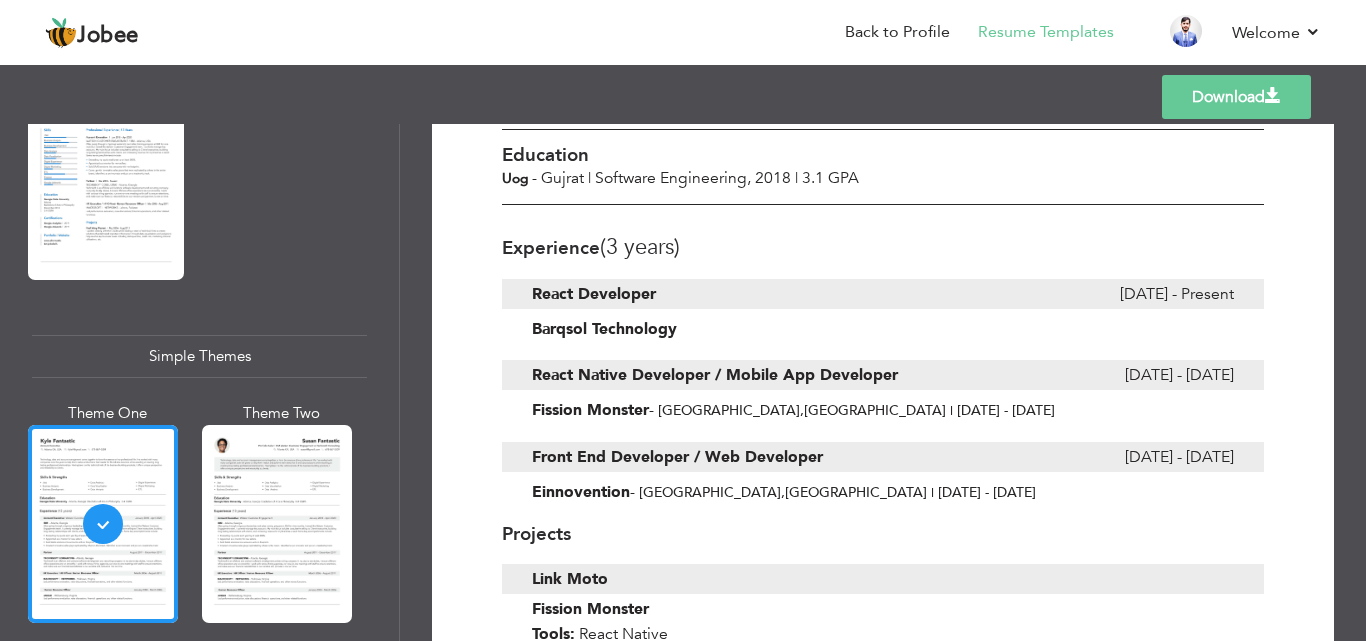 click on "," at bounding box center [783, 492] 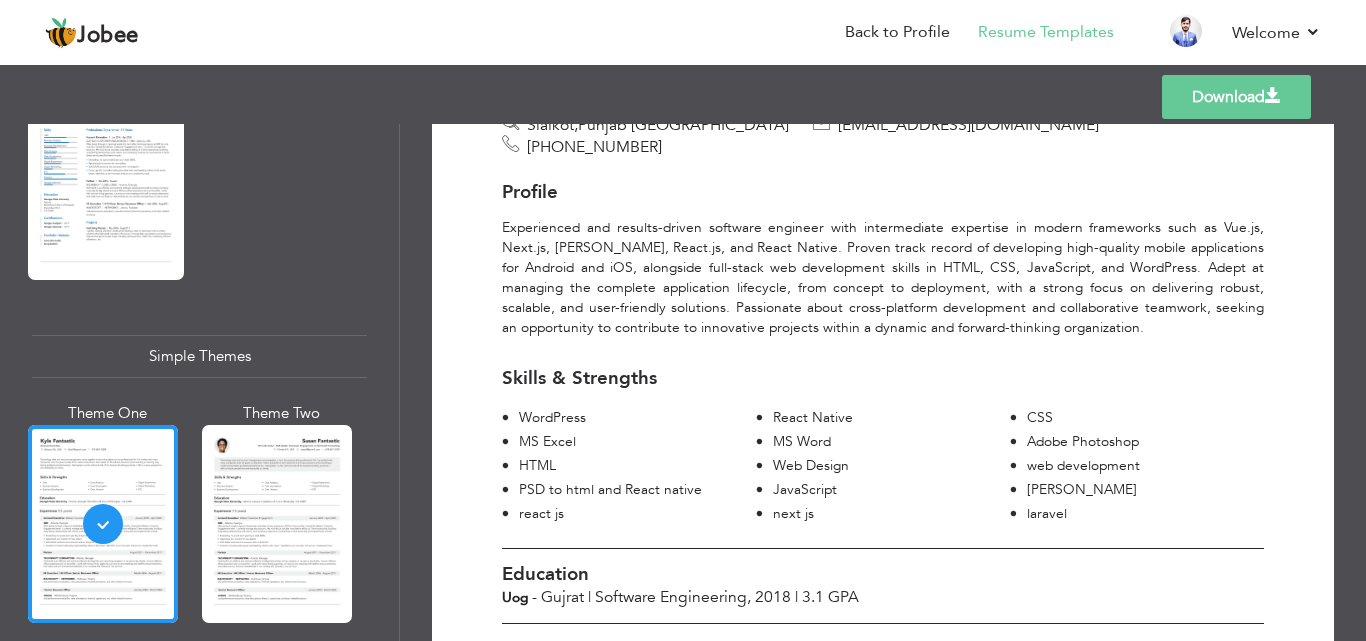 scroll, scrollTop: 0, scrollLeft: 0, axis: both 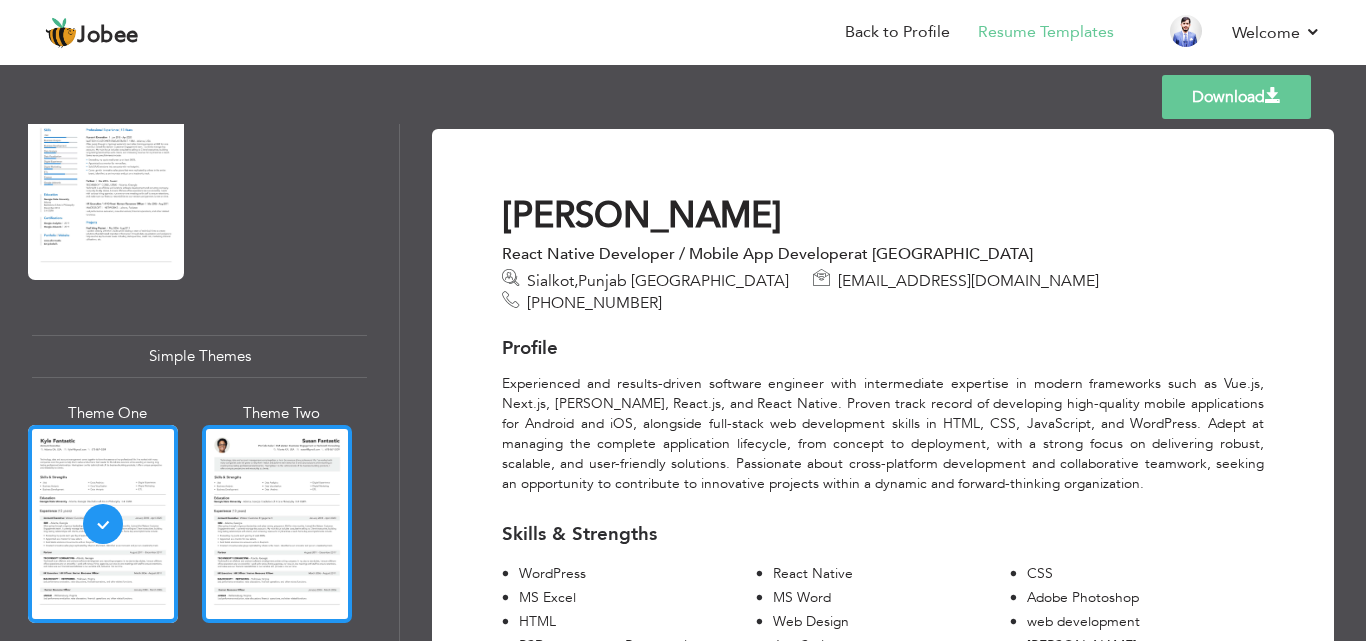 click at bounding box center [277, 524] 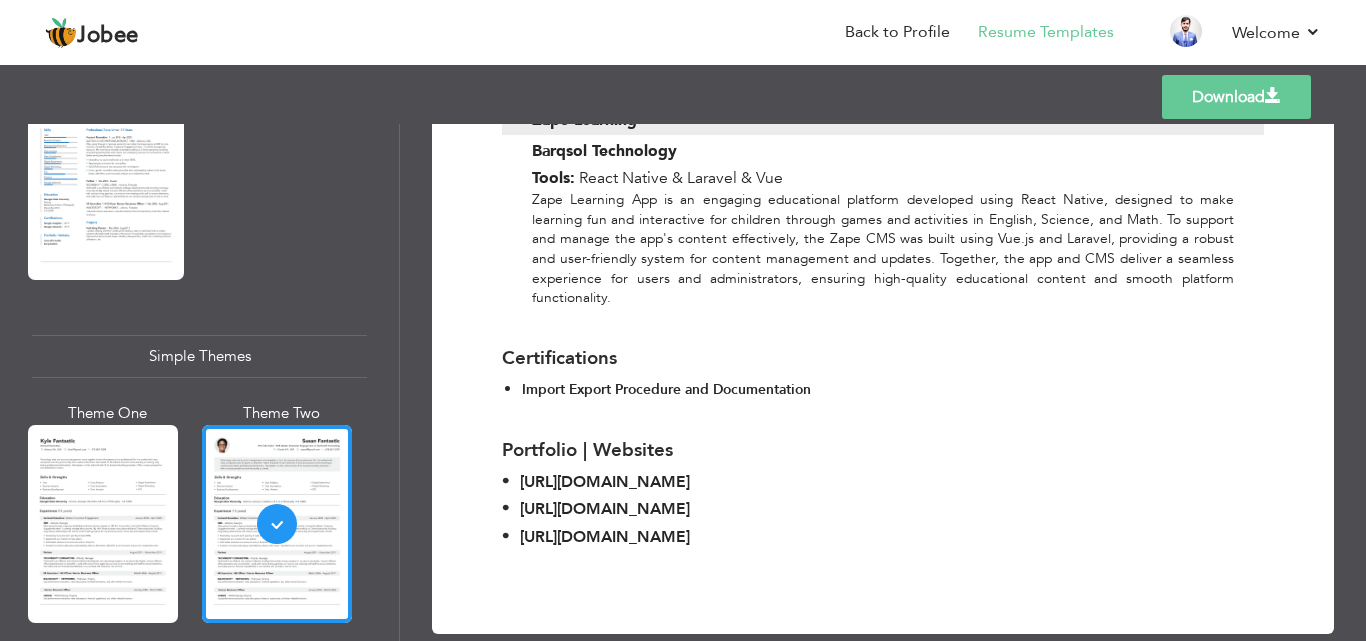 scroll, scrollTop: 1282, scrollLeft: 0, axis: vertical 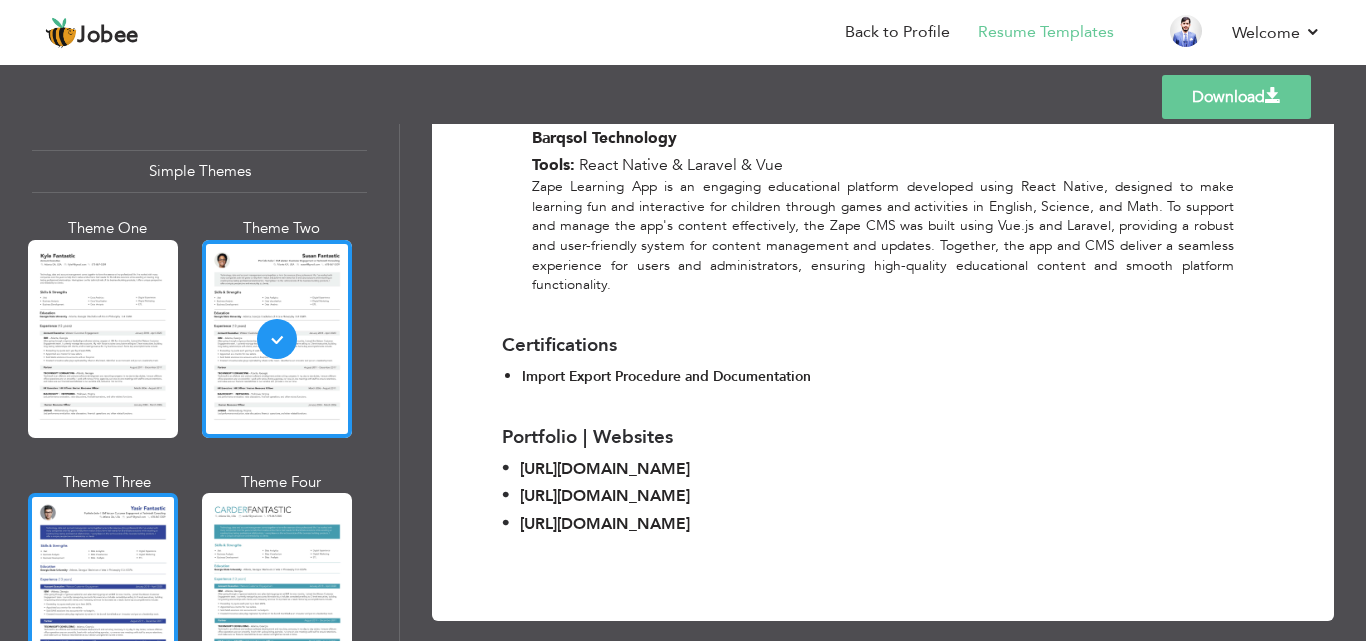 click at bounding box center (103, 592) 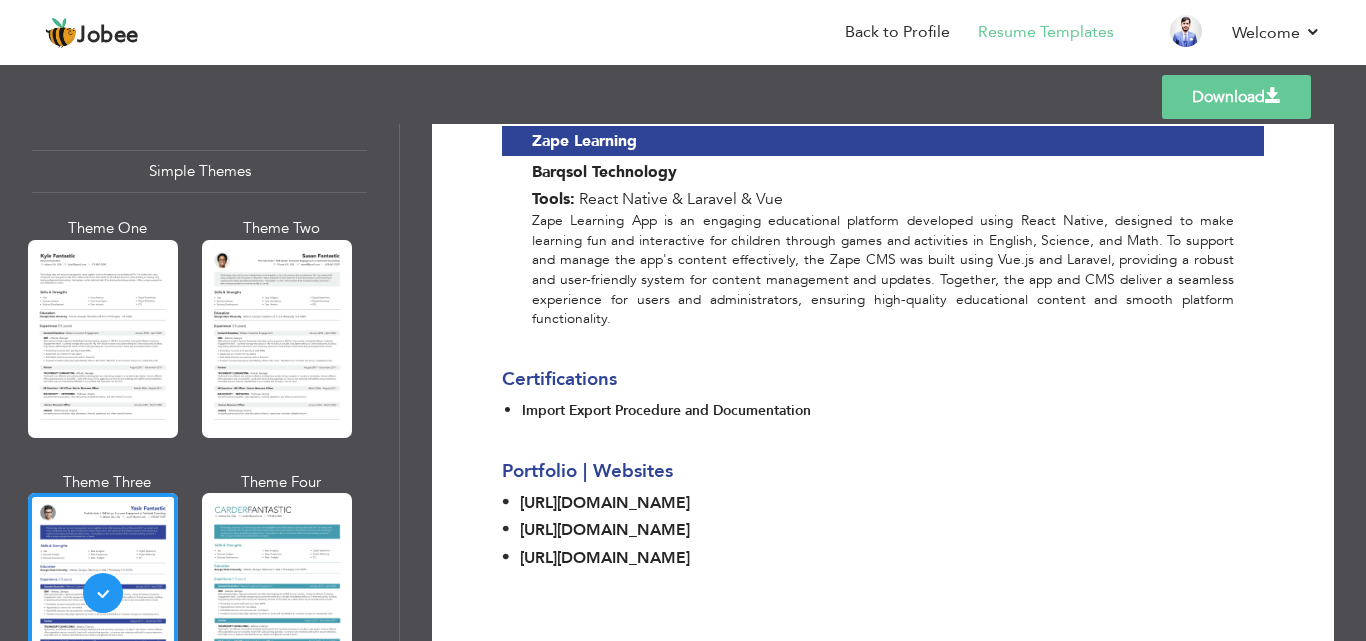 scroll, scrollTop: 1229, scrollLeft: 0, axis: vertical 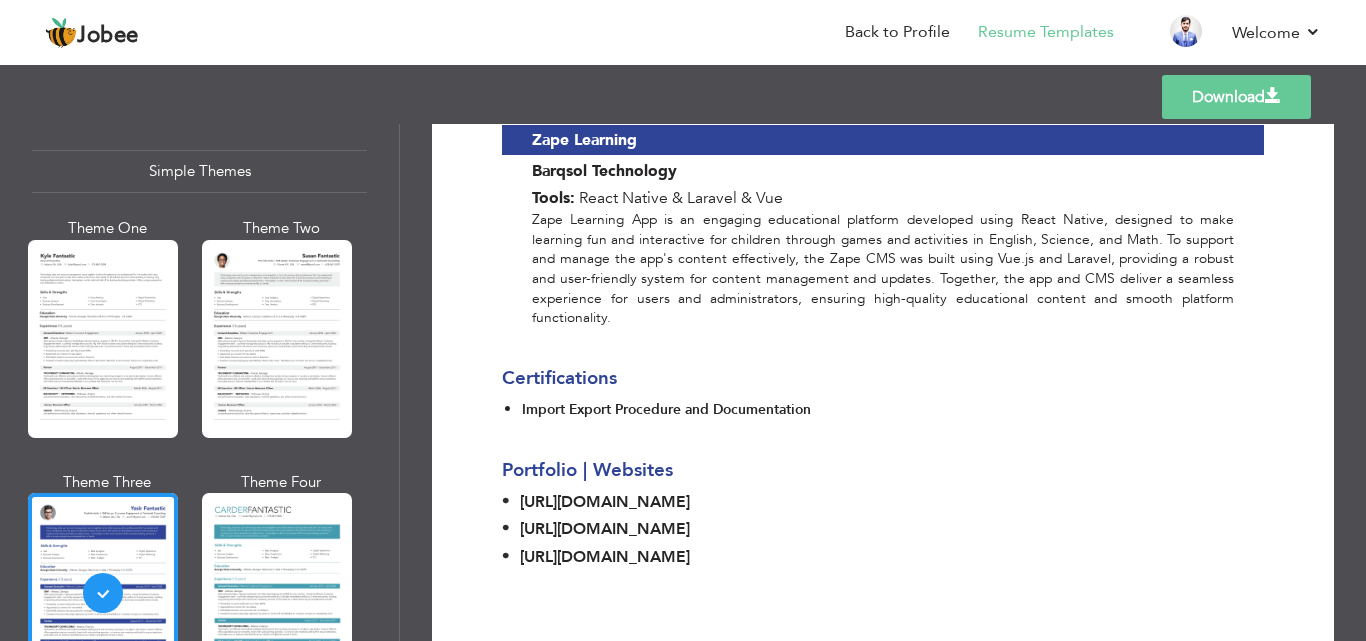 click on "Import Export Procedure and Documentation" at bounding box center [666, 409] 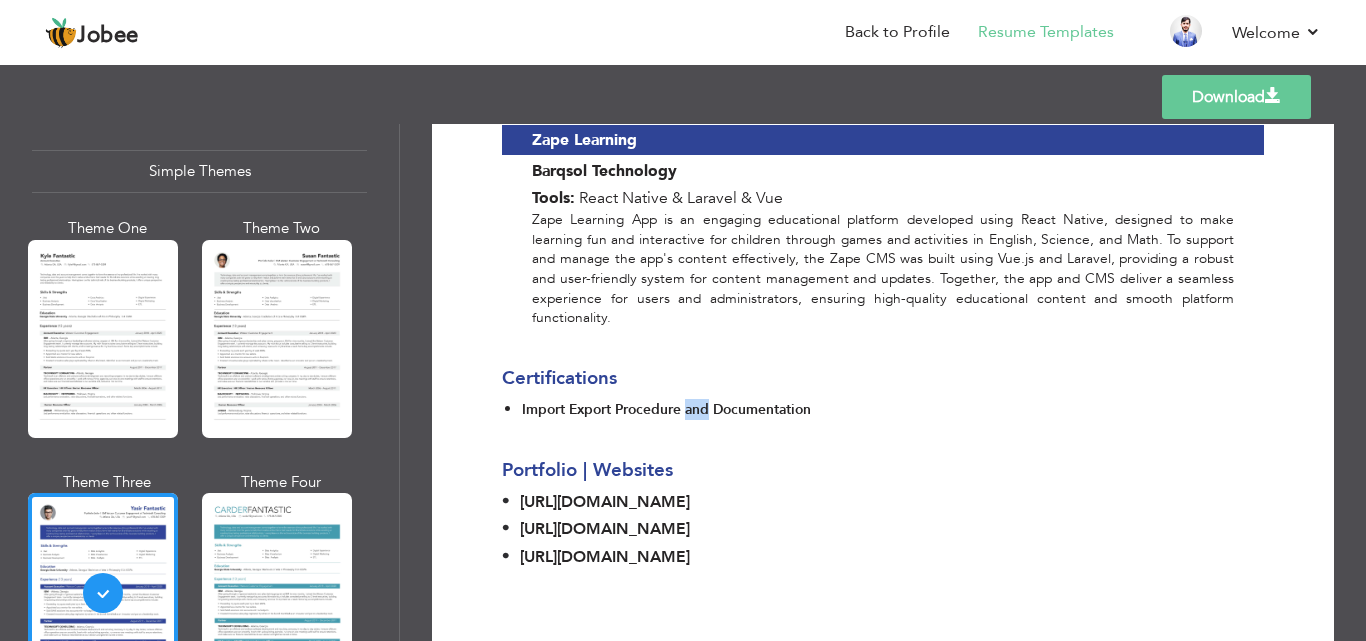 click on "Import Export Procedure and Documentation" at bounding box center (666, 409) 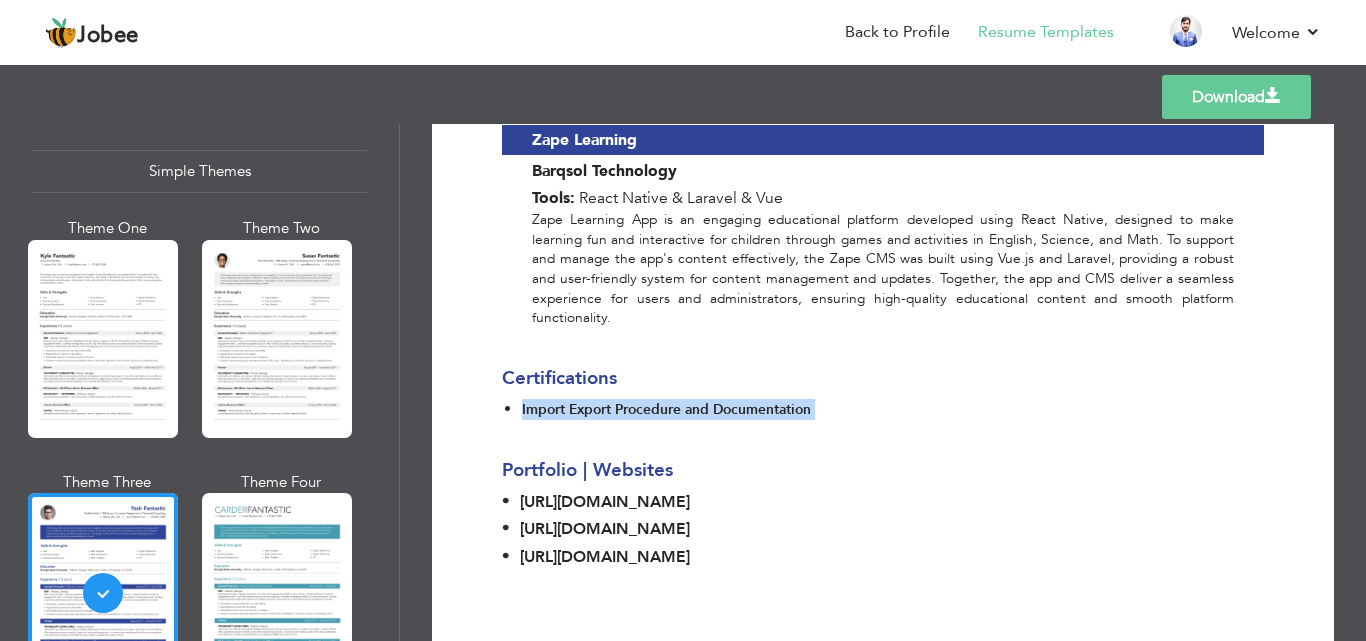 click on "Import Export Procedure and Documentation" at bounding box center (666, 409) 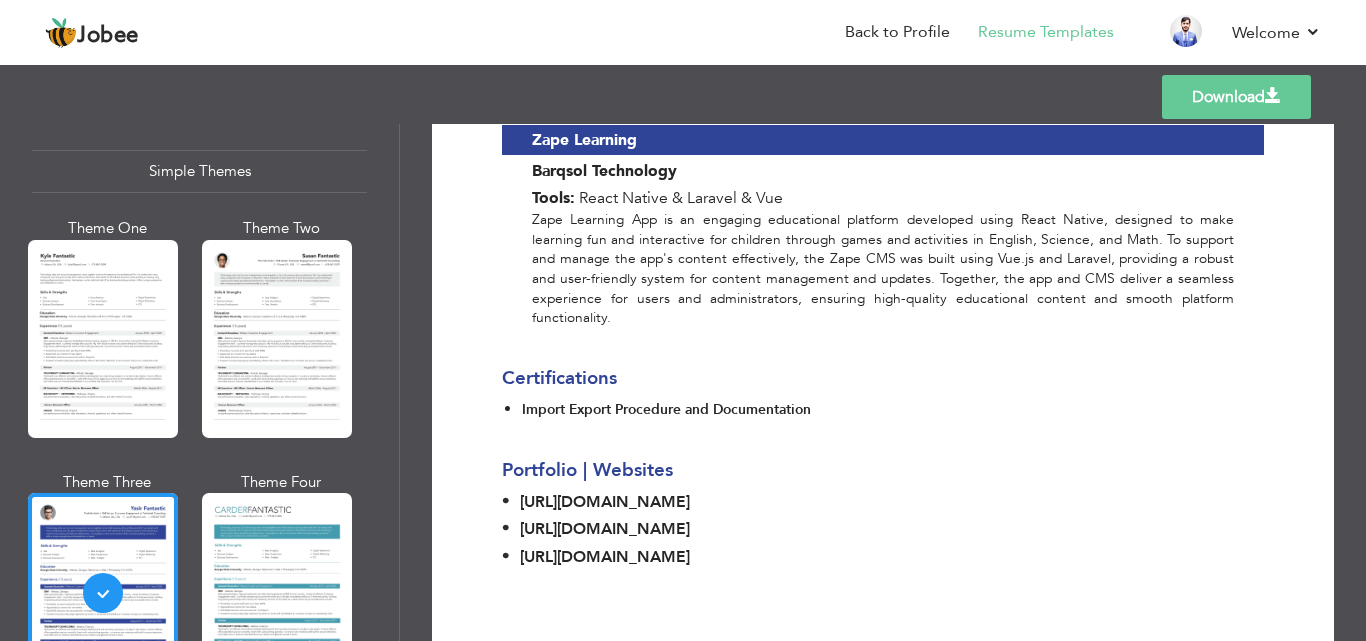 click on "Portfolio | Websites" at bounding box center (883, 470) 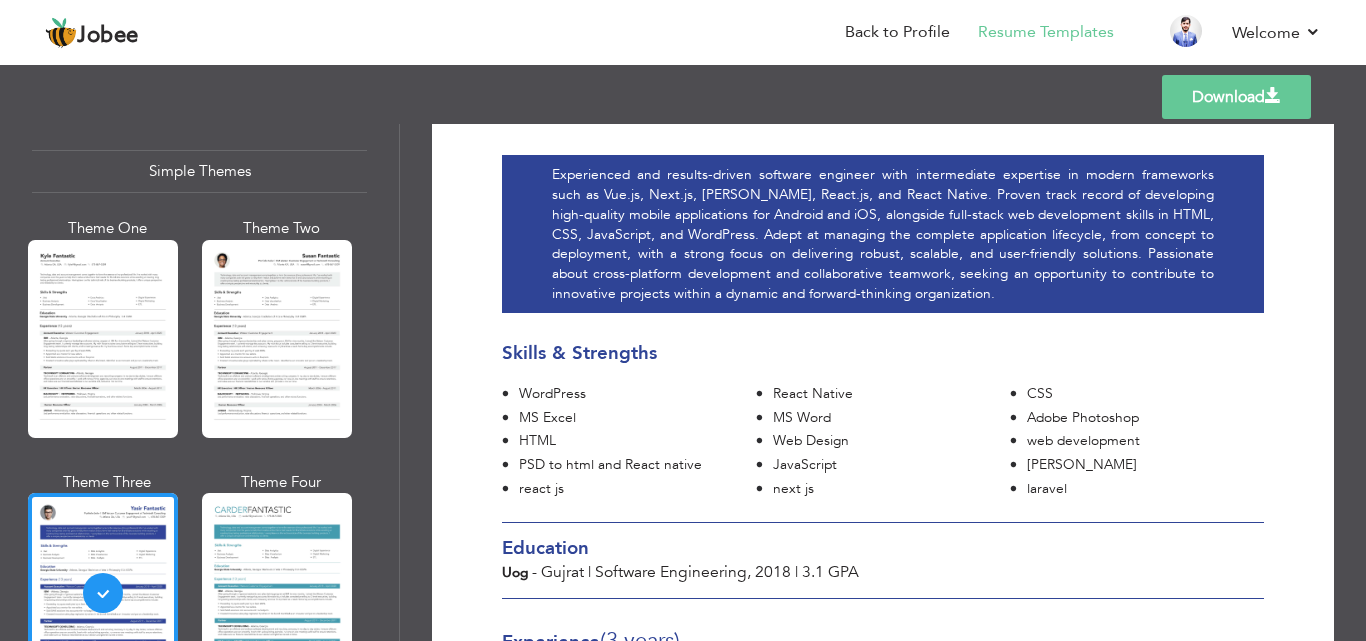 scroll, scrollTop: 195, scrollLeft: 0, axis: vertical 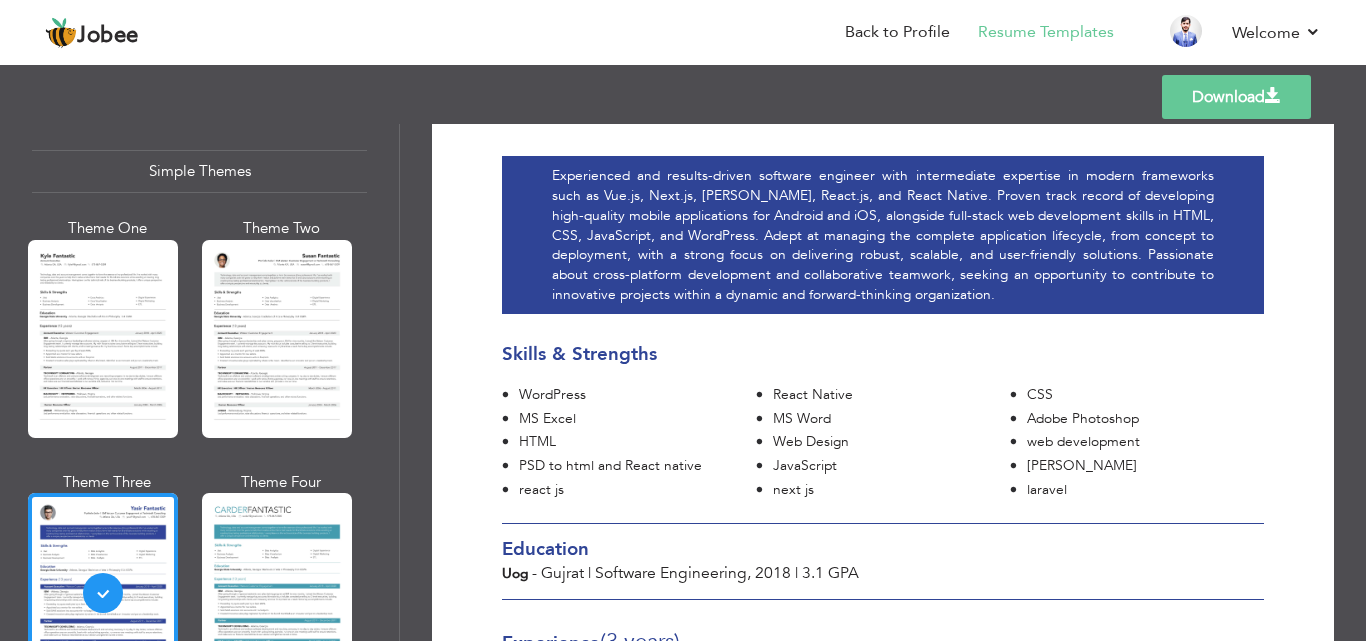 click on "next js" at bounding box center (891, 490) 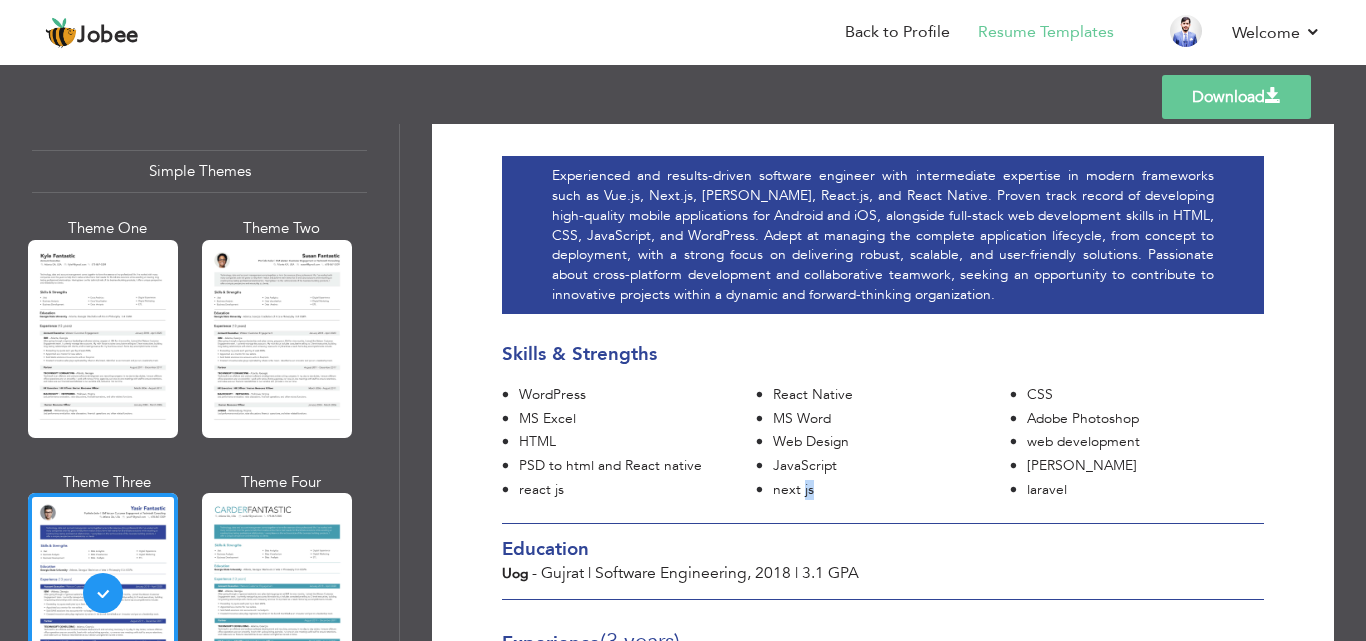 click on "next js" at bounding box center [891, 490] 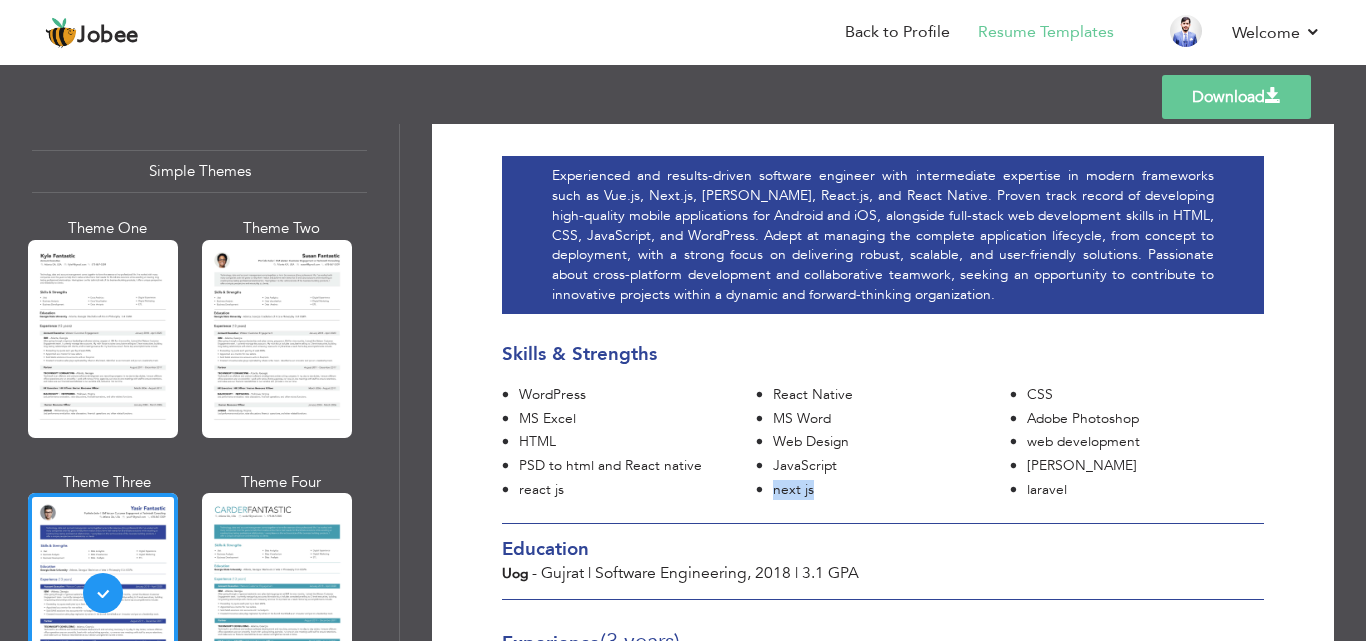 click on "next js" at bounding box center [891, 490] 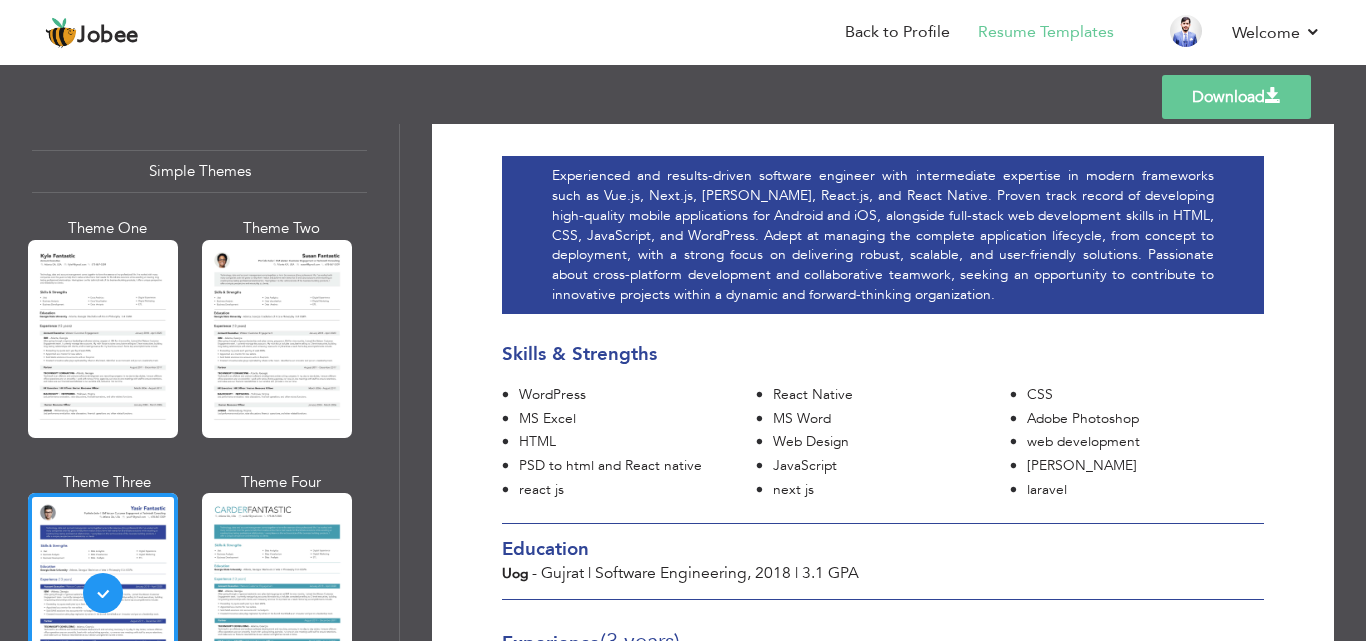 click on "Web Design" at bounding box center [891, 442] 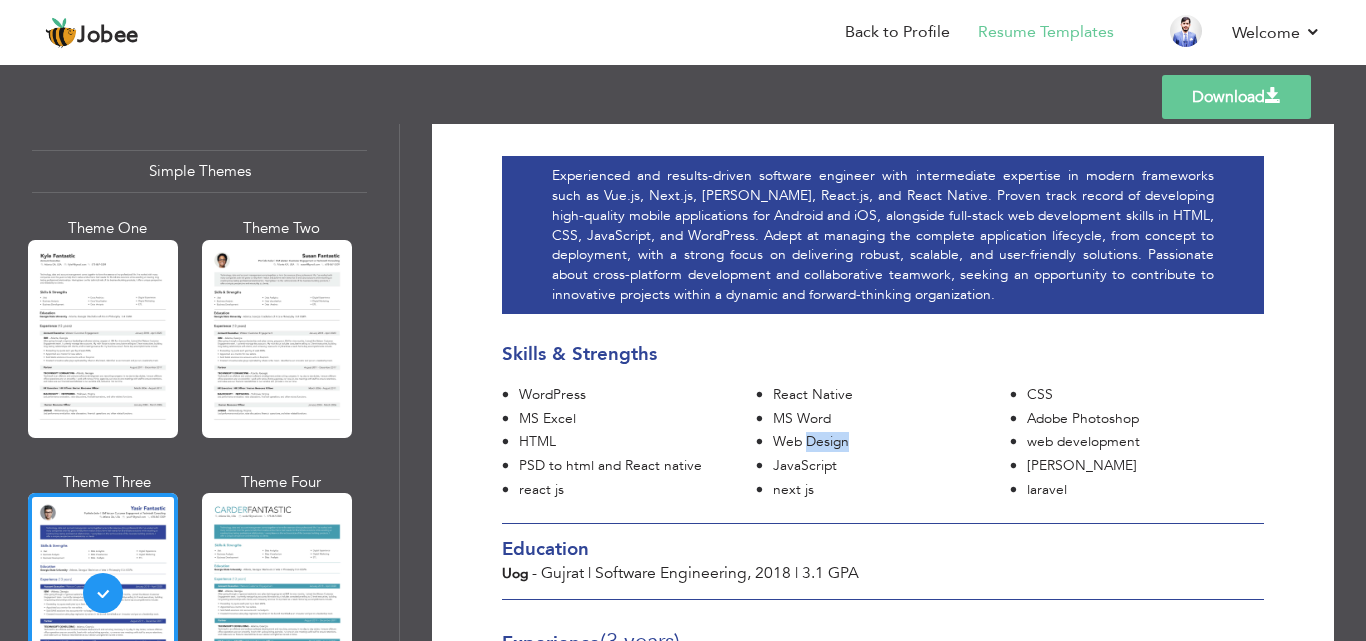 click on "Web Design" at bounding box center (891, 442) 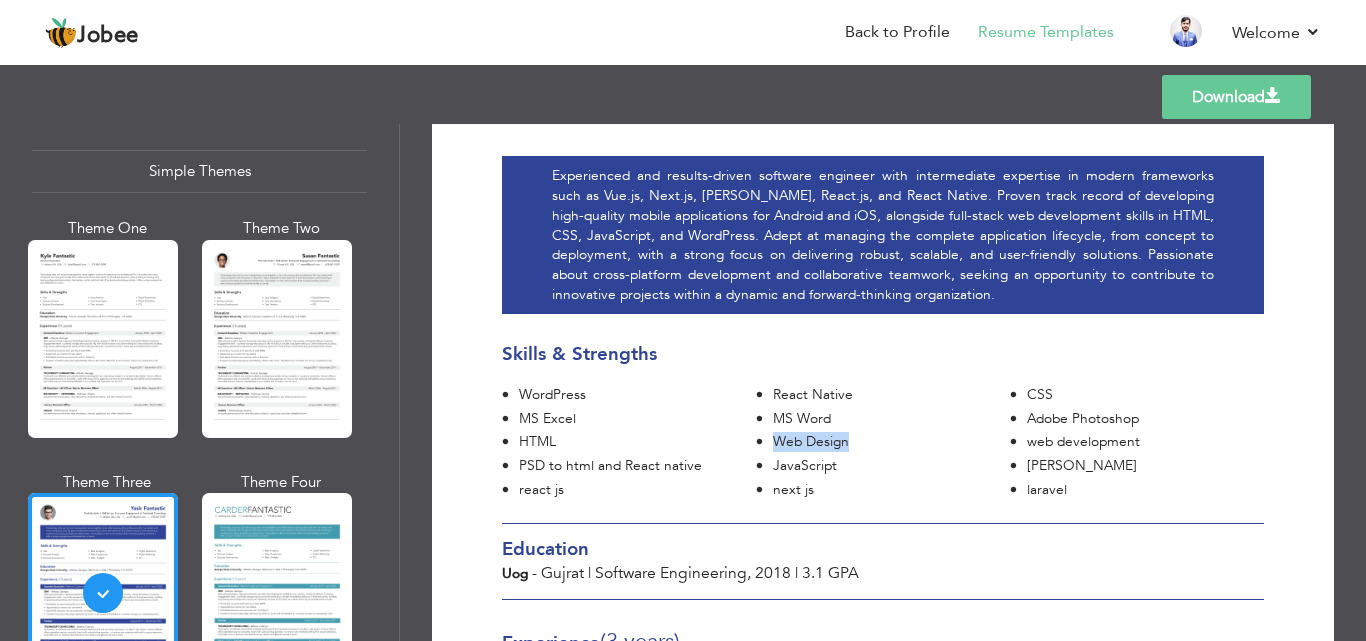 click on "Web Design" at bounding box center (891, 442) 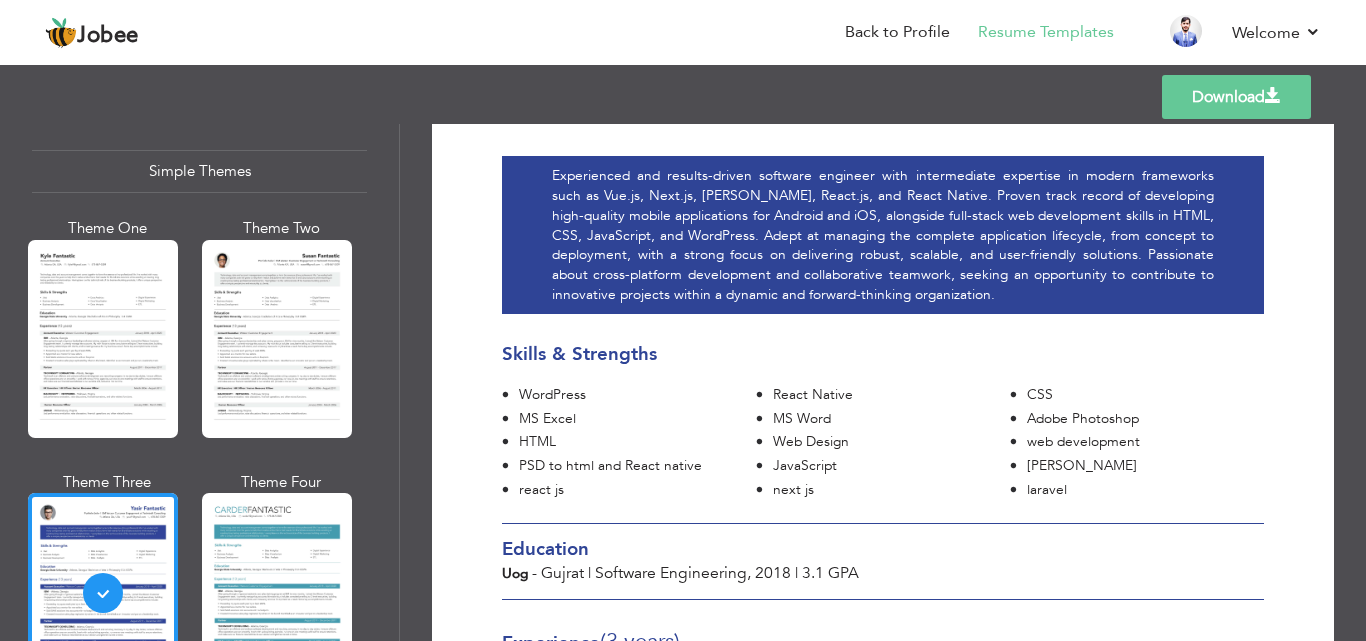 click on "MS Word" at bounding box center [891, 419] 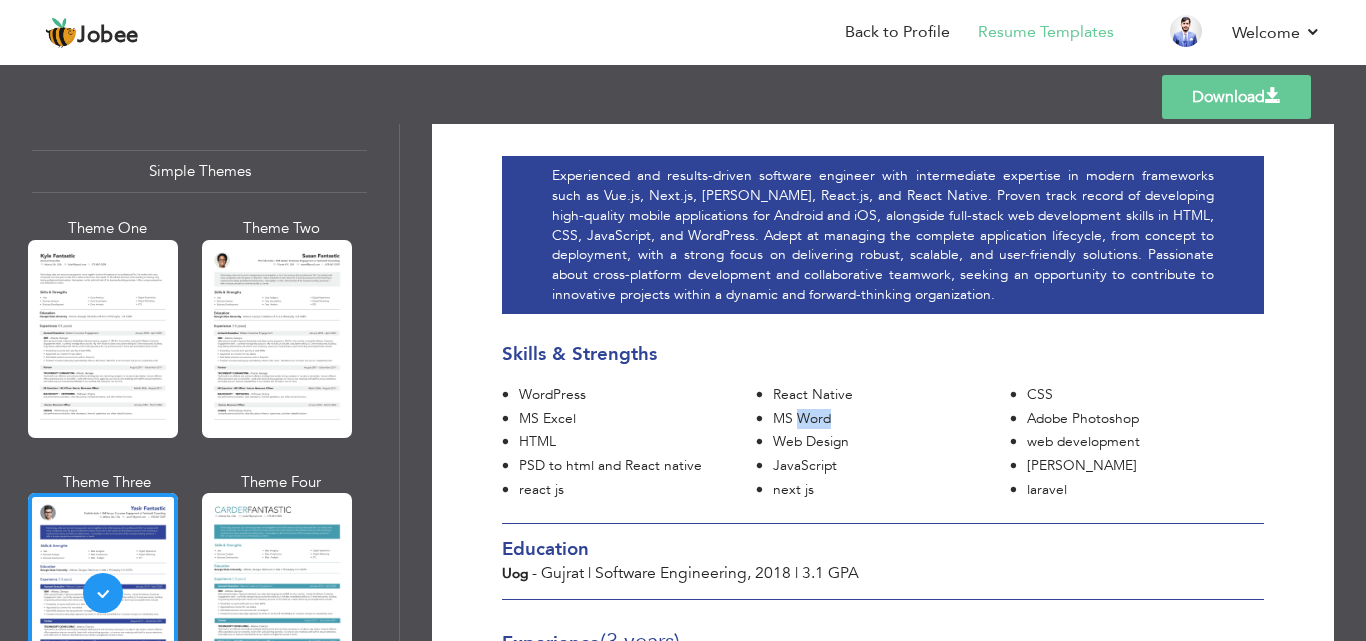 click on "MS Word" at bounding box center [891, 419] 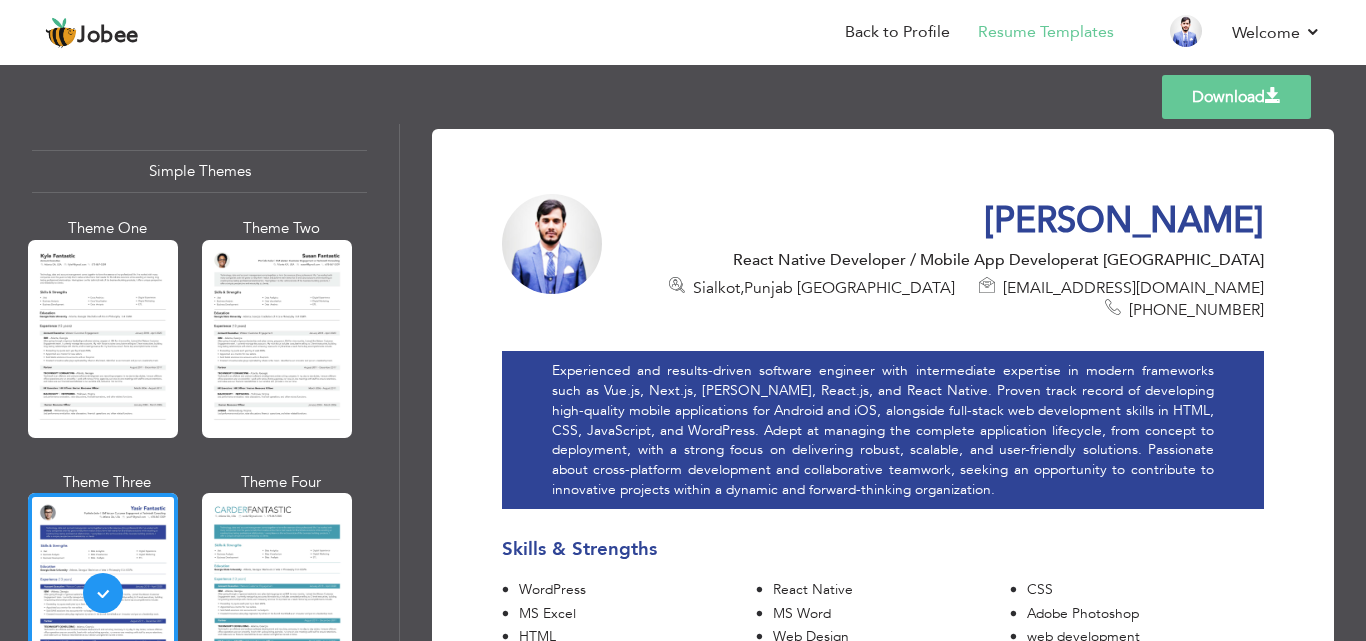 click on "Experienced and results-driven software engineer with intermediate expertise in modern frameworks such as Vue.js, Next.js, [PERSON_NAME], React.js, and React Native. Proven track record of developing high-quality mobile applications for Android and iOS, alongside full-stack web development skills in HTML, CSS, JavaScript, and WordPress. Adept at managing the complete application lifecycle, from concept to deployment, with a strong focus on delivering robust, scalable, and user-friendly solutions. Passionate about cross-platform development and collaborative teamwork, seeking an opportunity to contribute to innovative projects within a dynamic and forward-thinking organization." at bounding box center [883, 430] 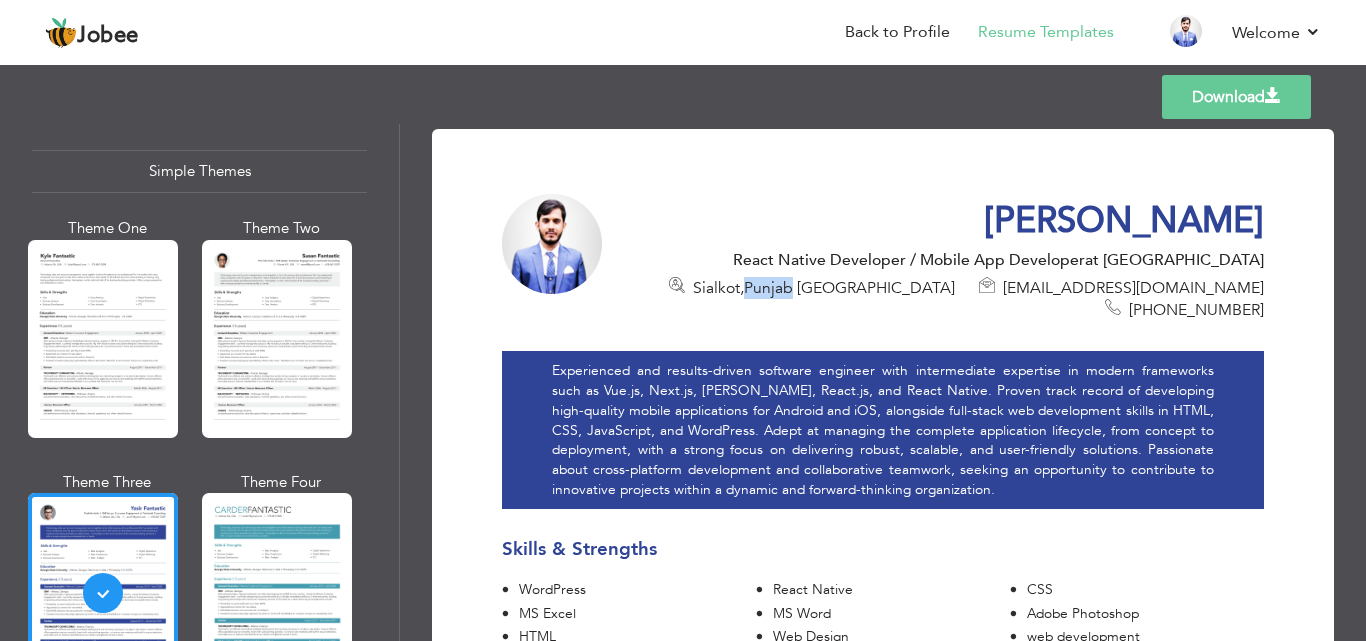 click on "Sialkot ,  Punjab Pakistan" at bounding box center [824, 288] 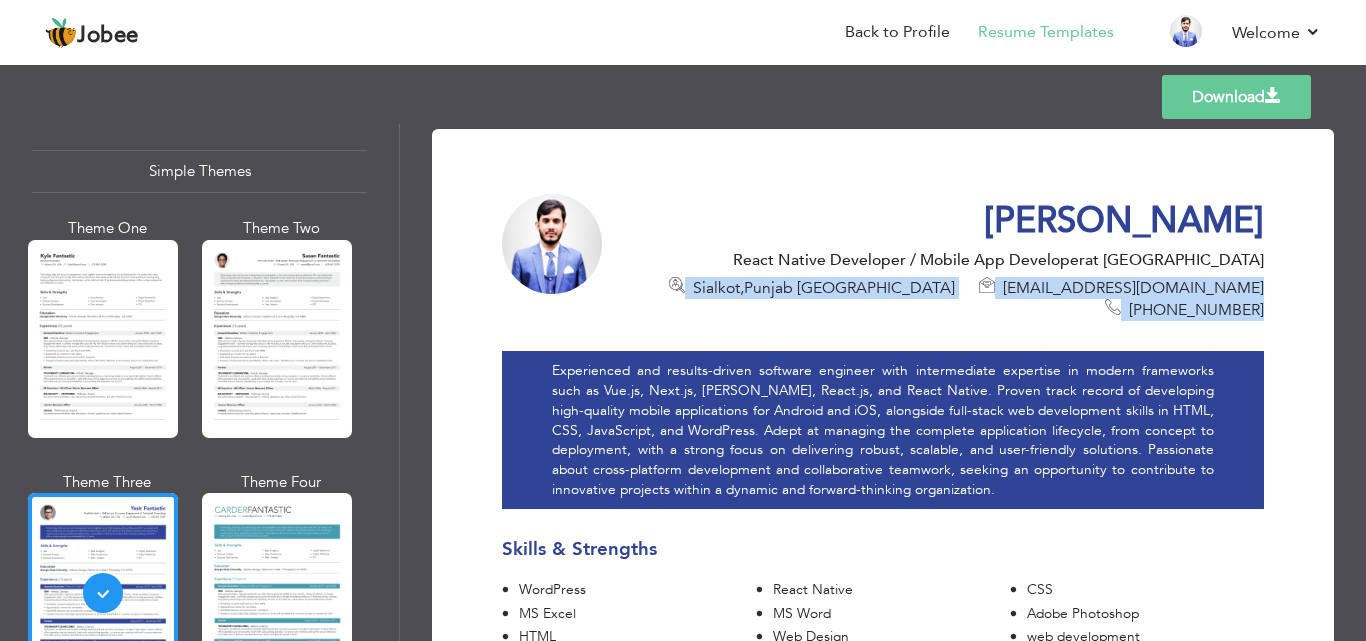 click on "Sialkot ,  Punjab Pakistan" at bounding box center (824, 288) 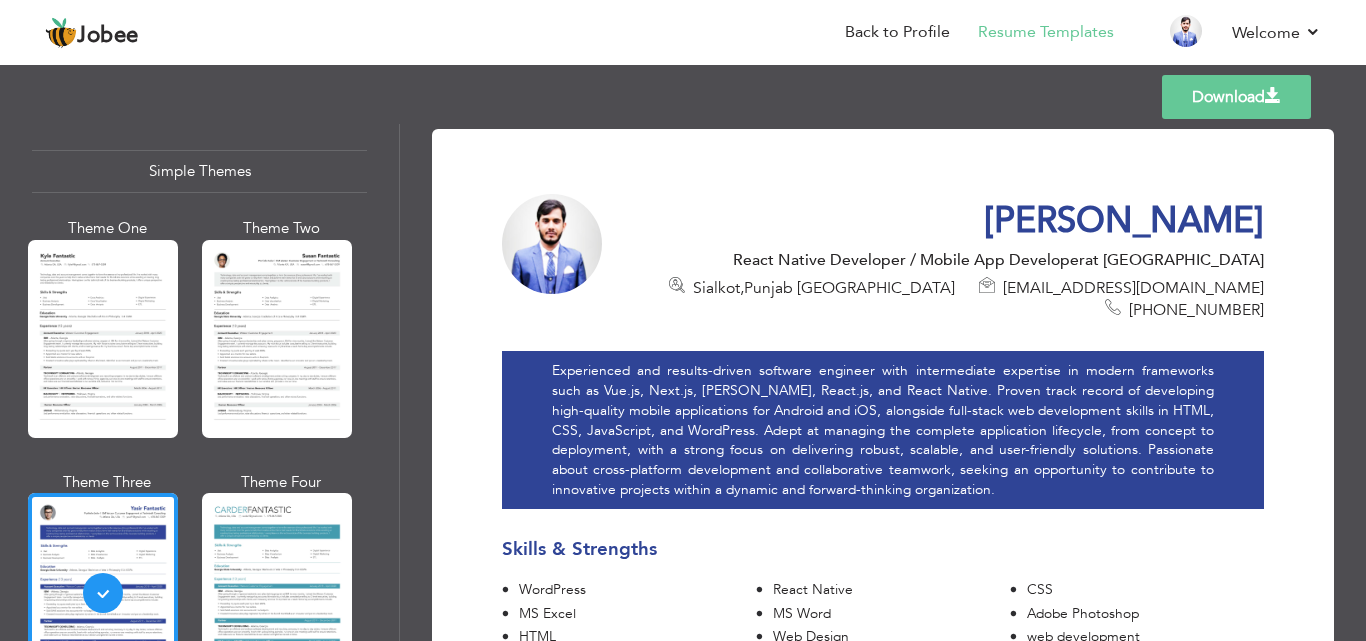 click on "React Native Developer / Mobile App Developer  at Barqsol Technology" at bounding box center (949, 260) 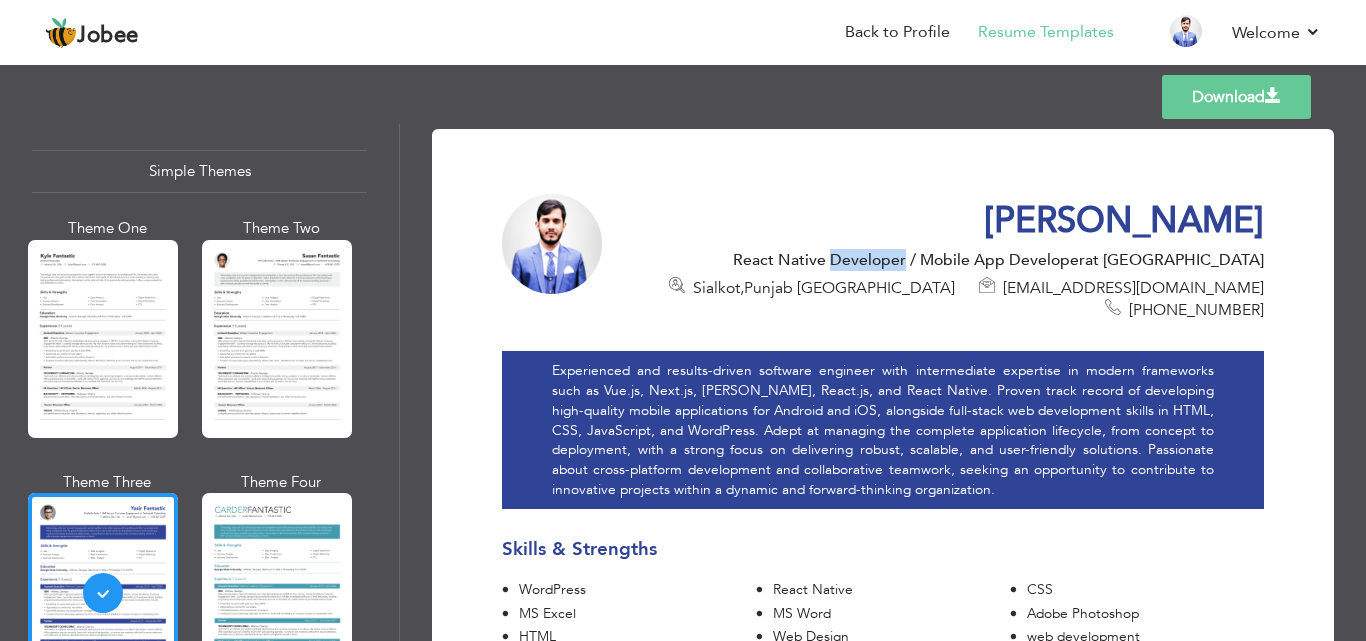 click on "React Native Developer / Mobile App Developer  at Barqsol Technology" at bounding box center [949, 260] 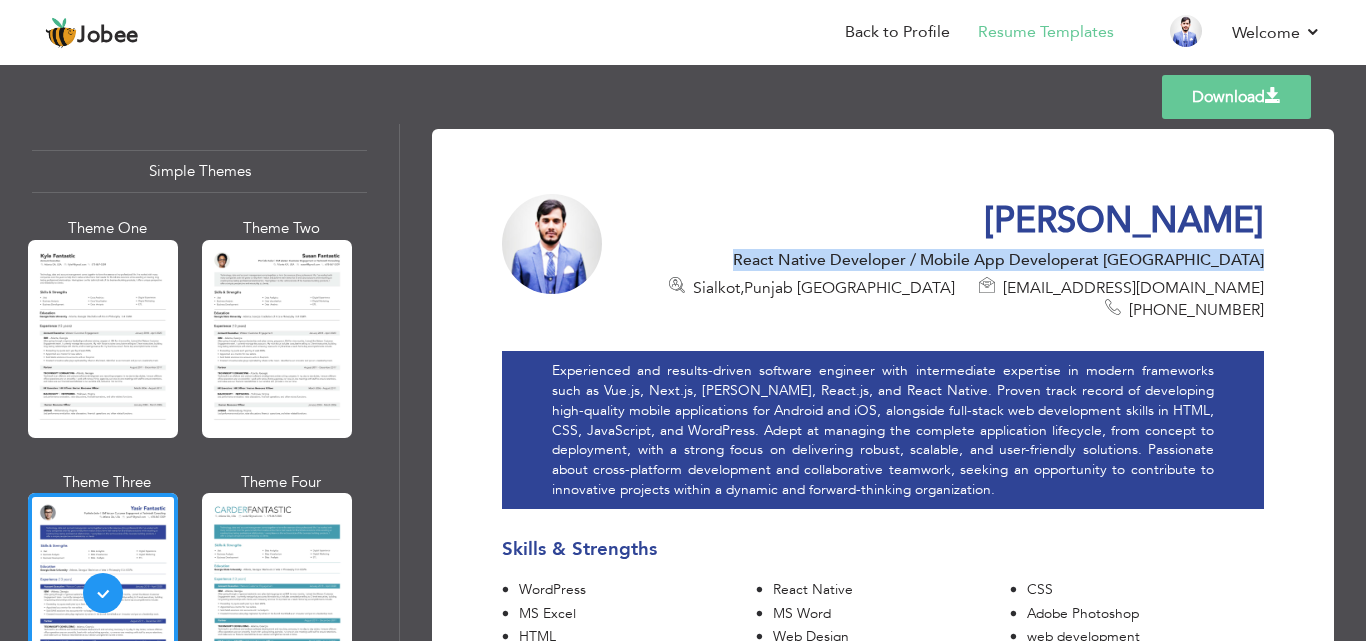 click on "React Native Developer / Mobile App Developer  at Barqsol Technology" at bounding box center [949, 260] 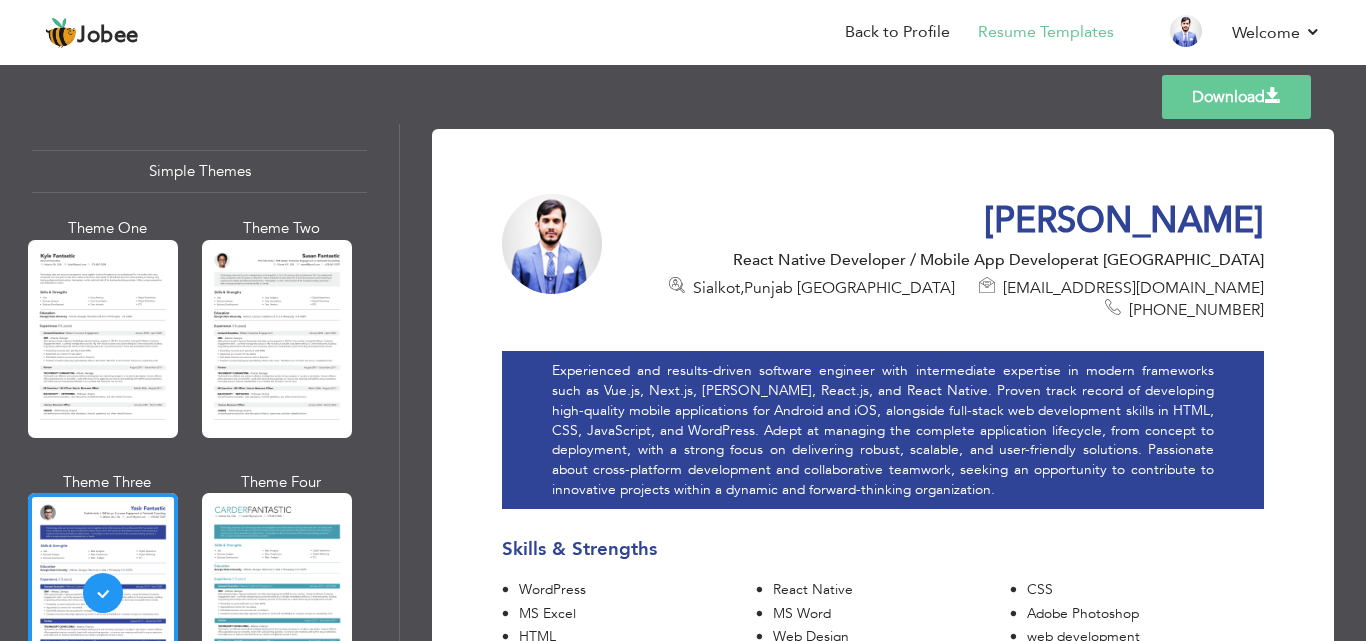 click on "Sialkot ,  Punjab Pakistan" at bounding box center [824, 288] 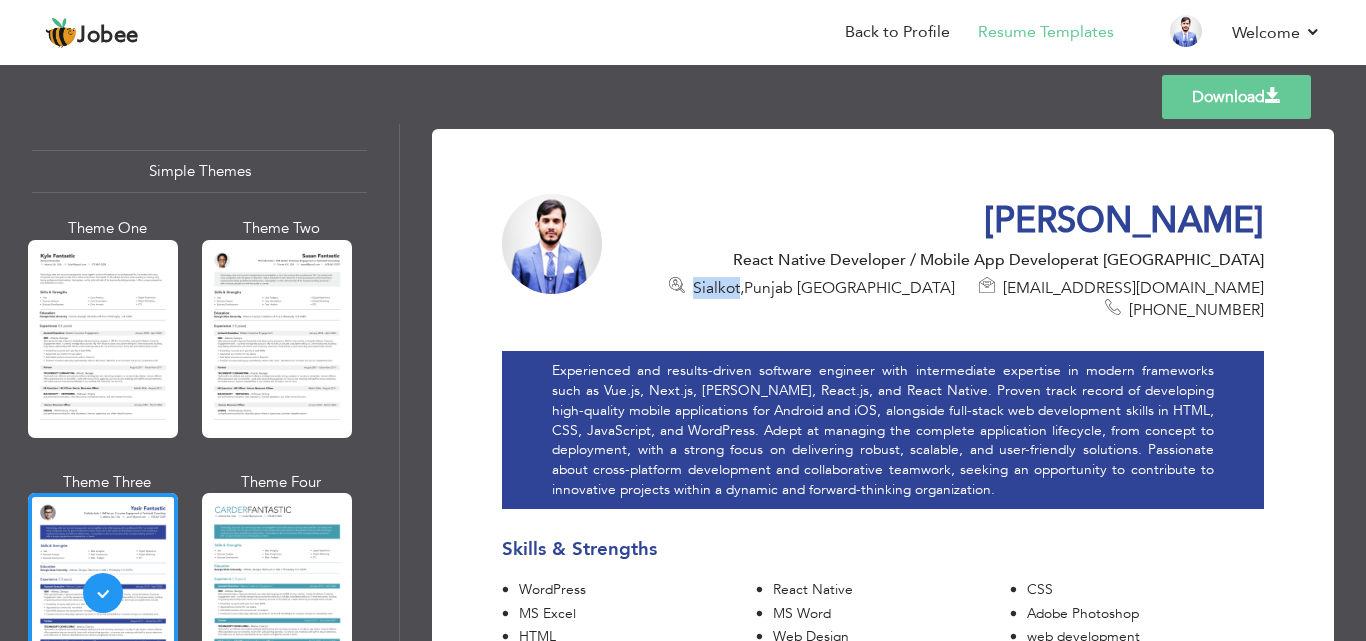 click on "Sialkot ,  Punjab Pakistan" at bounding box center (824, 288) 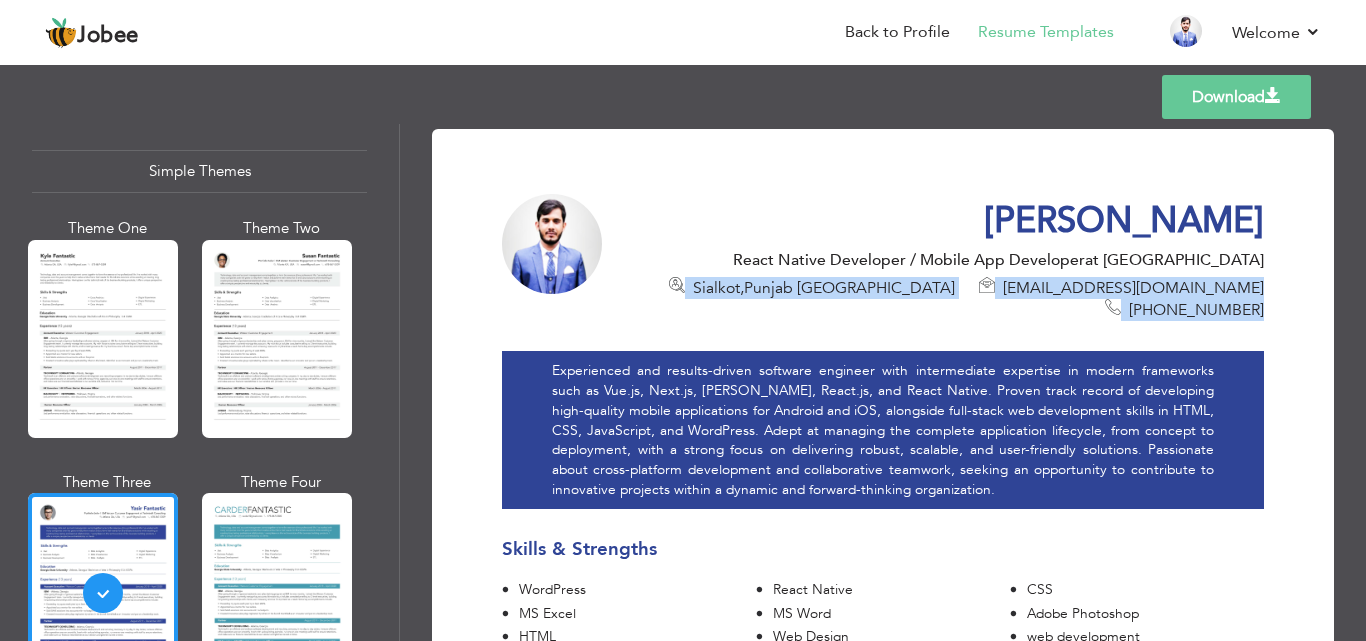 click on "Sialkot ,  Punjab Pakistan" at bounding box center [824, 288] 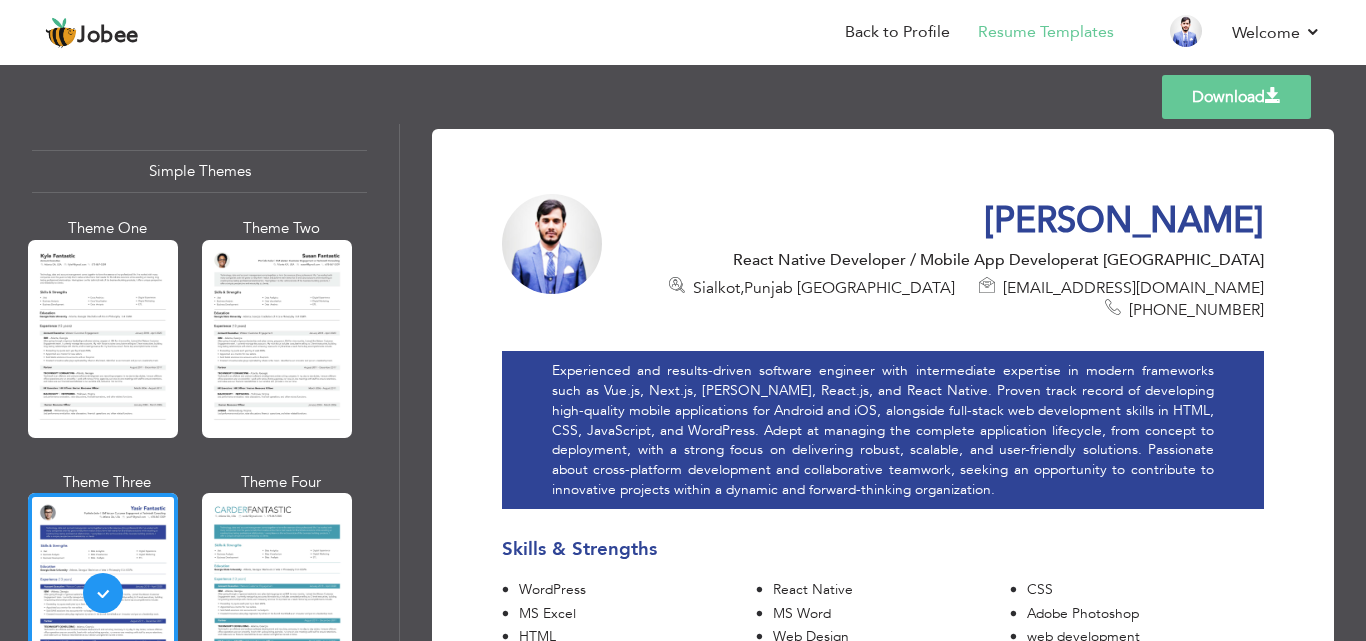 click at bounding box center [677, 286] 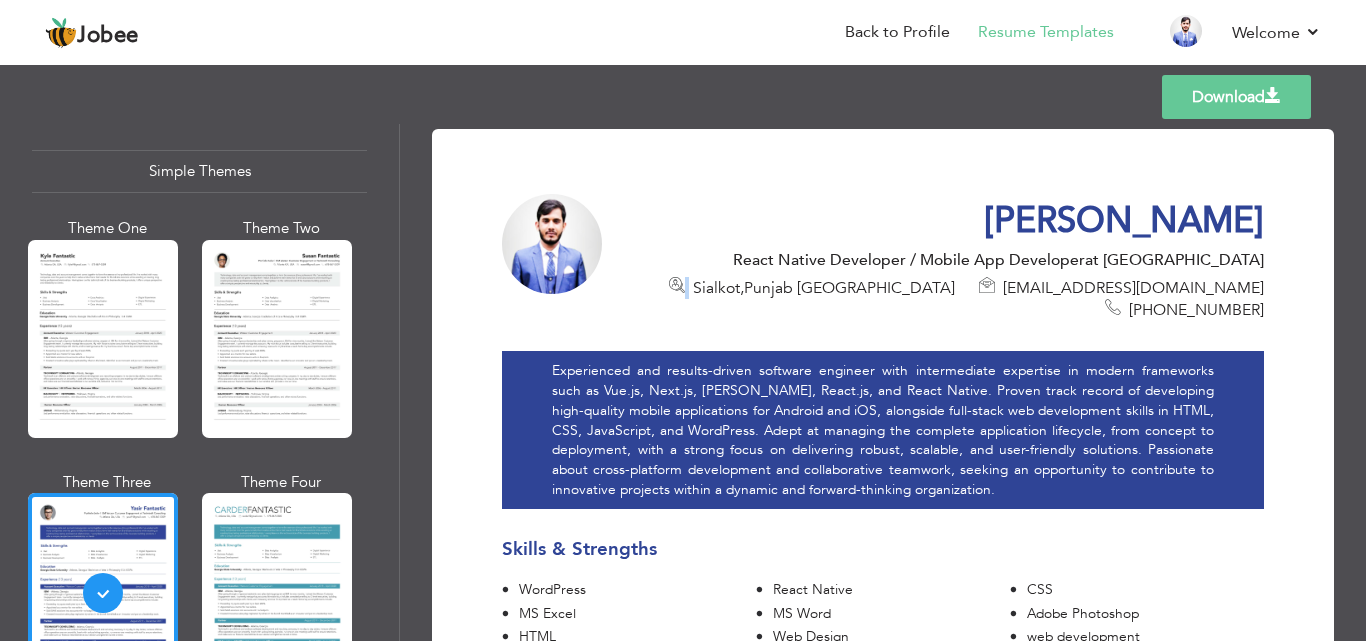 click at bounding box center [677, 286] 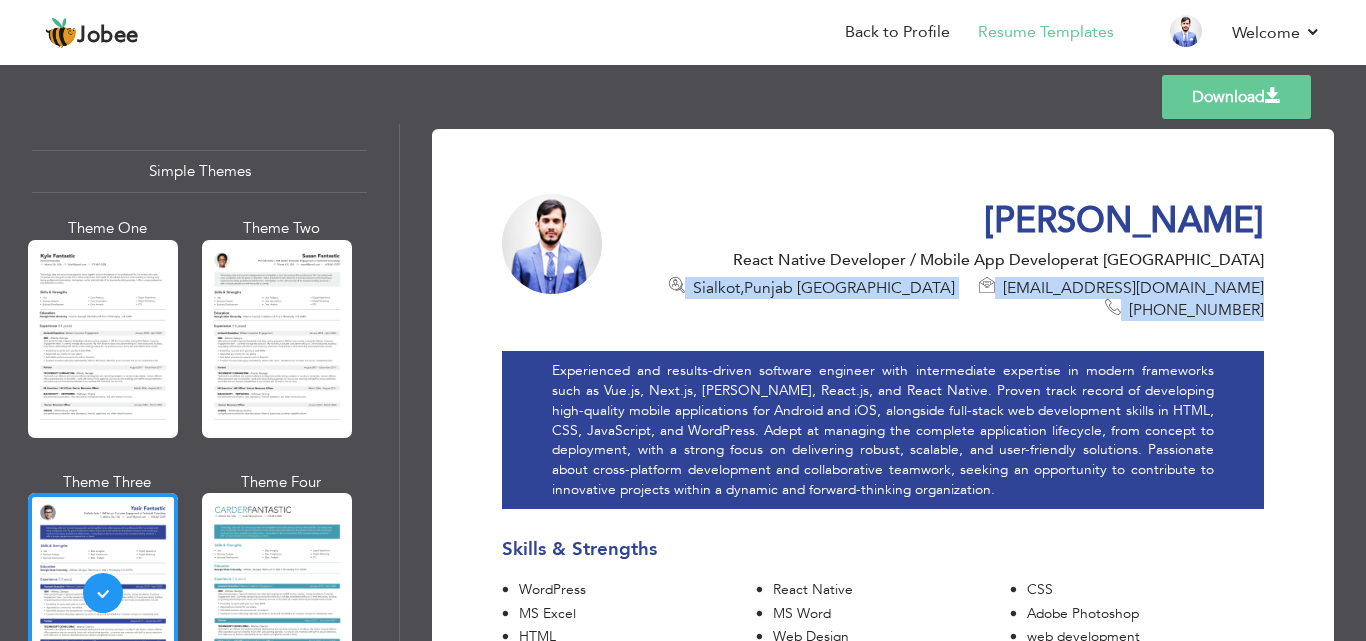 click at bounding box center (677, 286) 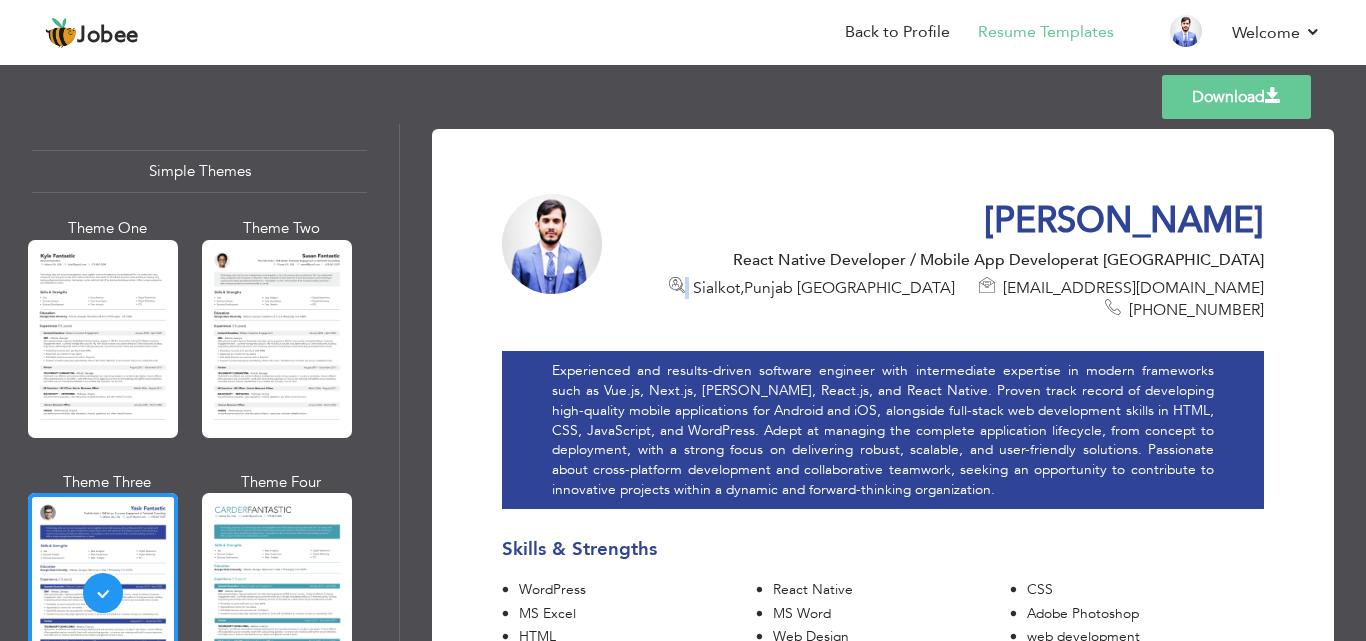 click at bounding box center (677, 286) 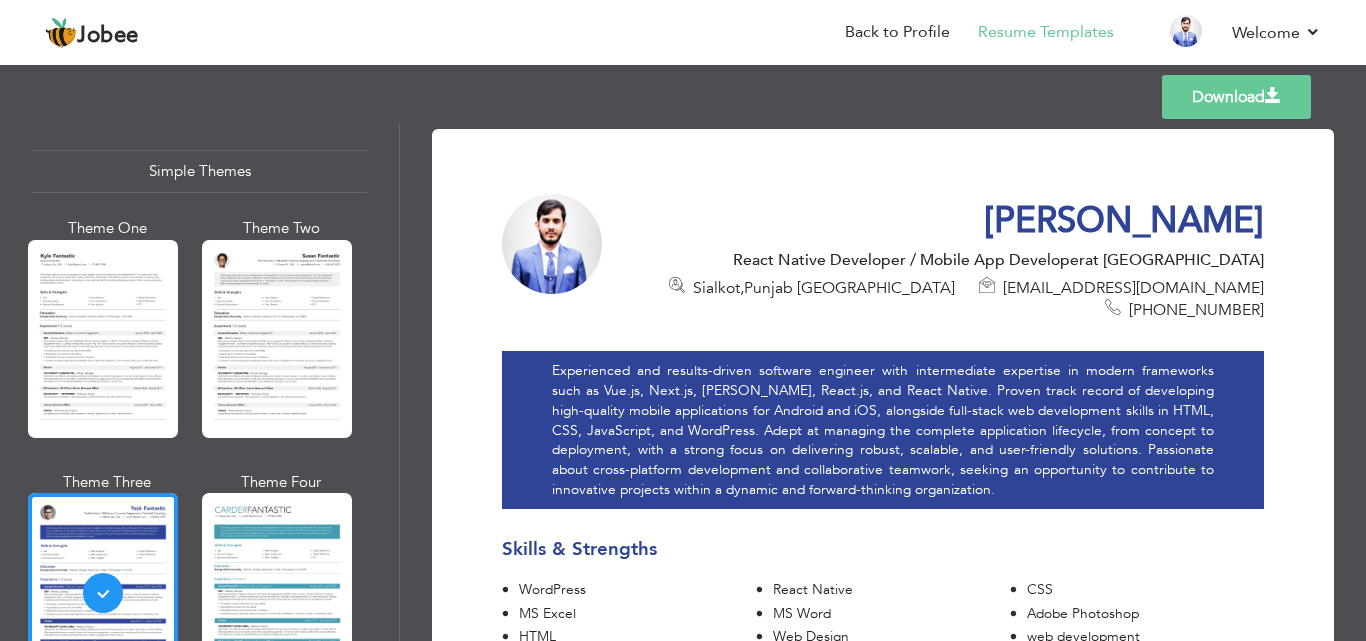 click at bounding box center (677, 286) 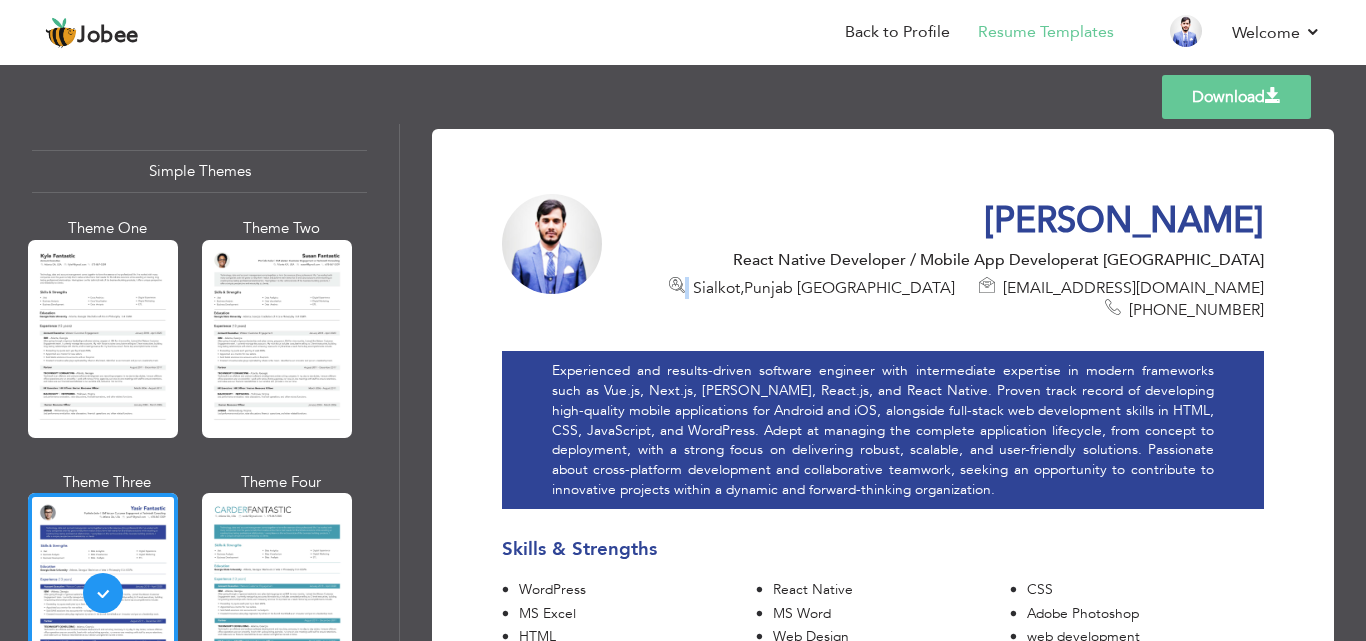 click at bounding box center (677, 286) 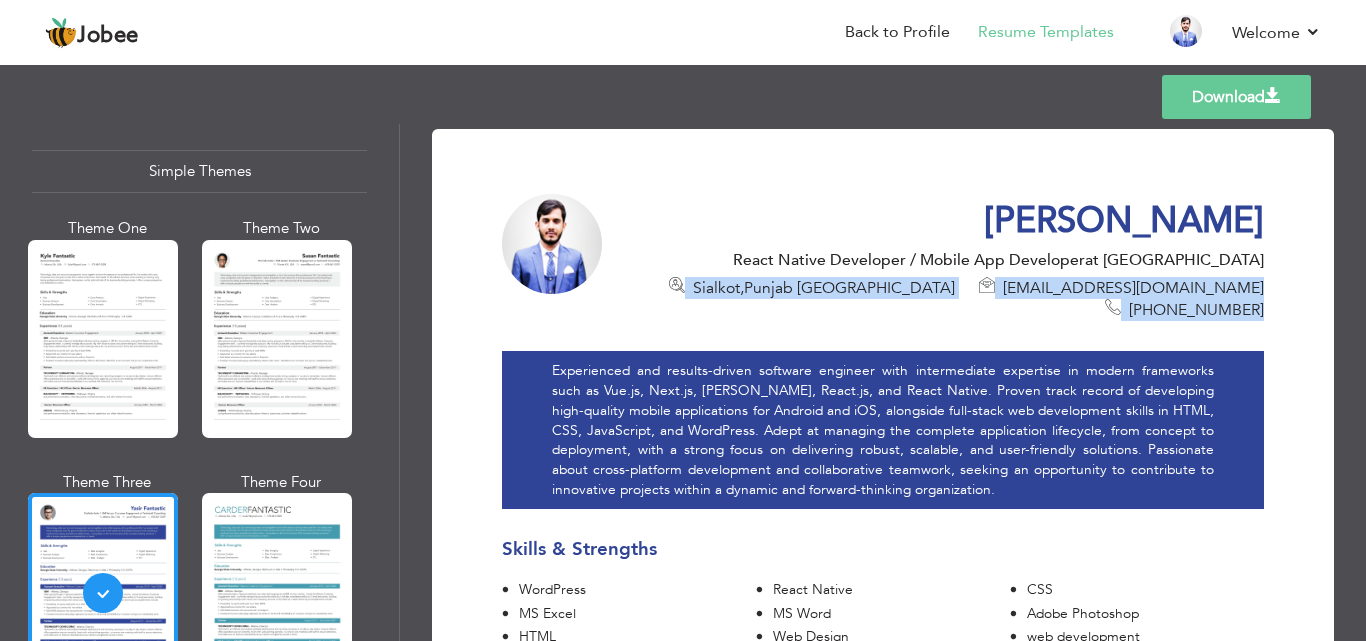 click at bounding box center (677, 286) 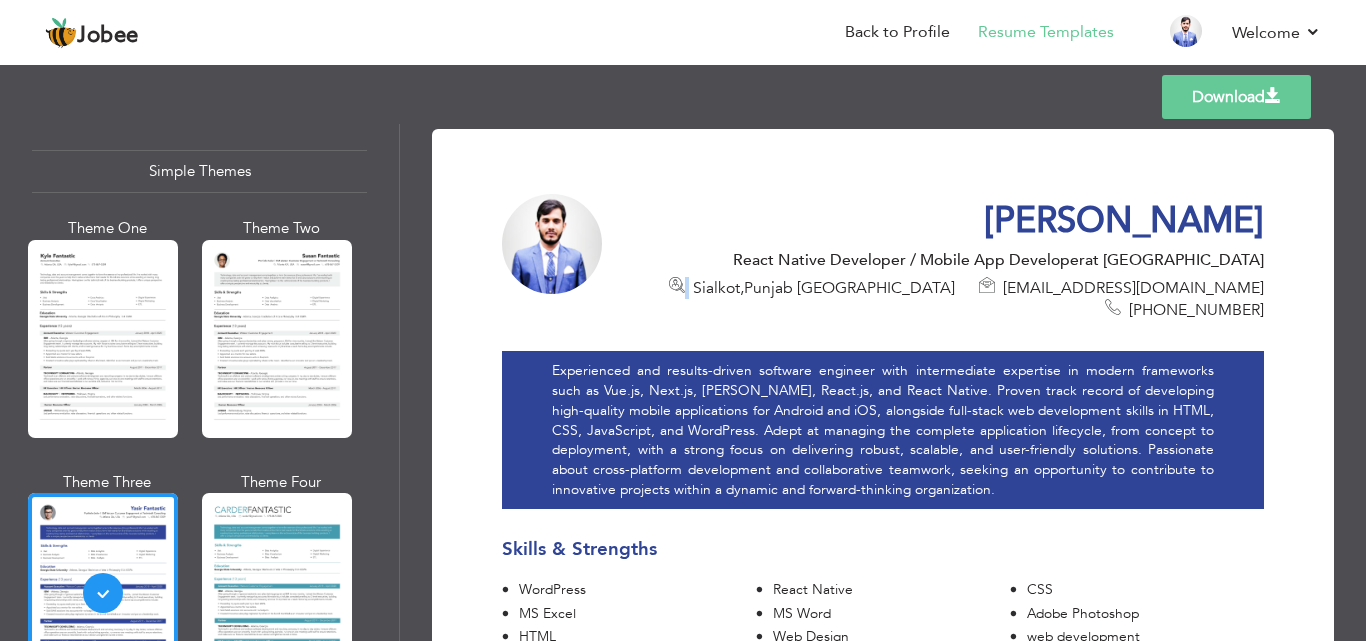 click at bounding box center [677, 286] 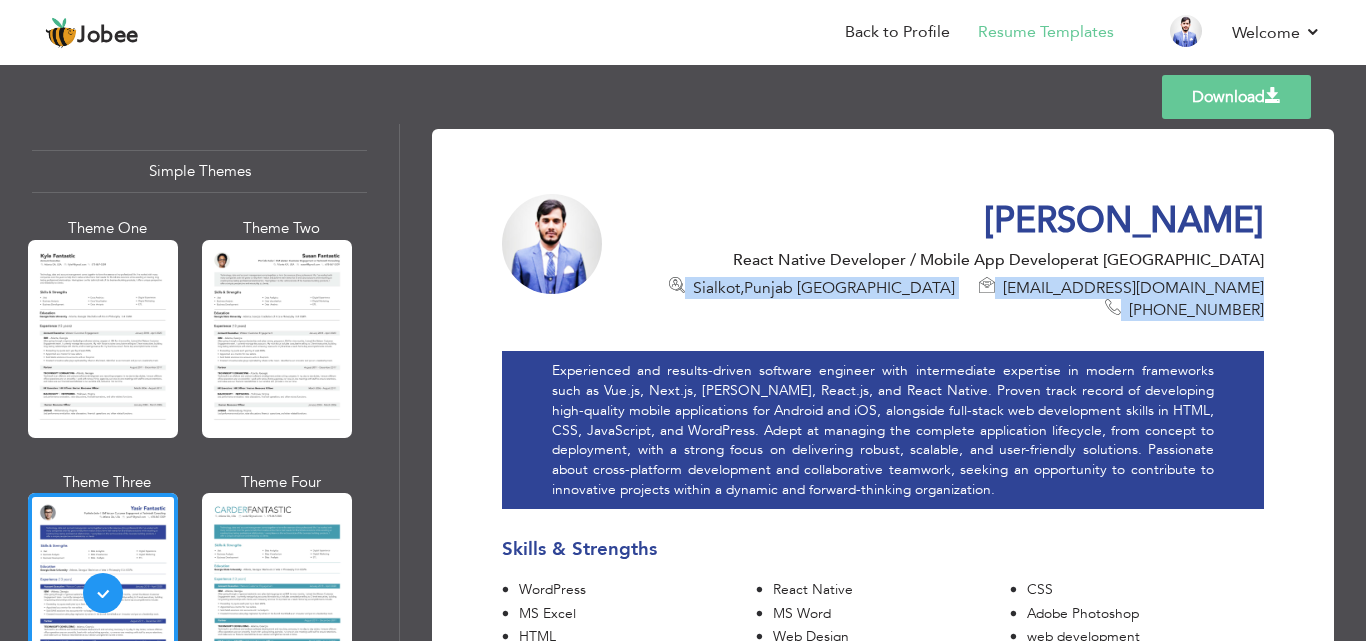click at bounding box center (677, 286) 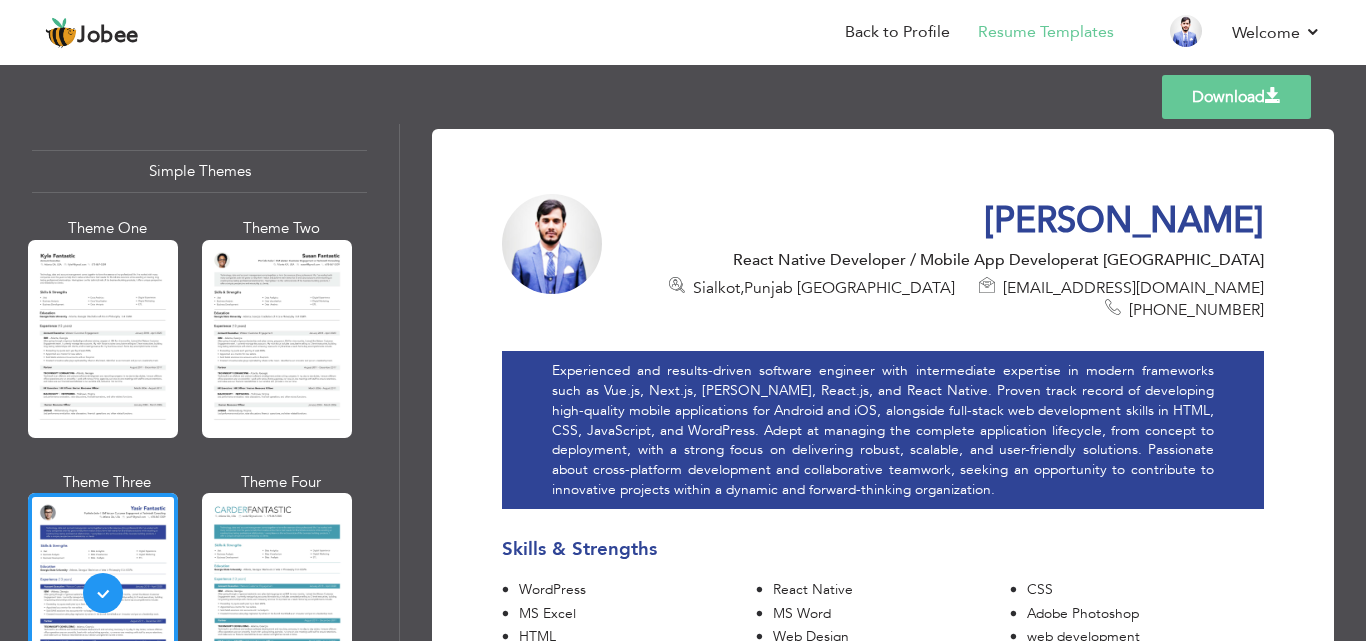 click on "Experienced and results-driven software engineer with intermediate expertise in modern frameworks such as Vue.js, Next.js, [PERSON_NAME], React.js, and React Native. Proven track record of developing high-quality mobile applications for Android and iOS, alongside full-stack web development skills in HTML, CSS, JavaScript, and WordPress. Adept at managing the complete application lifecycle, from concept to deployment, with a strong focus on delivering robust, scalable, and user-friendly solutions. Passionate about cross-platform development and collaborative teamwork, seeking an opportunity to contribute to innovative projects within a dynamic and forward-thinking organization." at bounding box center (883, 430) 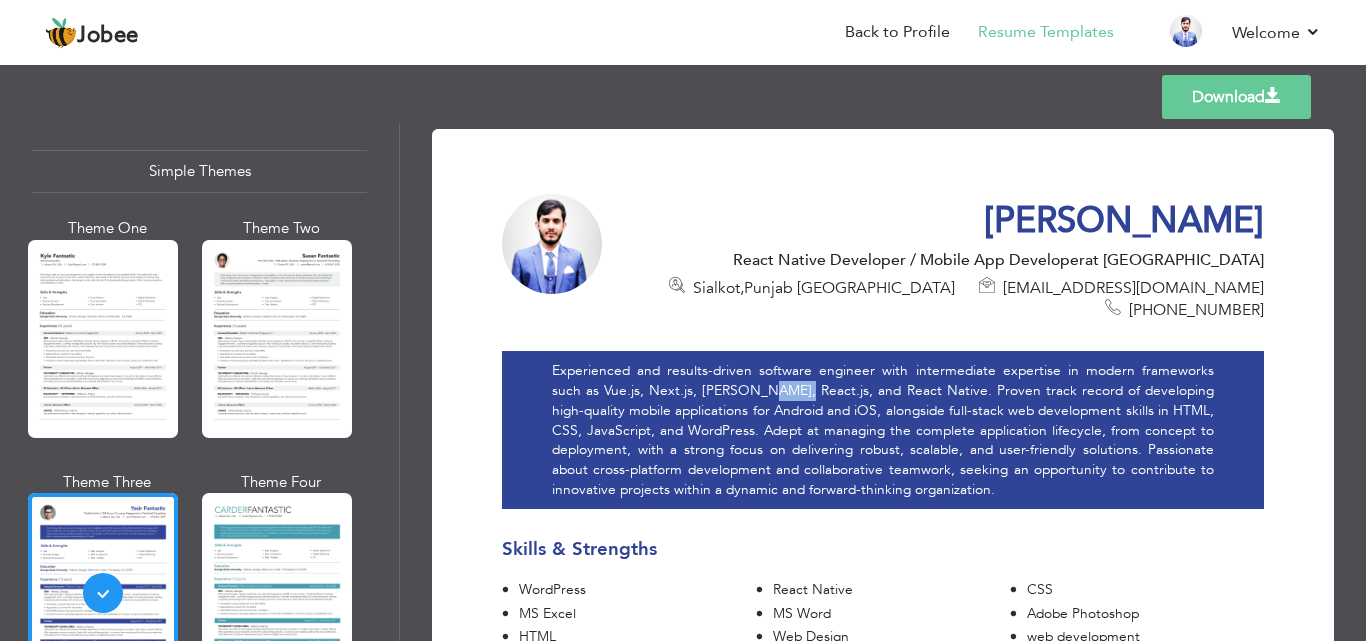 click on "Experienced and results-driven software engineer with intermediate expertise in modern frameworks such as Vue.js, Next.js, [PERSON_NAME], React.js, and React Native. Proven track record of developing high-quality mobile applications for Android and iOS, alongside full-stack web development skills in HTML, CSS, JavaScript, and WordPress. Adept at managing the complete application lifecycle, from concept to deployment, with a strong focus on delivering robust, scalable, and user-friendly solutions. Passionate about cross-platform development and collaborative teamwork, seeking an opportunity to contribute to innovative projects within a dynamic and forward-thinking organization." at bounding box center (883, 430) 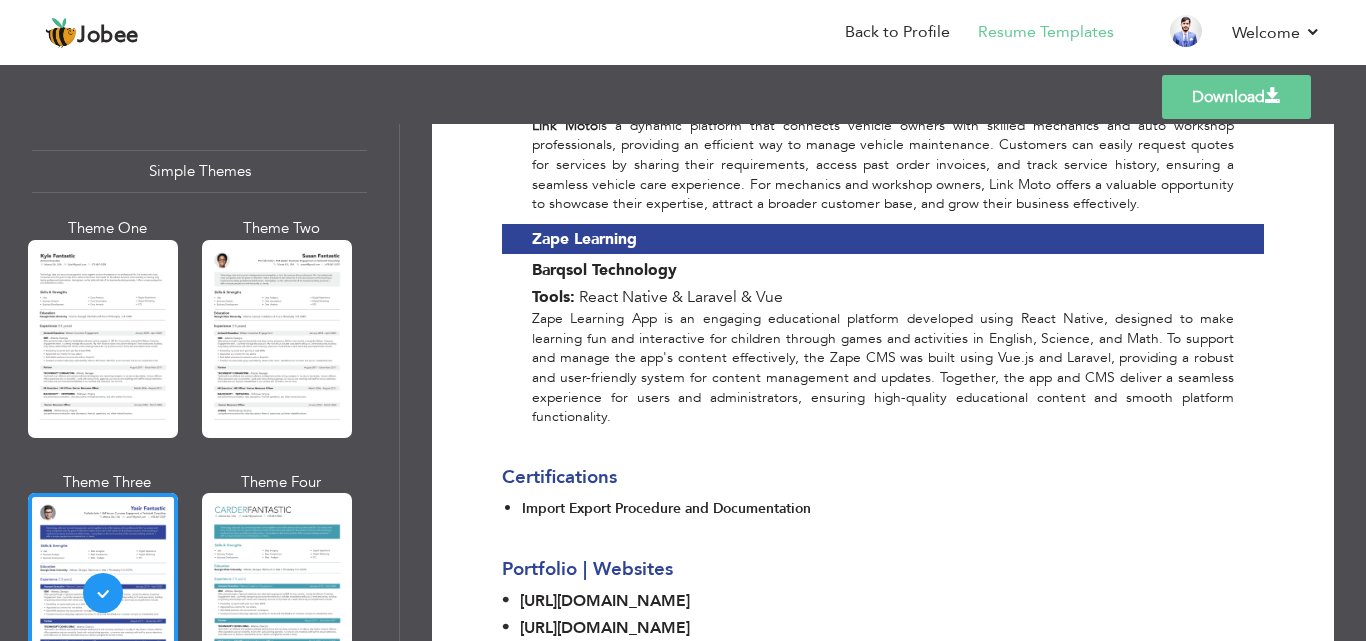 scroll, scrollTop: 1262, scrollLeft: 0, axis: vertical 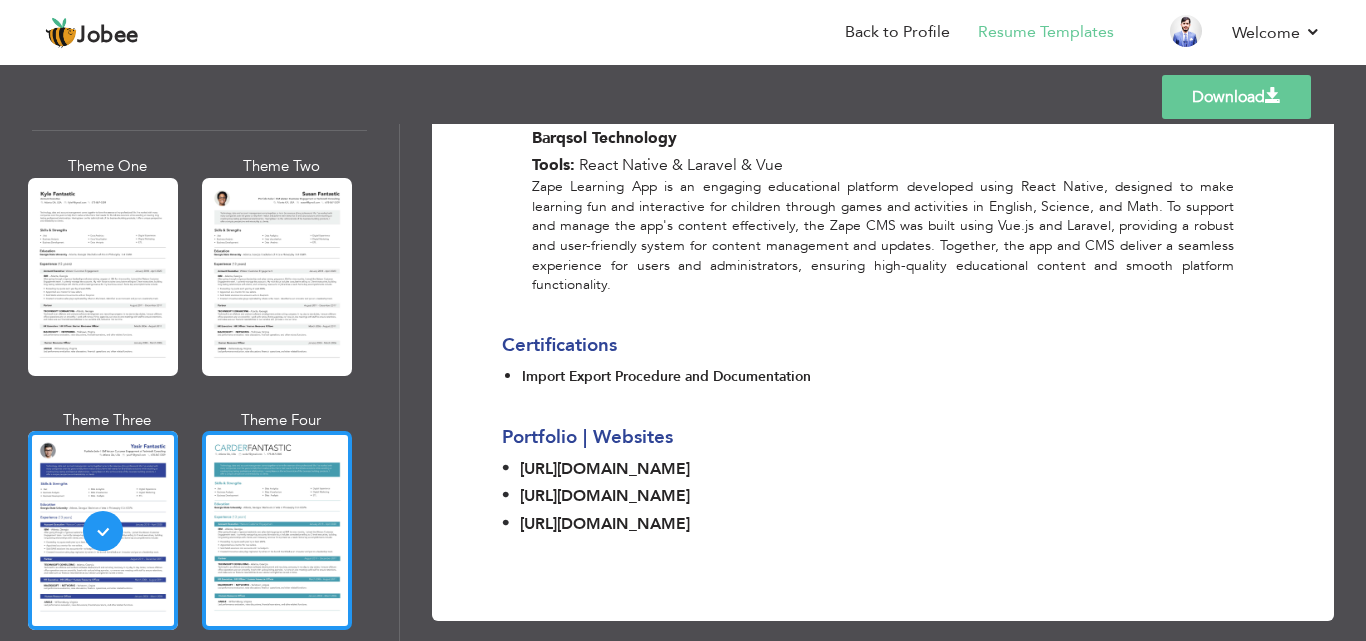 click at bounding box center (277, 530) 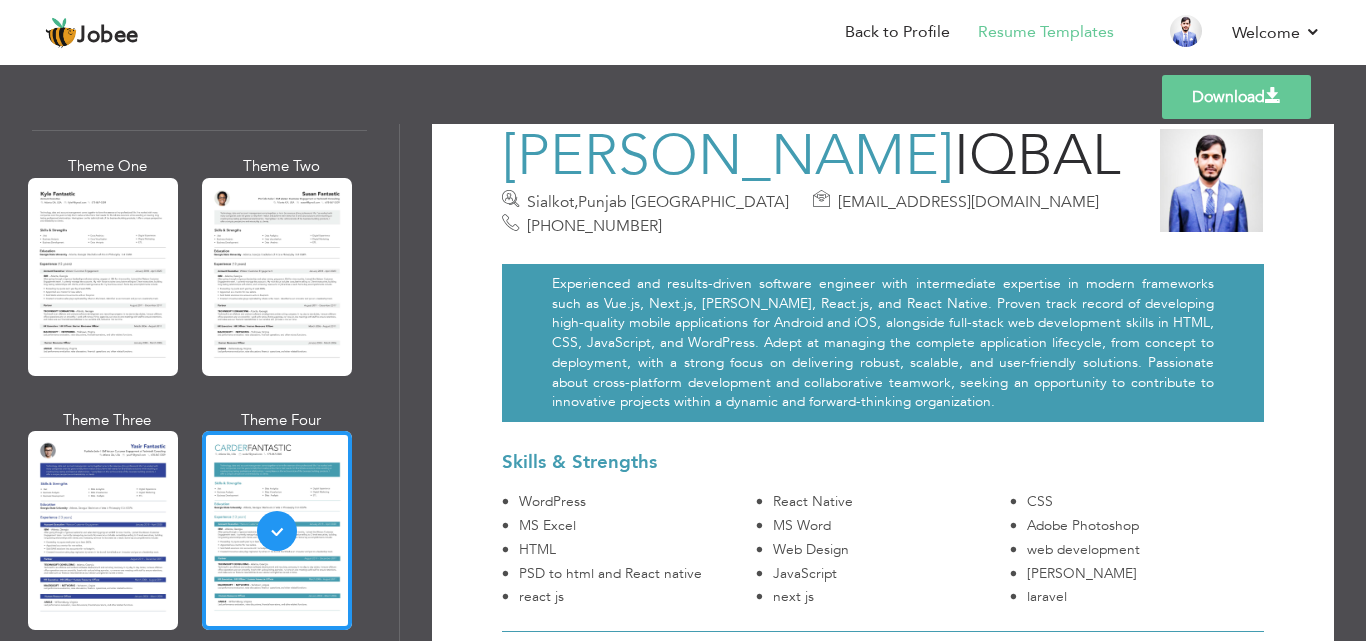 scroll, scrollTop: 0, scrollLeft: 0, axis: both 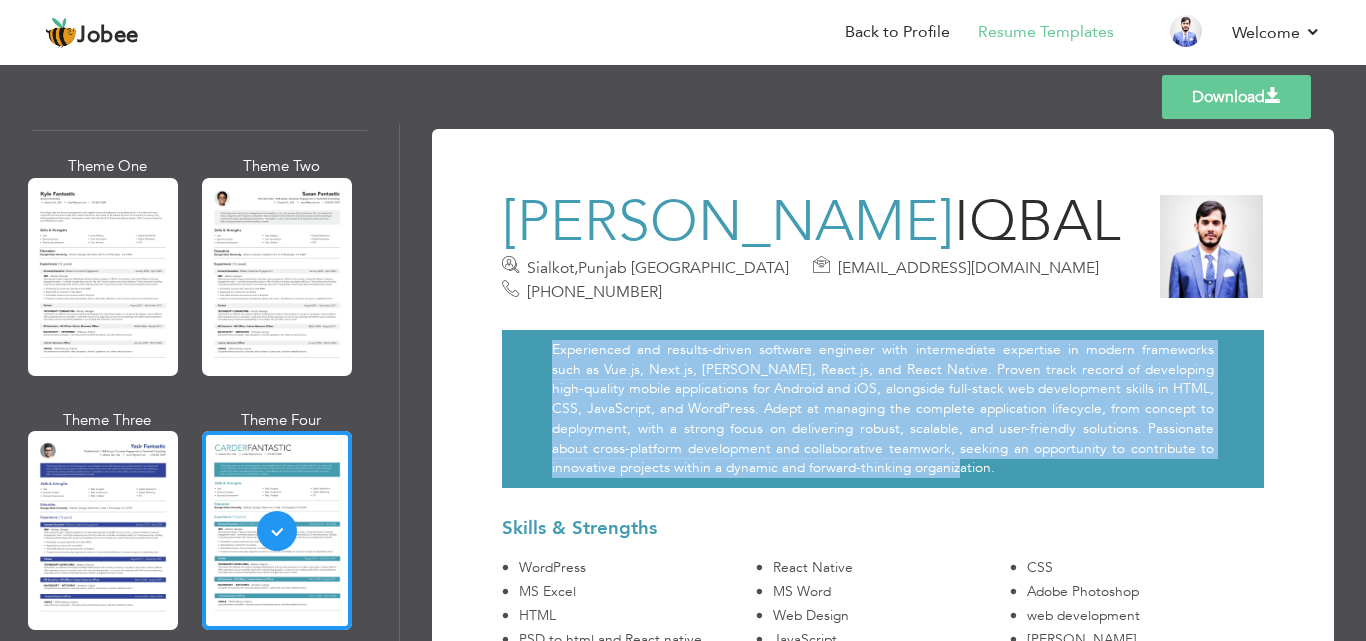 drag, startPoint x: 994, startPoint y: 464, endPoint x: 554, endPoint y: 346, distance: 455.54803 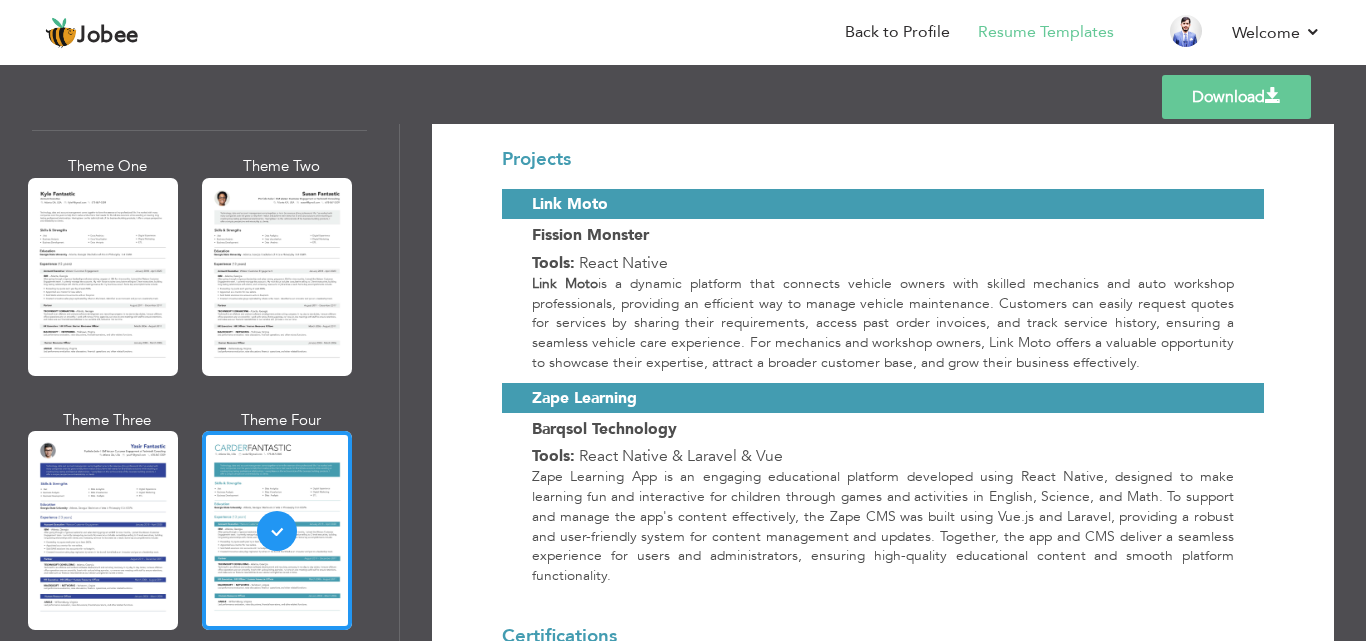 scroll, scrollTop: 981, scrollLeft: 0, axis: vertical 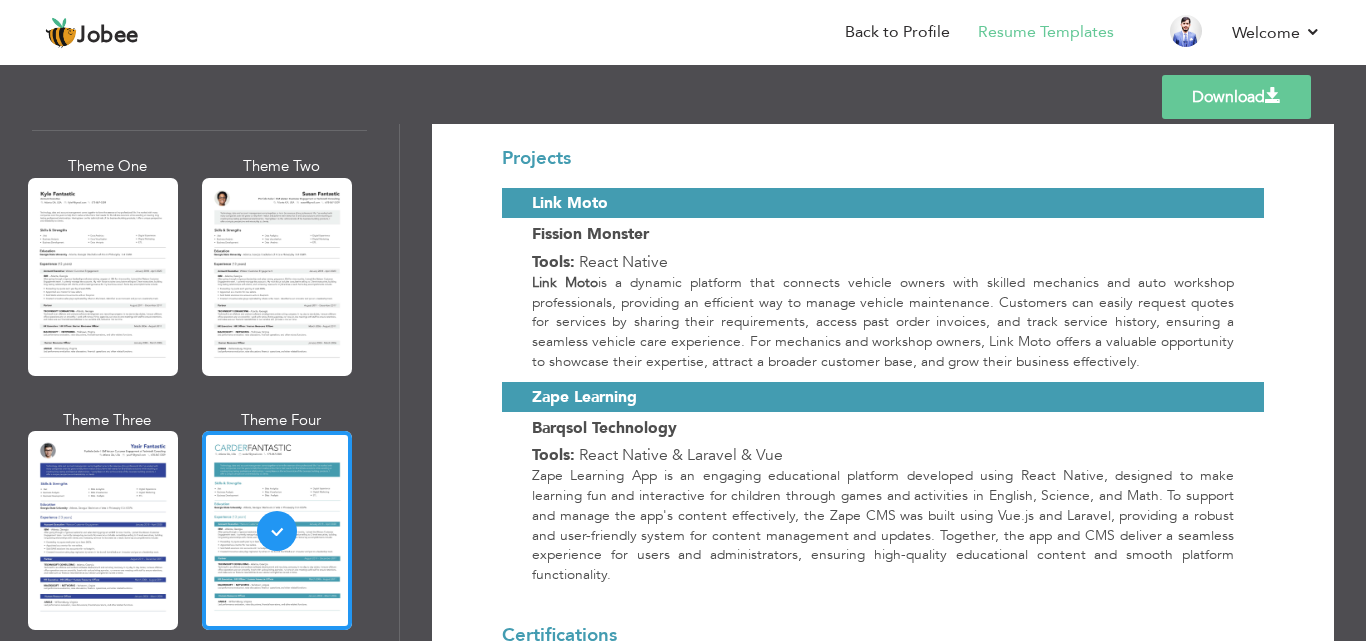 click on "Zape Learning" at bounding box center (584, 397) 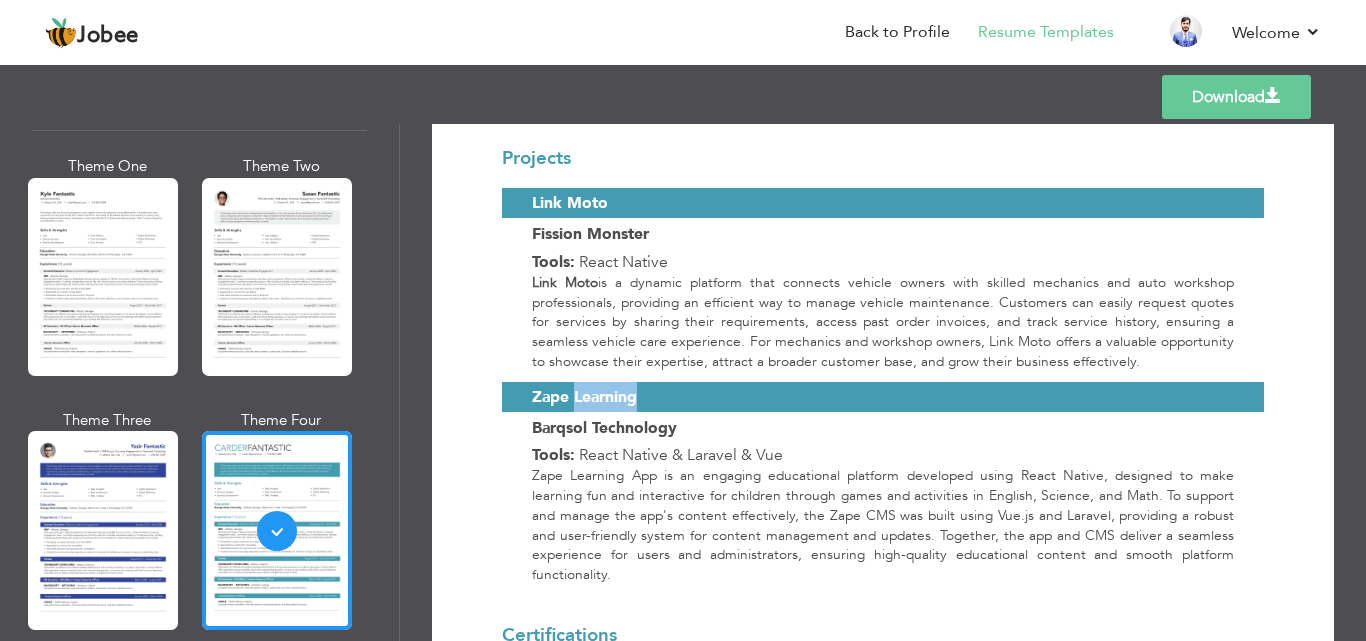 click on "Zape Learning" at bounding box center [584, 397] 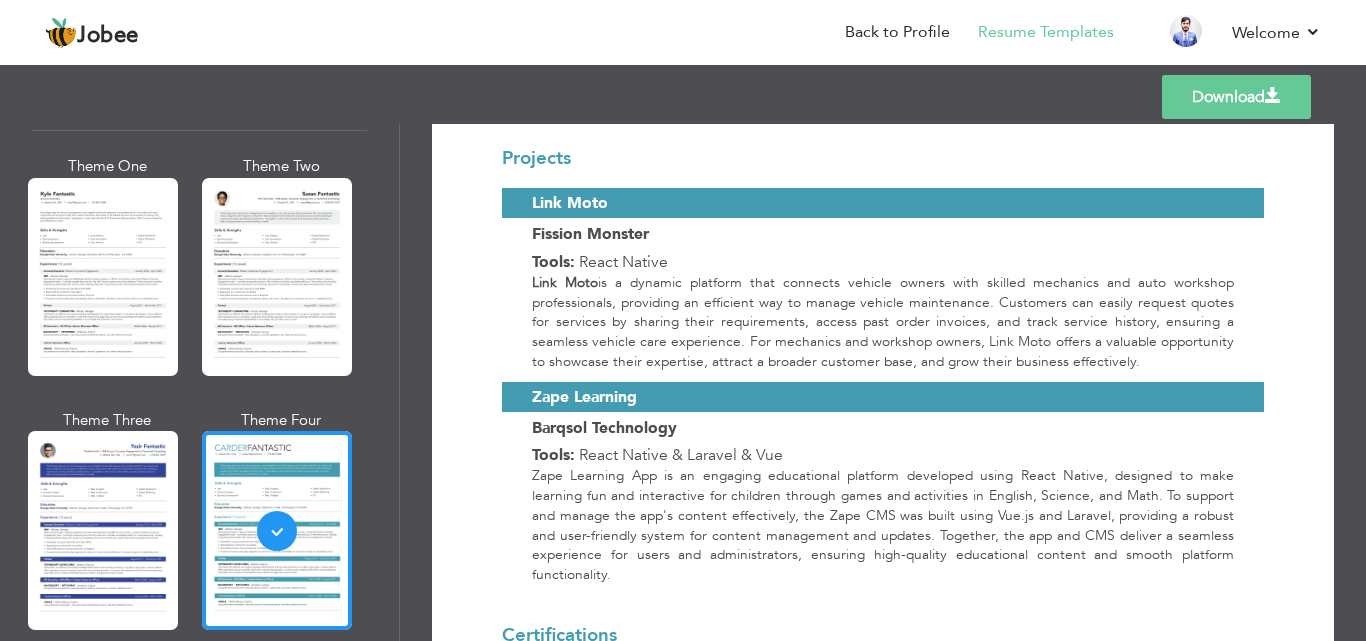 click on "Zape Learning" at bounding box center (766, 397) 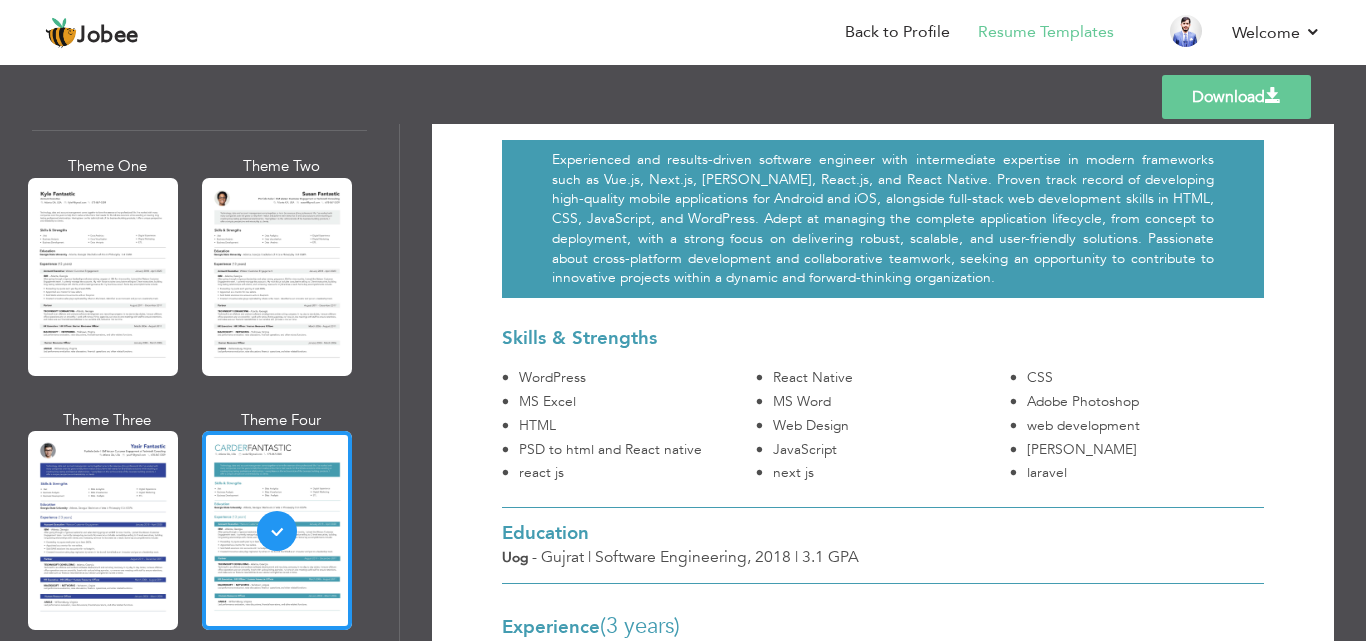 scroll, scrollTop: 190, scrollLeft: 0, axis: vertical 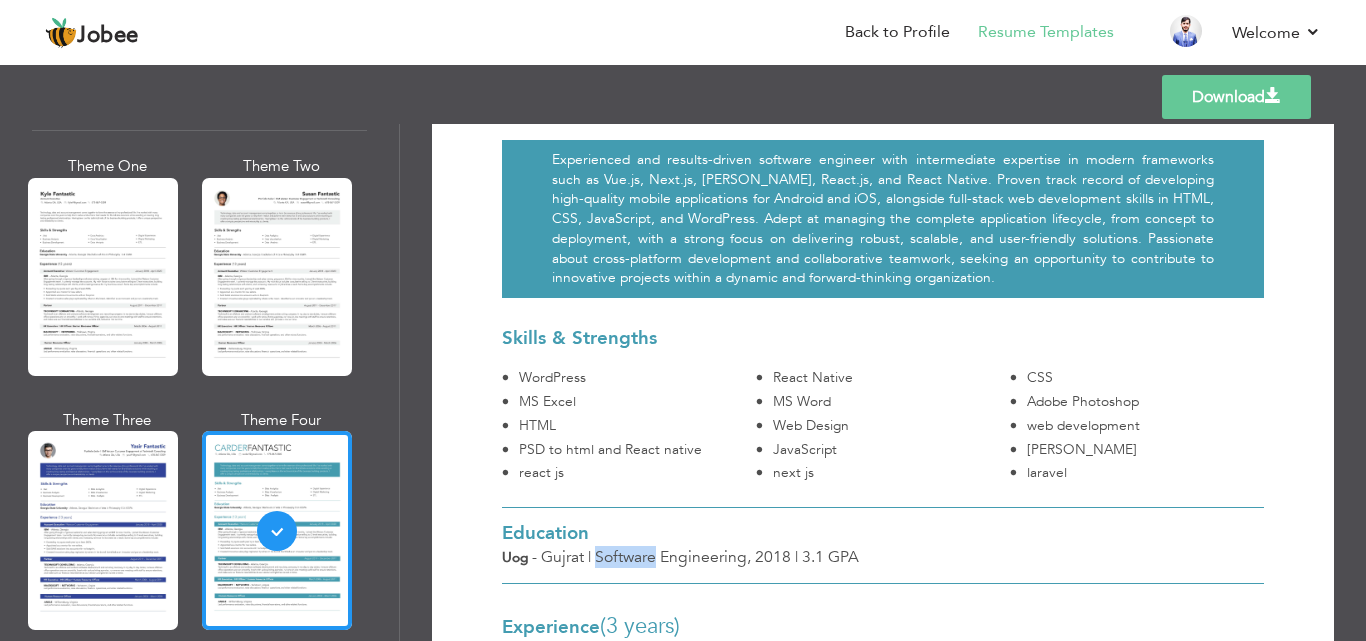 click on "Software Engineering ," at bounding box center [673, 557] 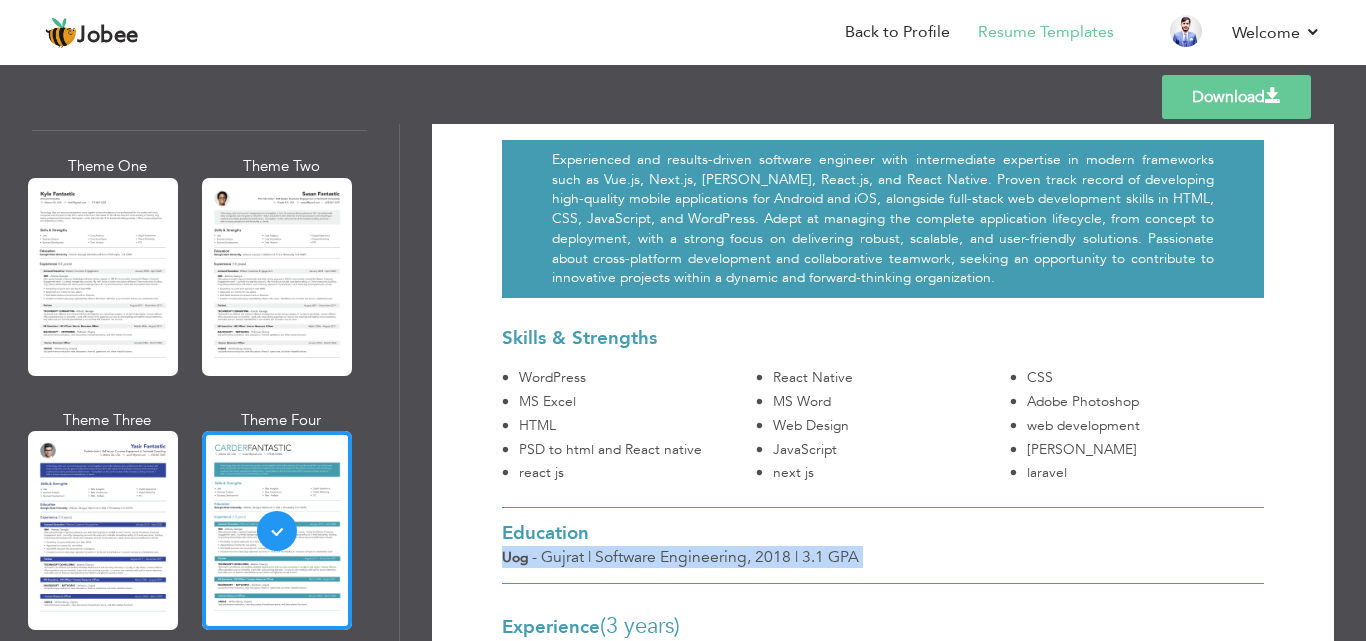 click on "Software Engineering ," at bounding box center [673, 557] 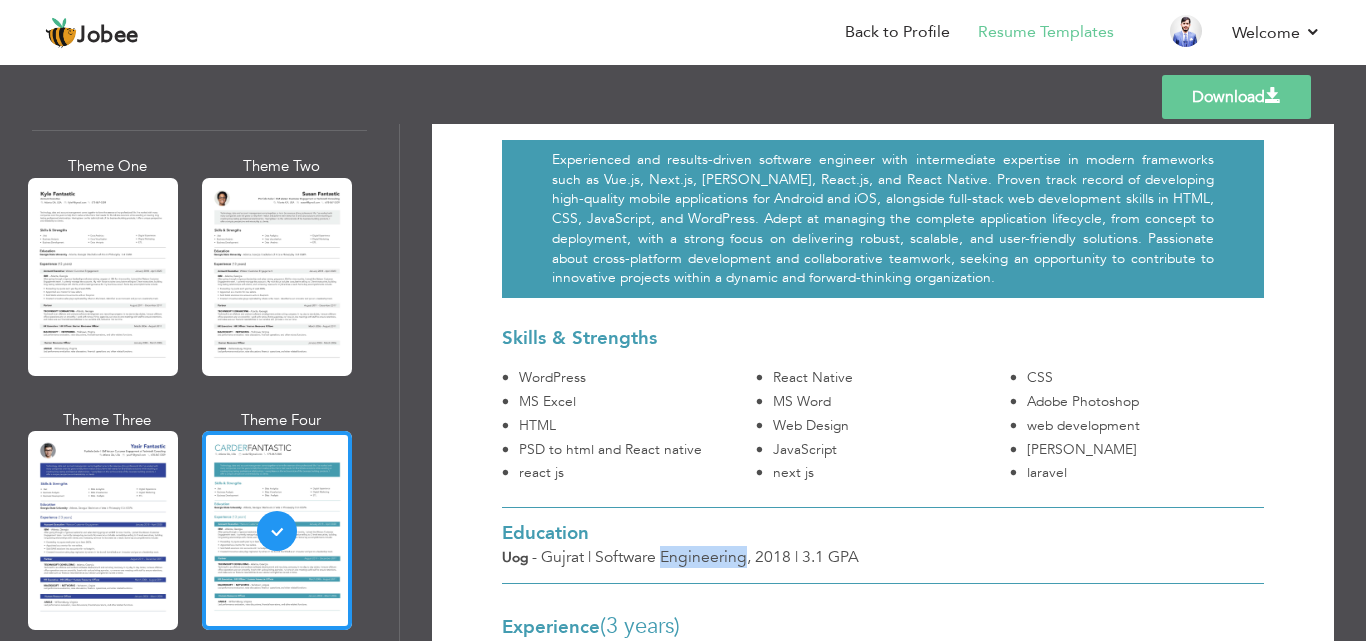 click on "Software Engineering ," at bounding box center [673, 557] 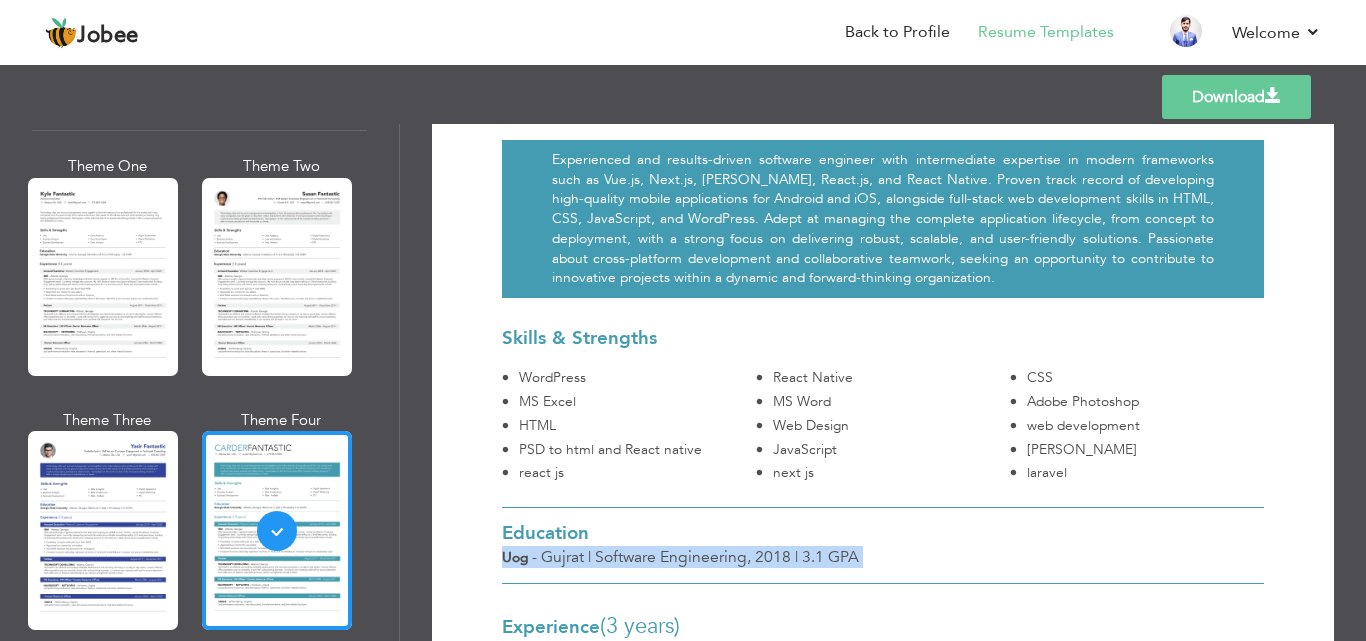 click on "Software Engineering ," at bounding box center (673, 557) 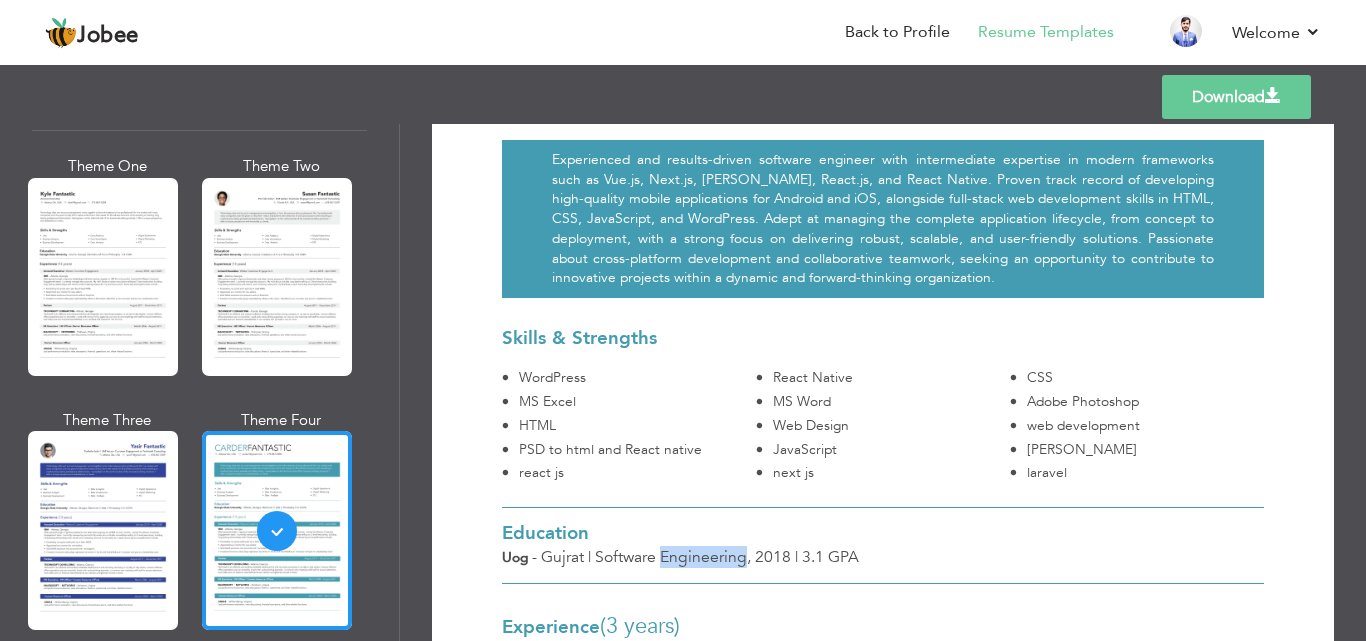 click on "Software Engineering ," at bounding box center (673, 557) 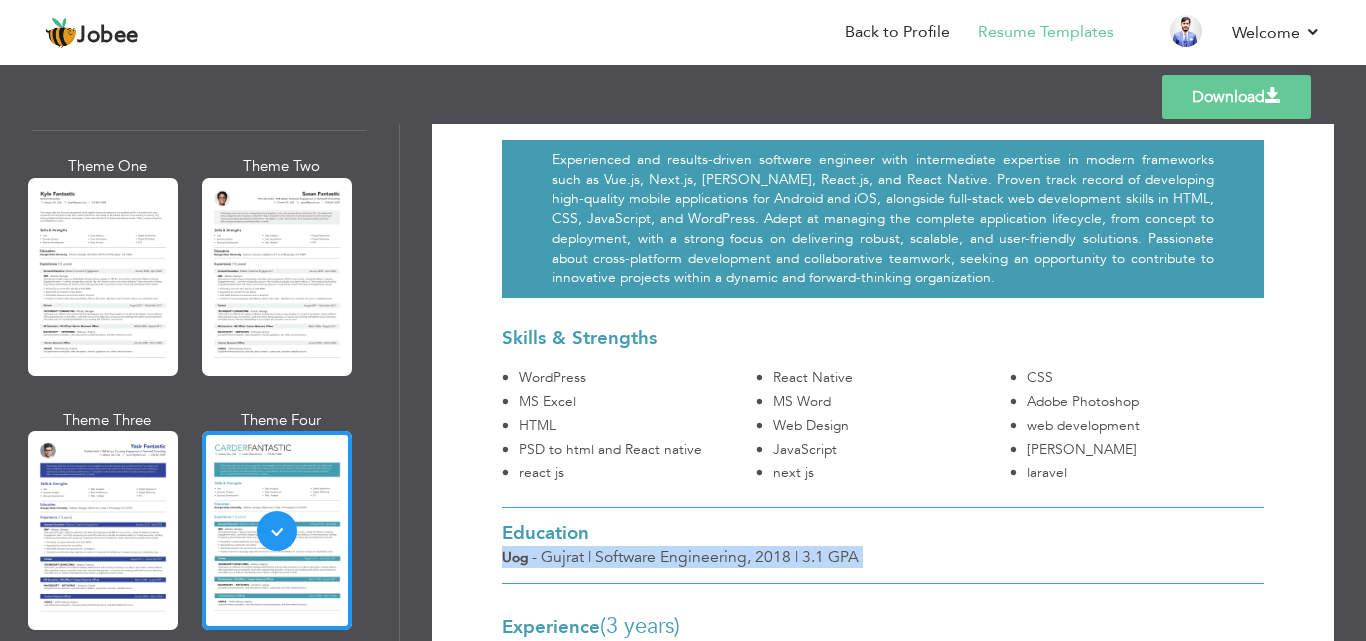 click on "Software Engineering ," at bounding box center [673, 557] 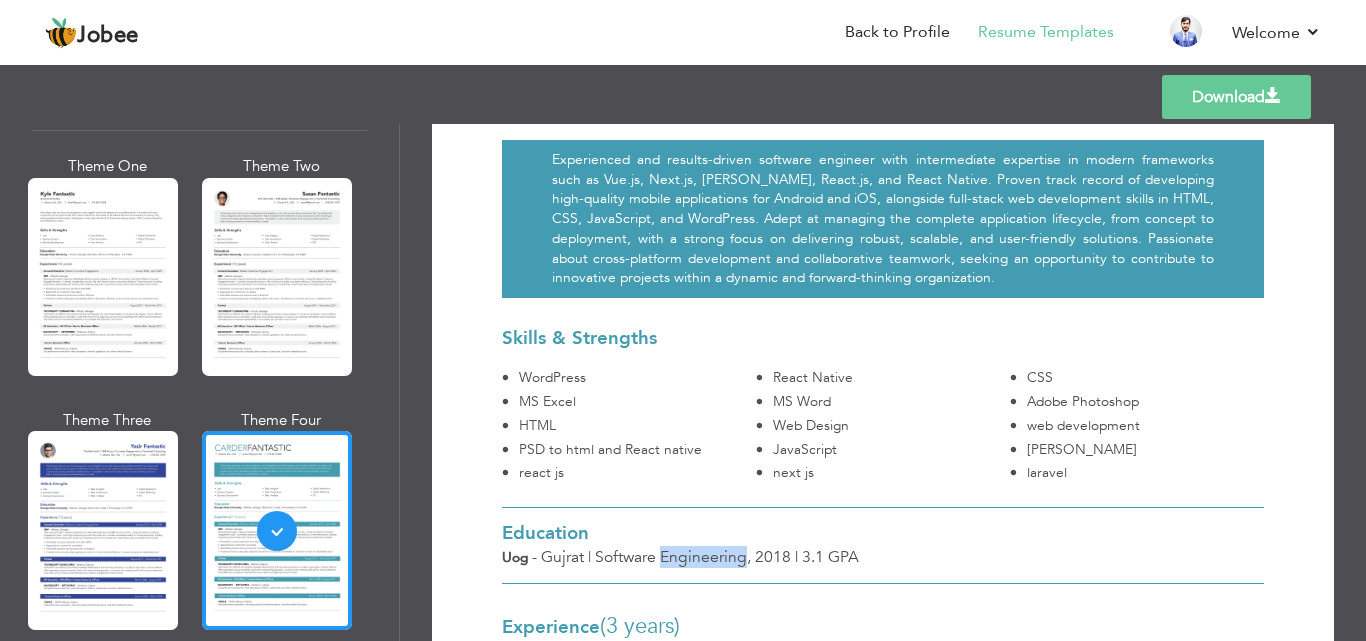 click on "Software Engineering ," at bounding box center [673, 557] 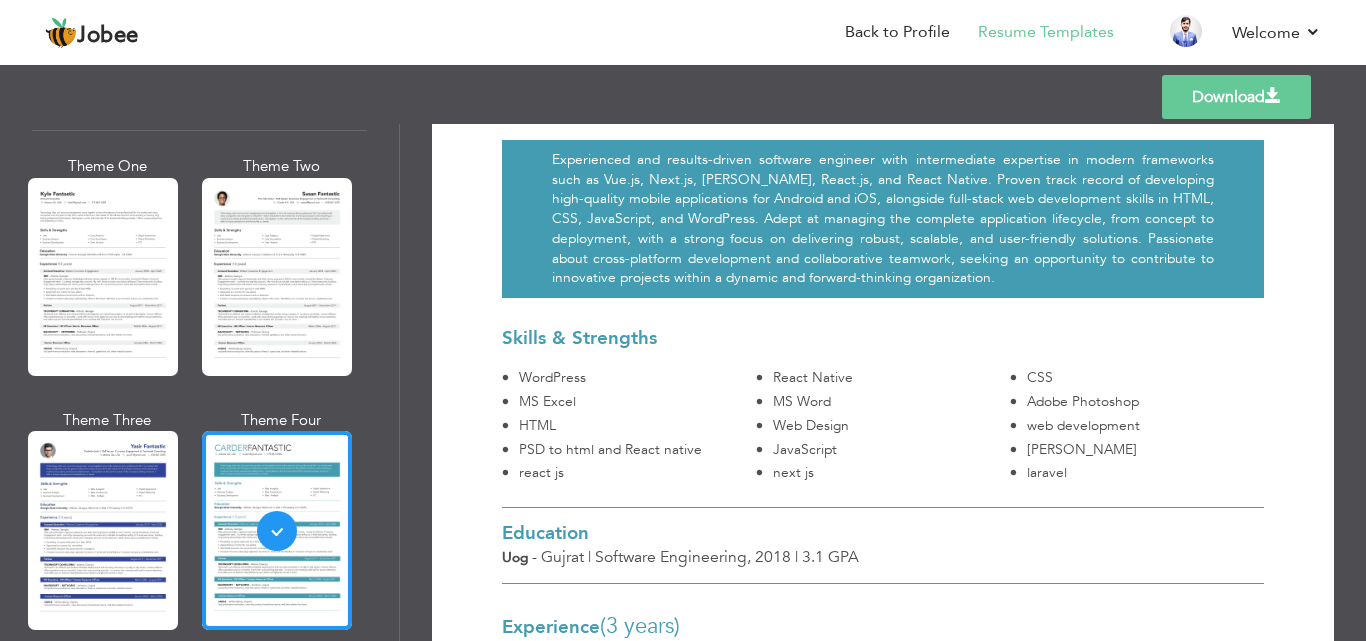 click on "|" at bounding box center [796, 557] 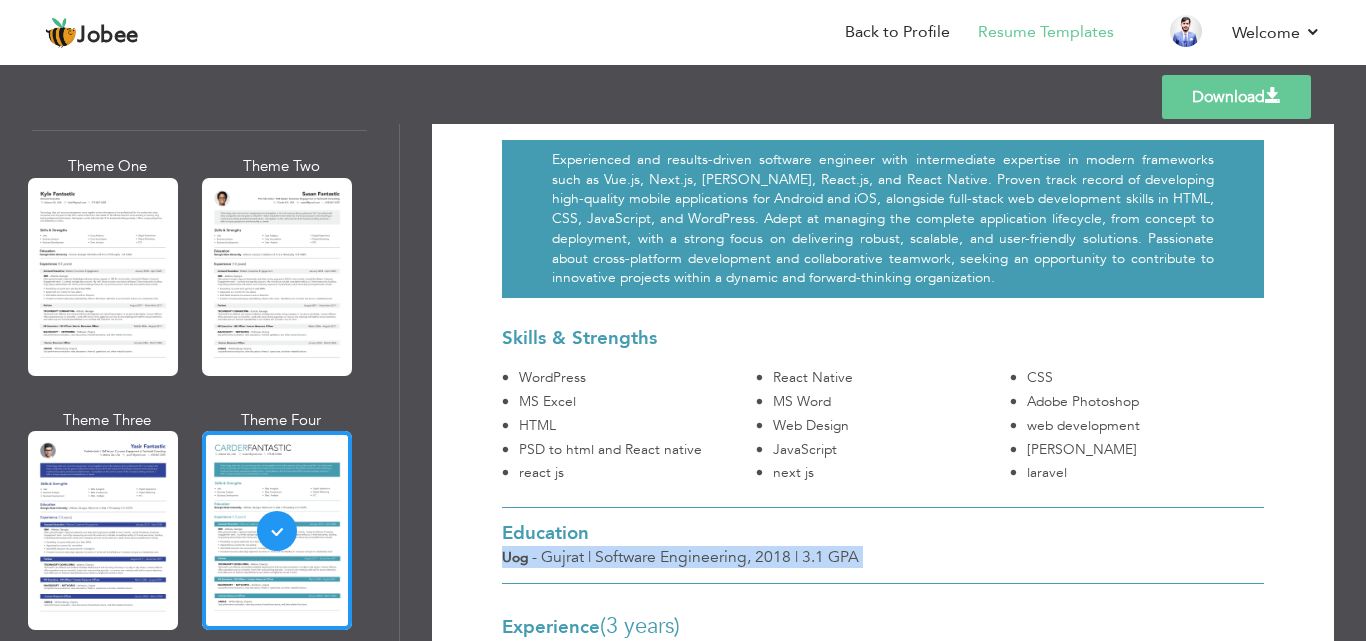 click on "|" at bounding box center (796, 557) 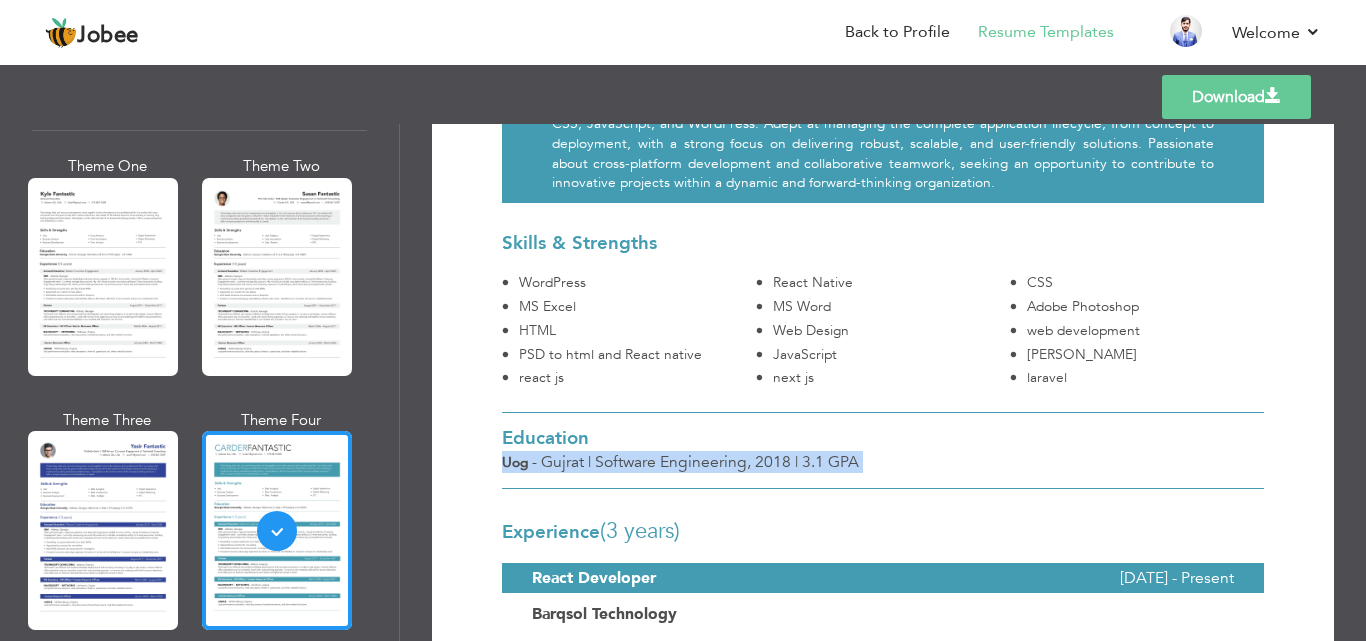 scroll, scrollTop: 314, scrollLeft: 0, axis: vertical 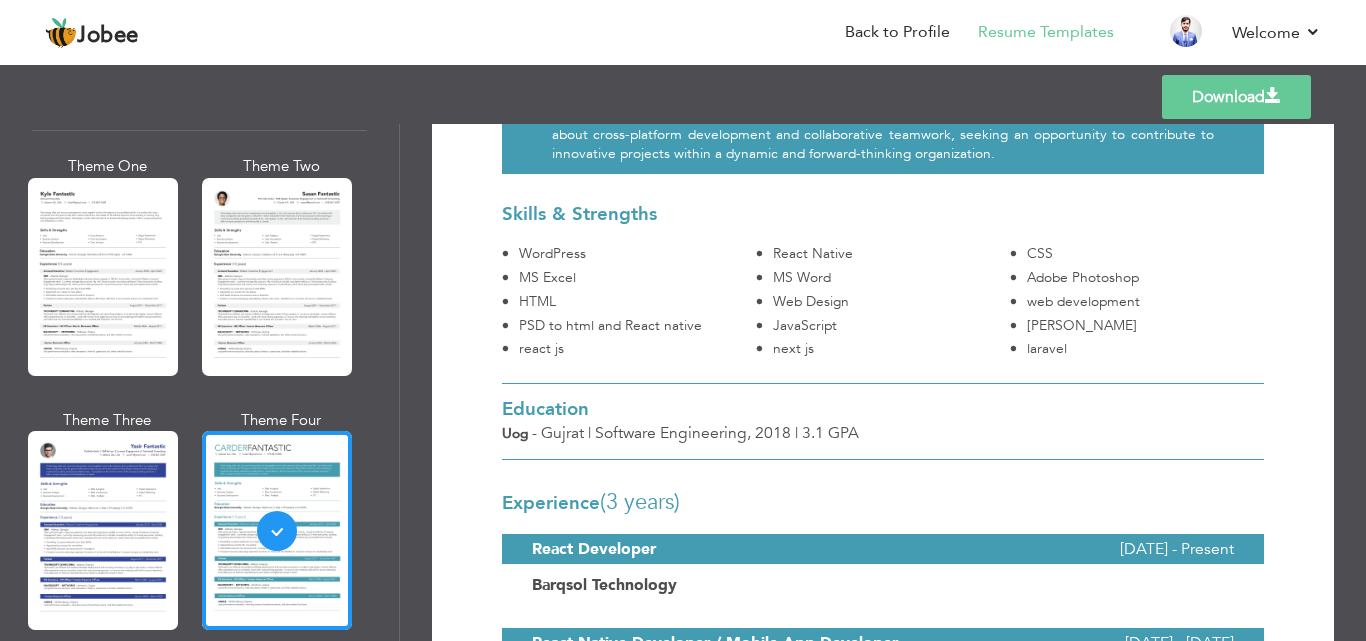 click on "(3 Years)" at bounding box center [640, 502] 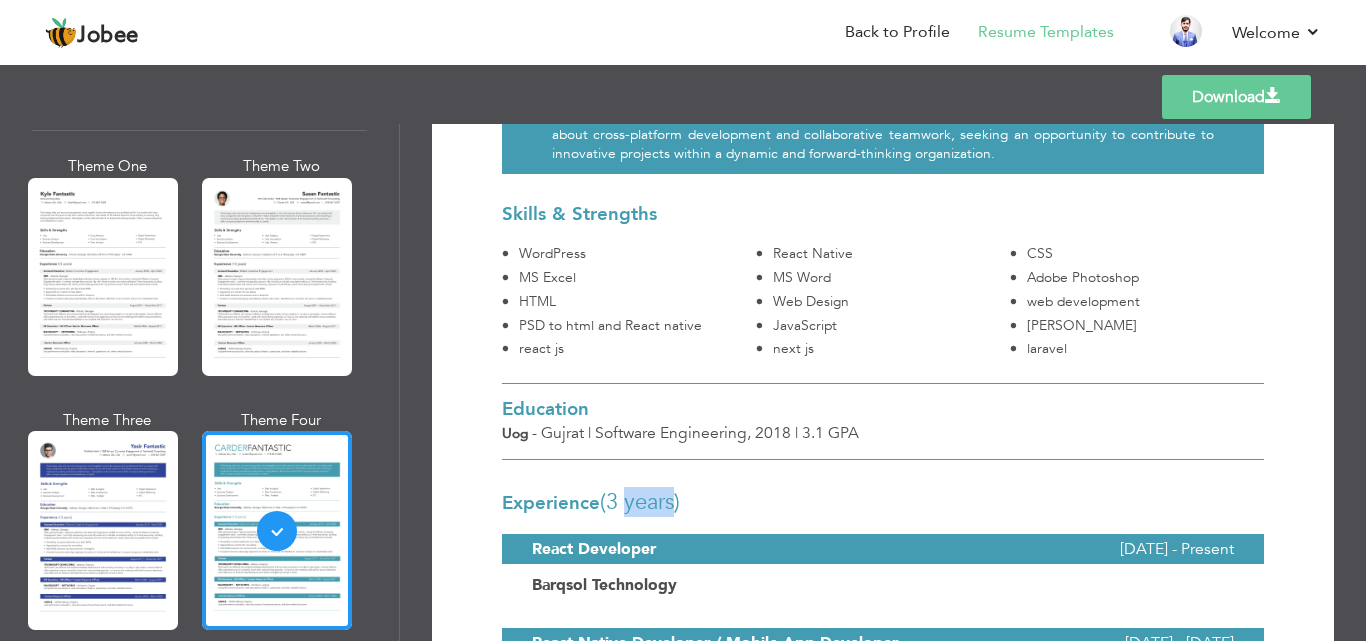click on "(3 Years)" at bounding box center (640, 502) 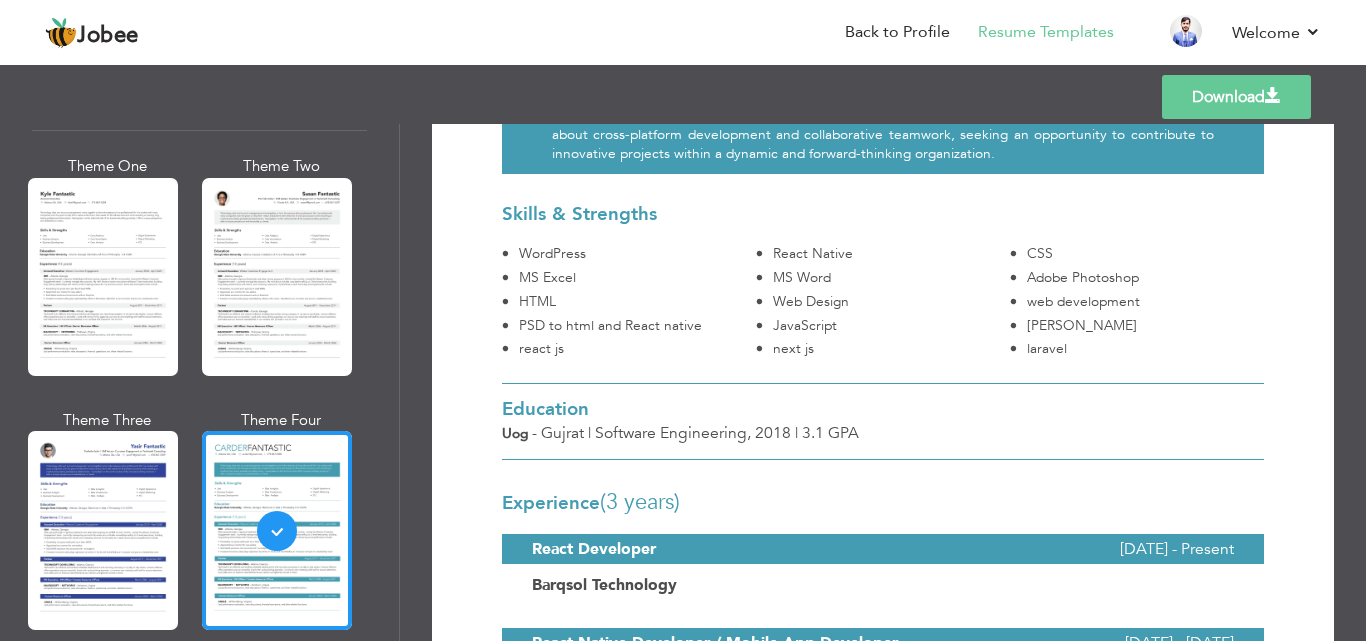 click on "Experience  (3 Years)" at bounding box center (883, 502) 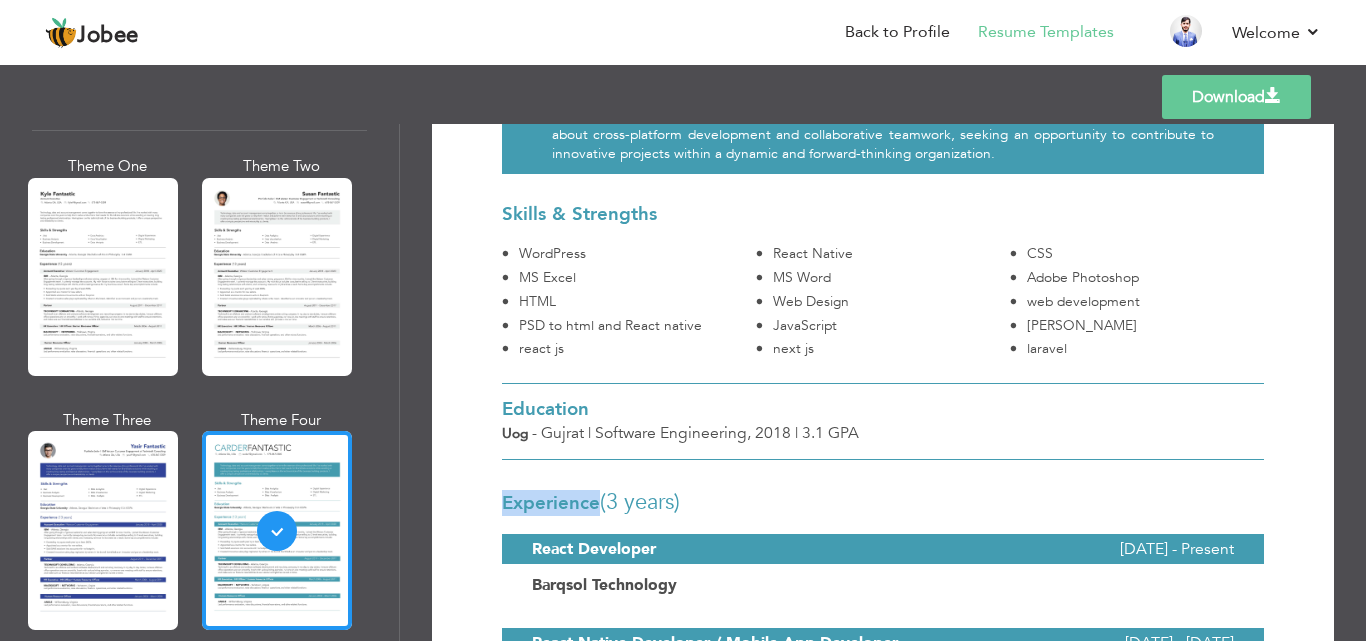 click on "Experience  (3 Years)" at bounding box center [883, 502] 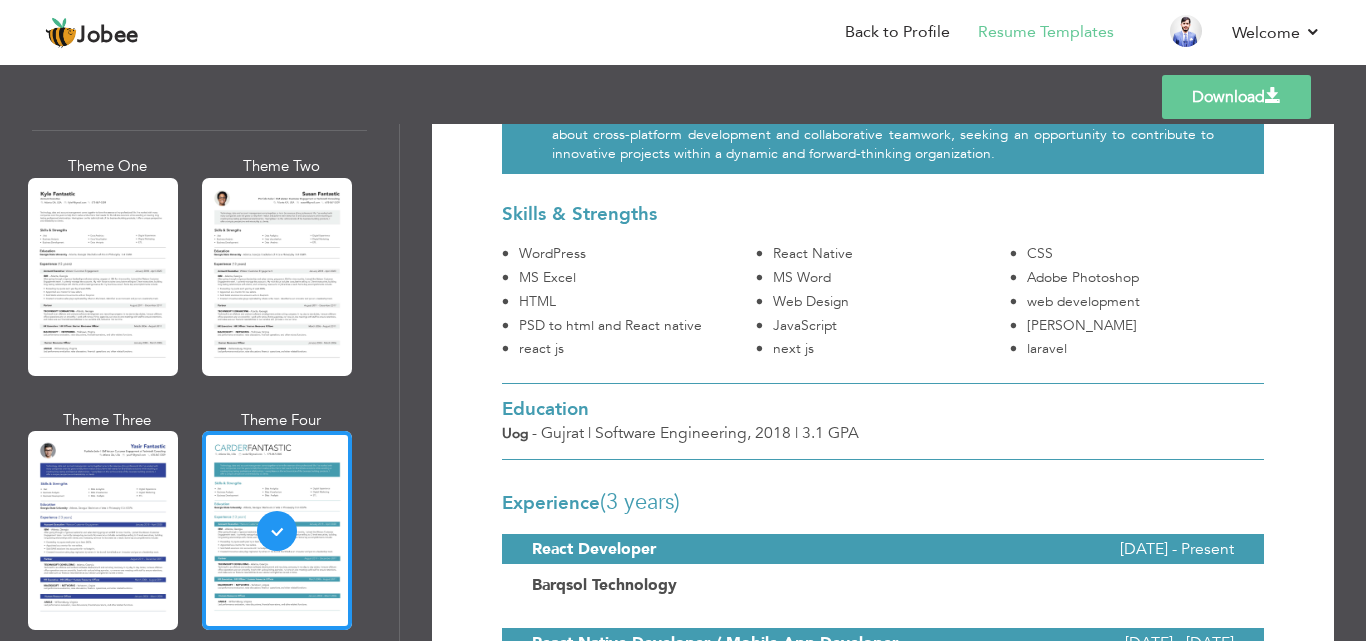 click on "(3 Years)" at bounding box center [640, 502] 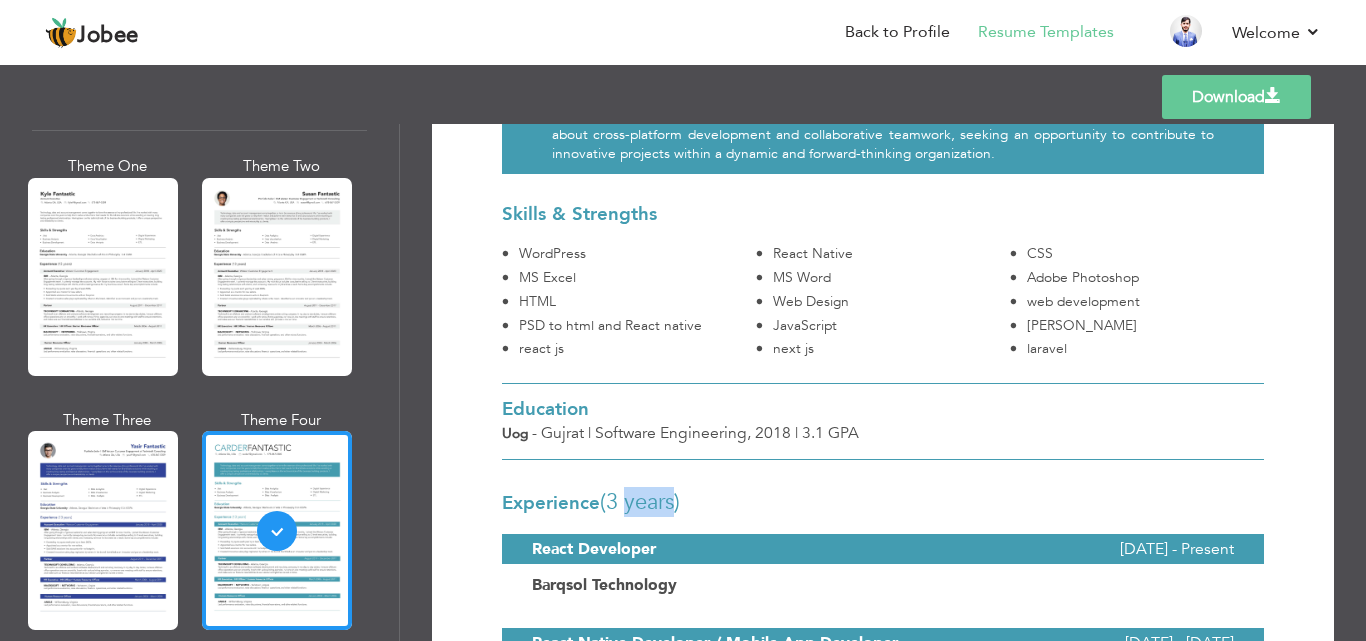 click on "(3 Years)" at bounding box center (640, 502) 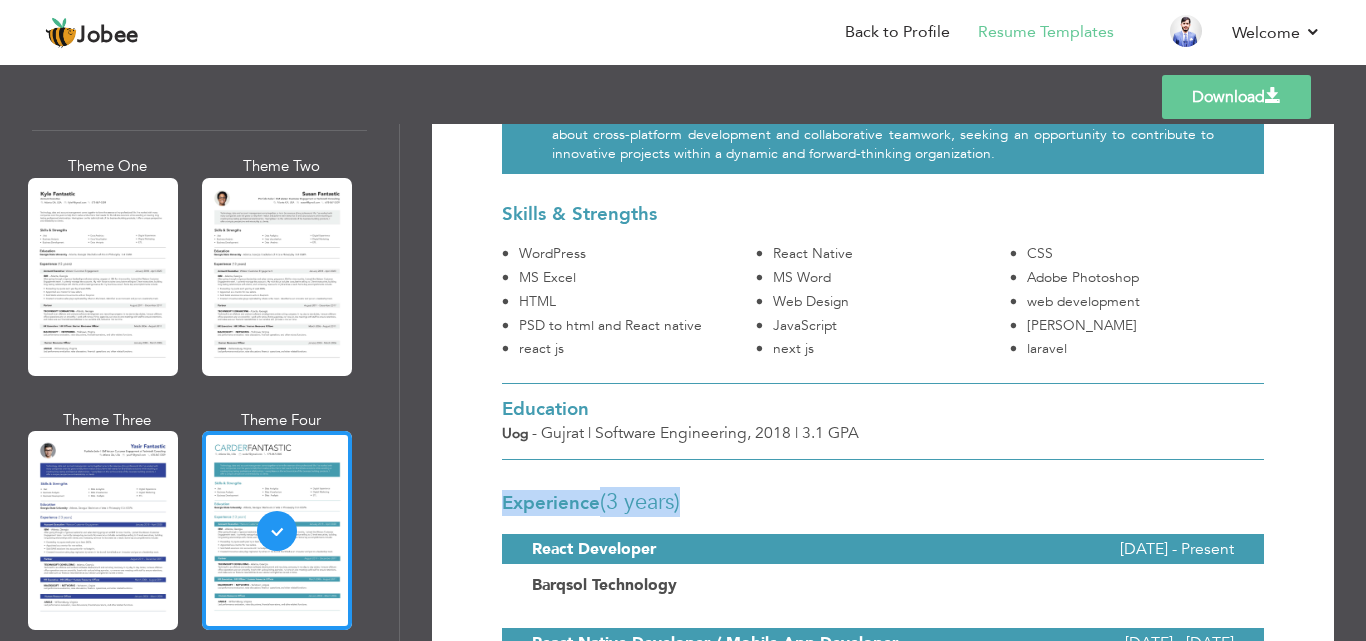 click on "(3 Years)" at bounding box center (640, 502) 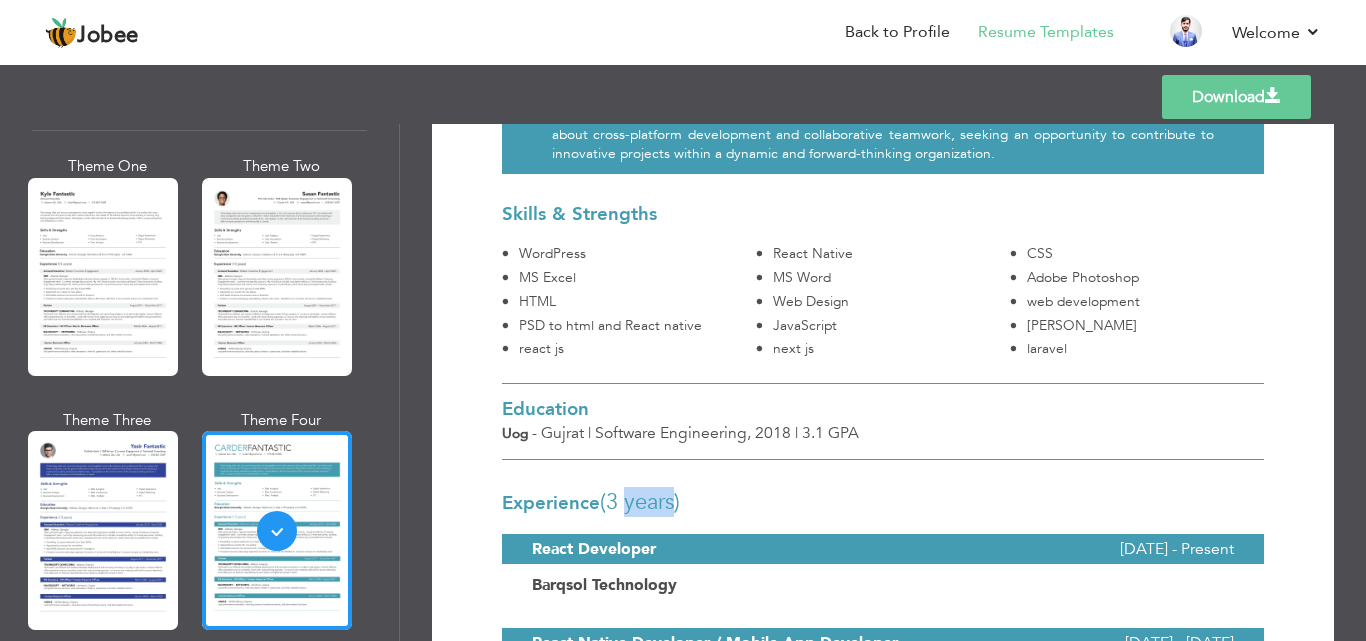 click on "(3 Years)" at bounding box center (640, 502) 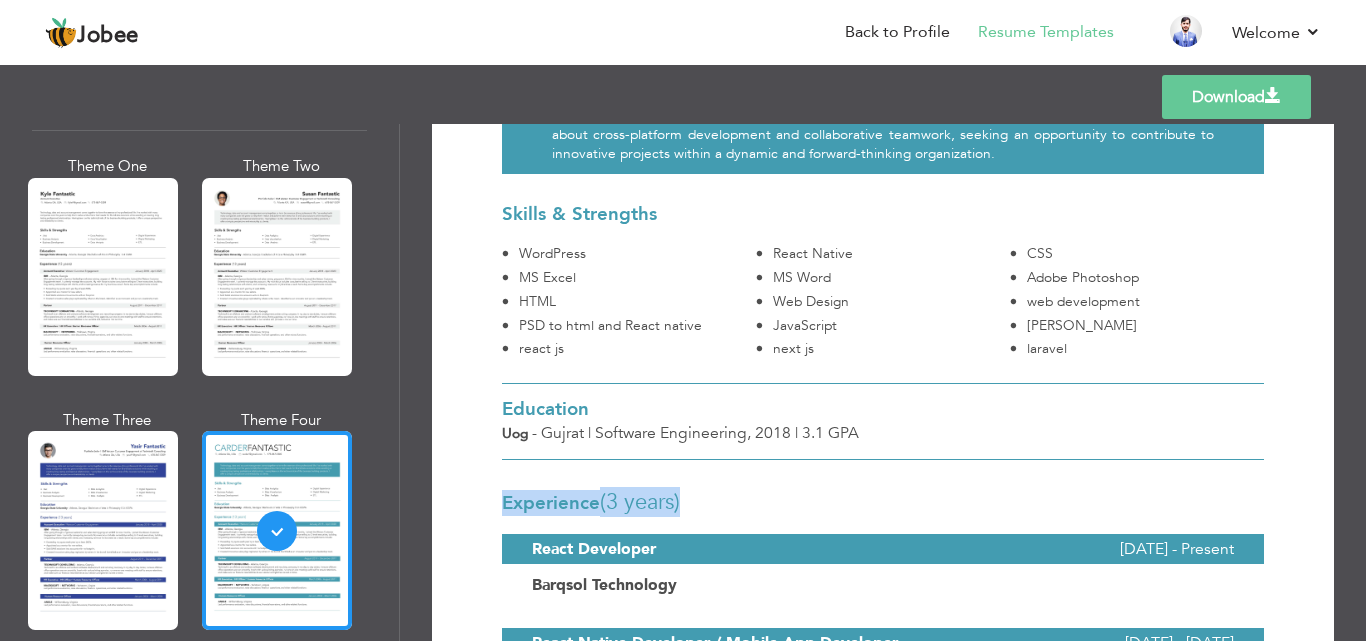 click on "(3 Years)" at bounding box center [640, 502] 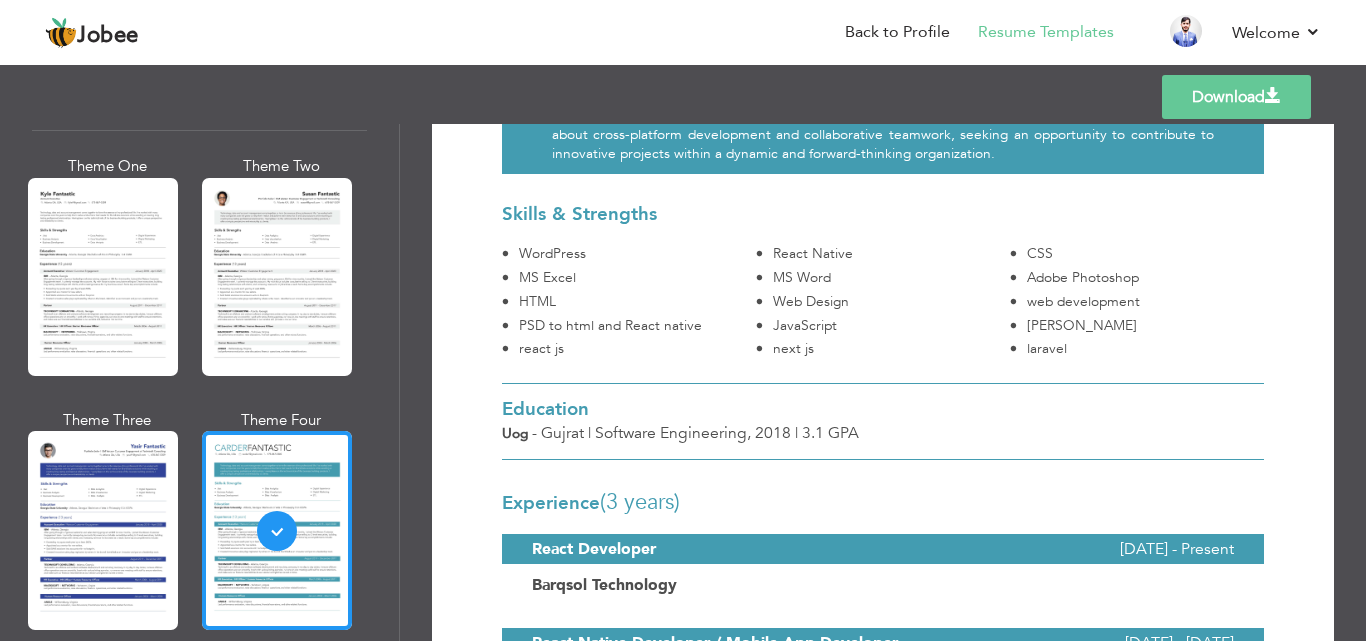 click on "Experience  (3 Years)" at bounding box center (883, 502) 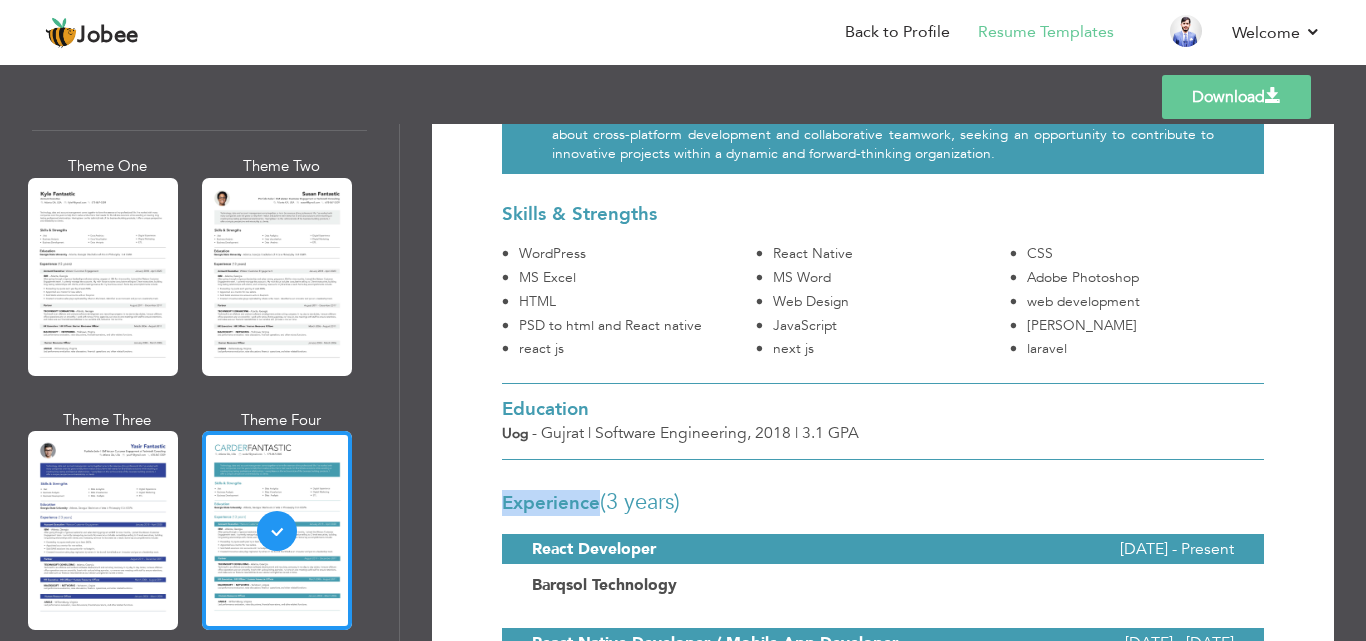 click on "Experience  (3 Years)" at bounding box center (883, 502) 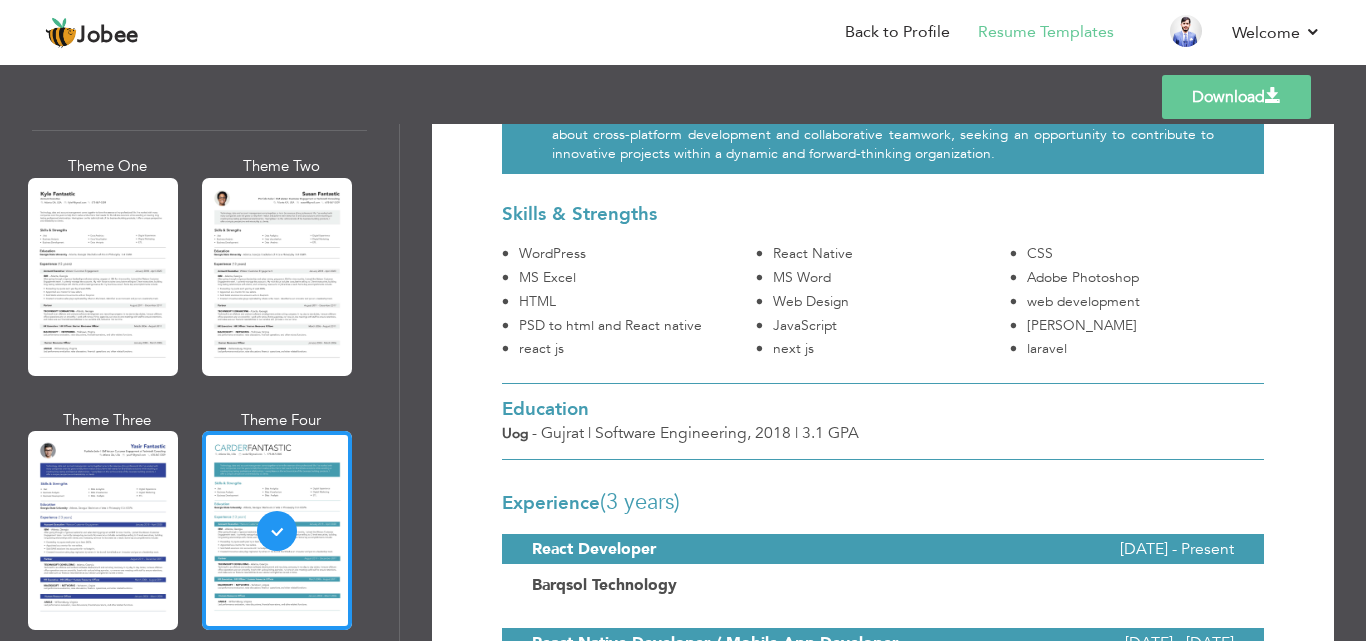 click on "(3 Years)" at bounding box center [640, 502] 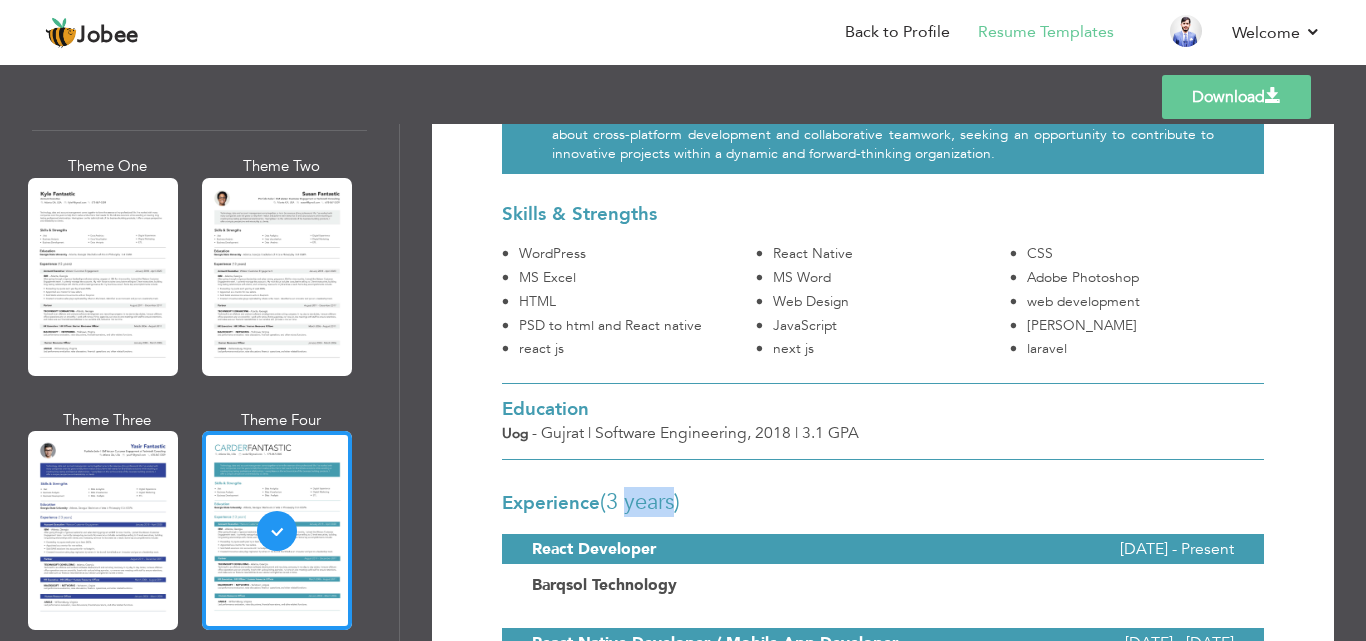 click on "(3 Years)" at bounding box center (640, 502) 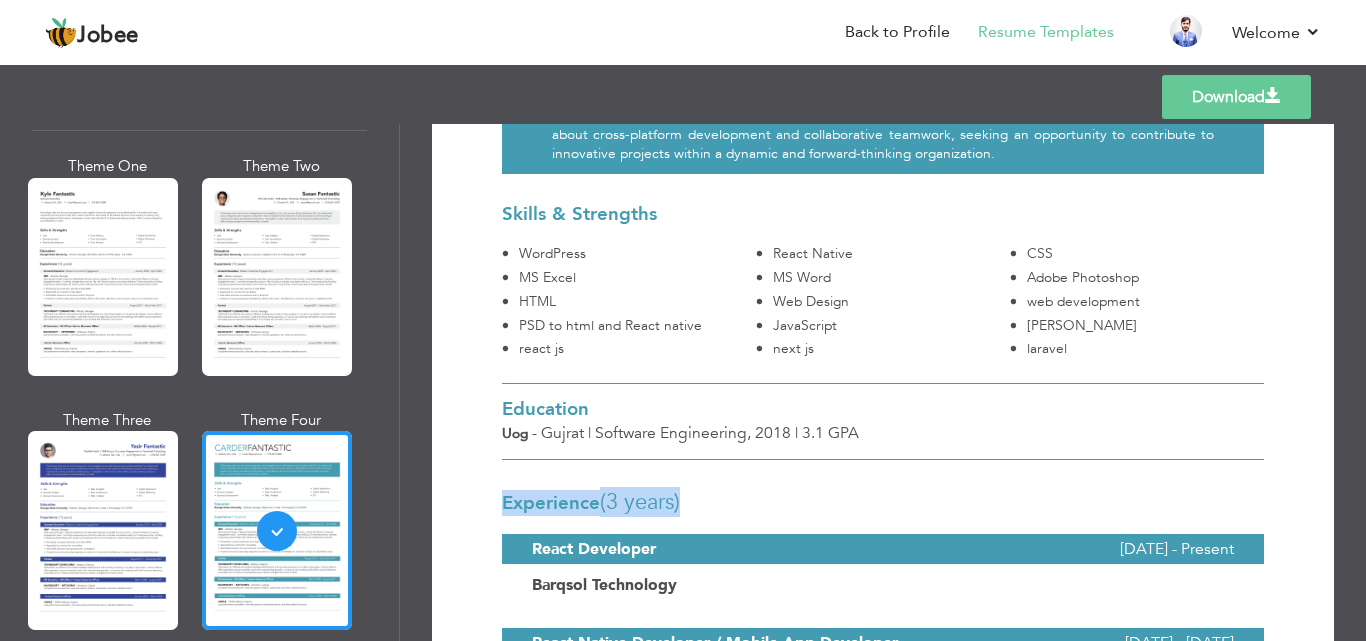click on "(3 Years)" at bounding box center [640, 502] 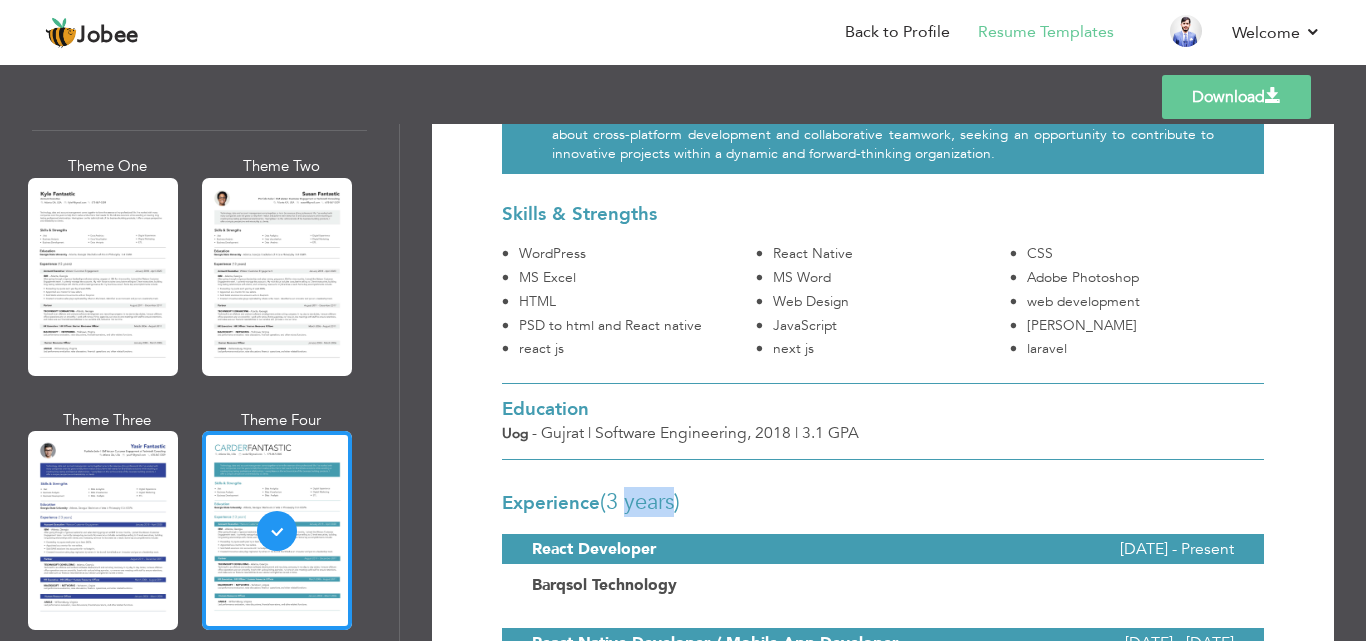 click on "(3 Years)" at bounding box center [640, 502] 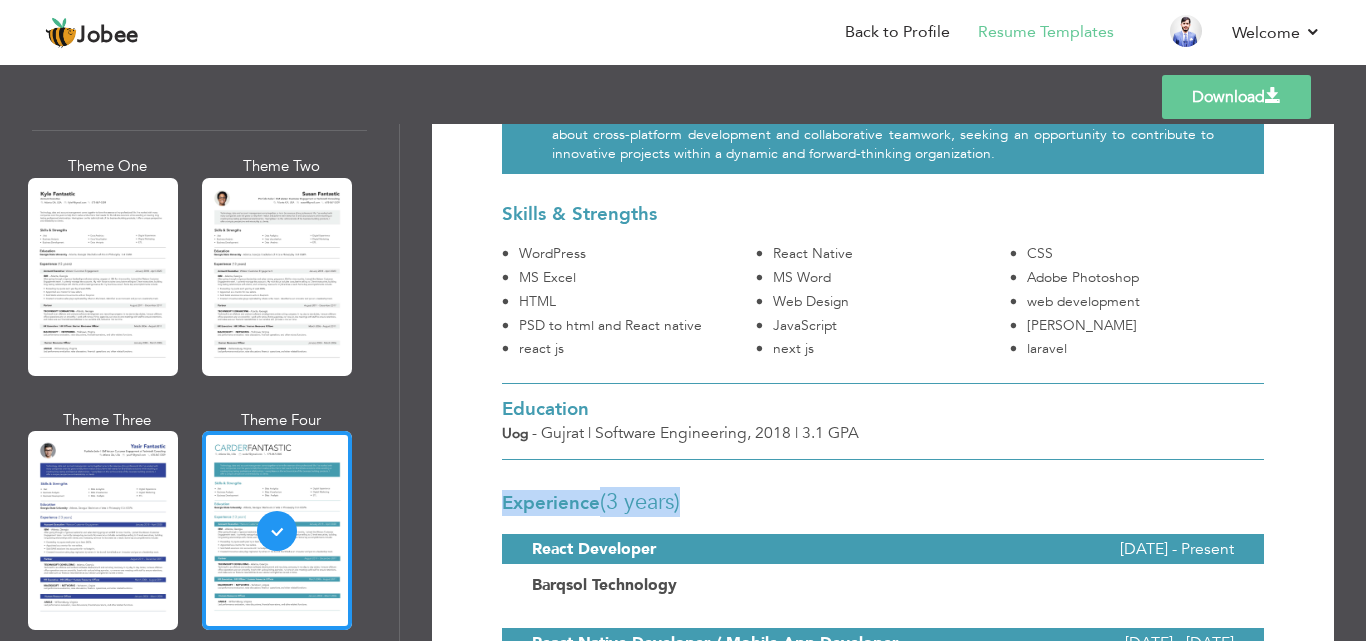 click on "(3 Years)" at bounding box center (640, 502) 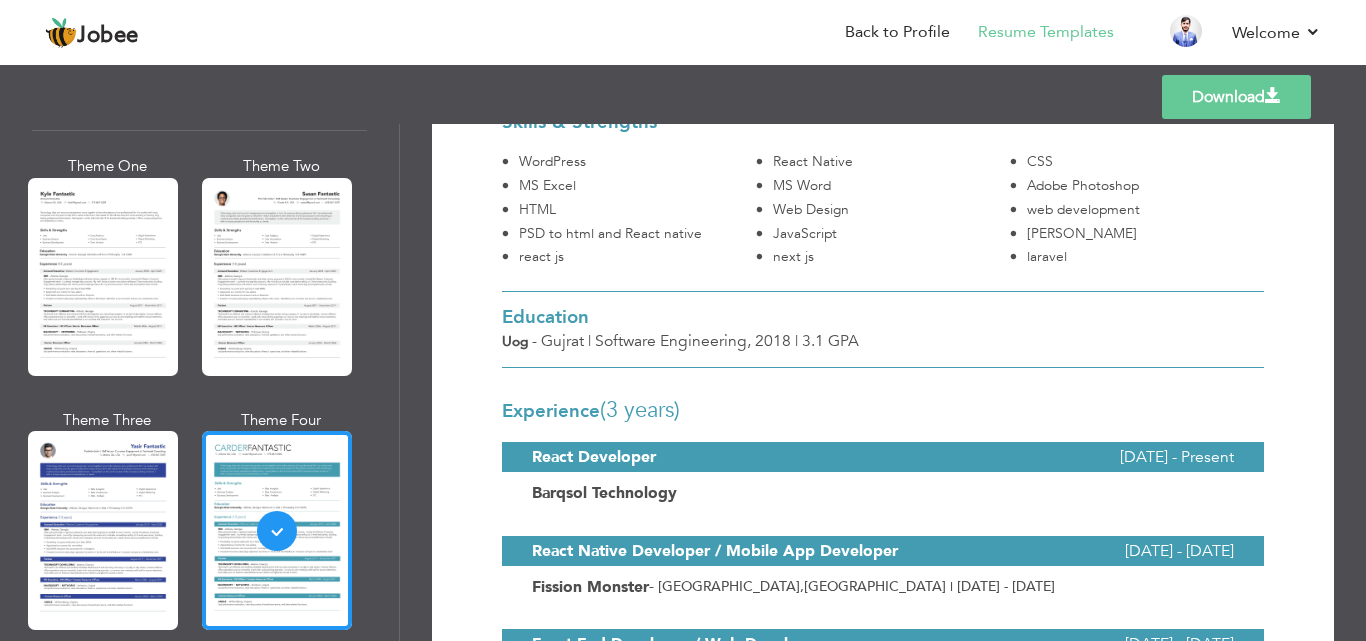 scroll, scrollTop: 412, scrollLeft: 0, axis: vertical 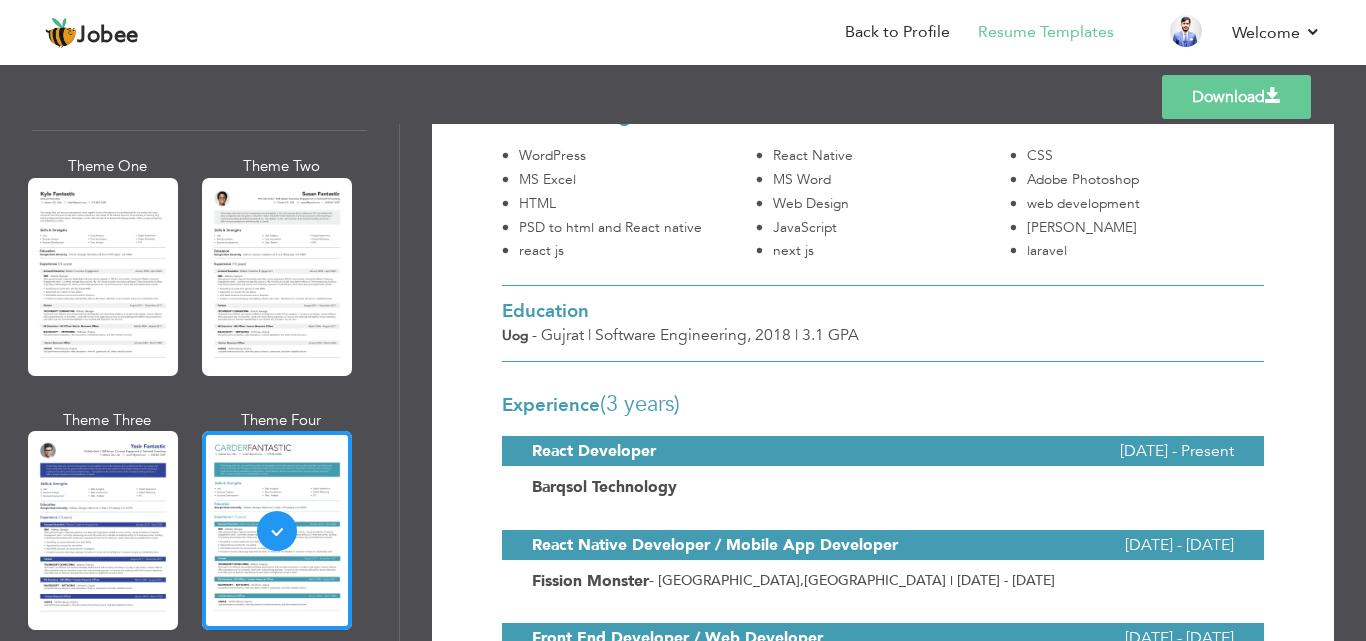 click on "React Developer" at bounding box center (594, 451) 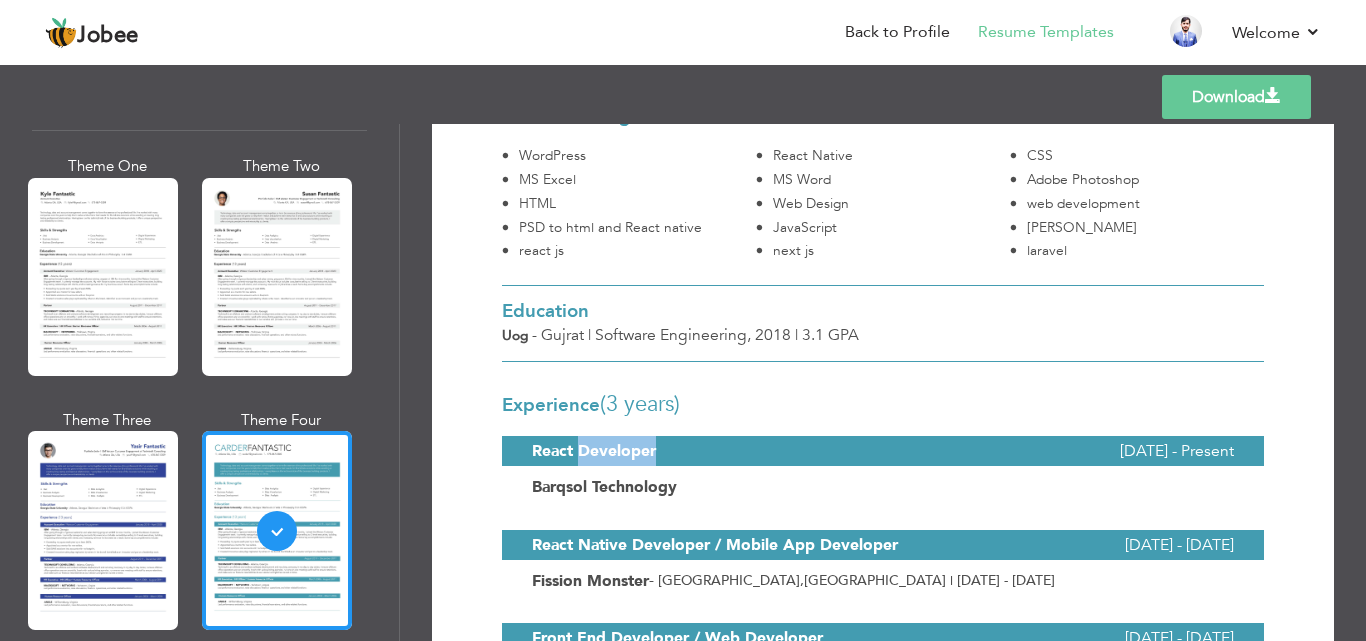 click on "React Developer" at bounding box center [594, 451] 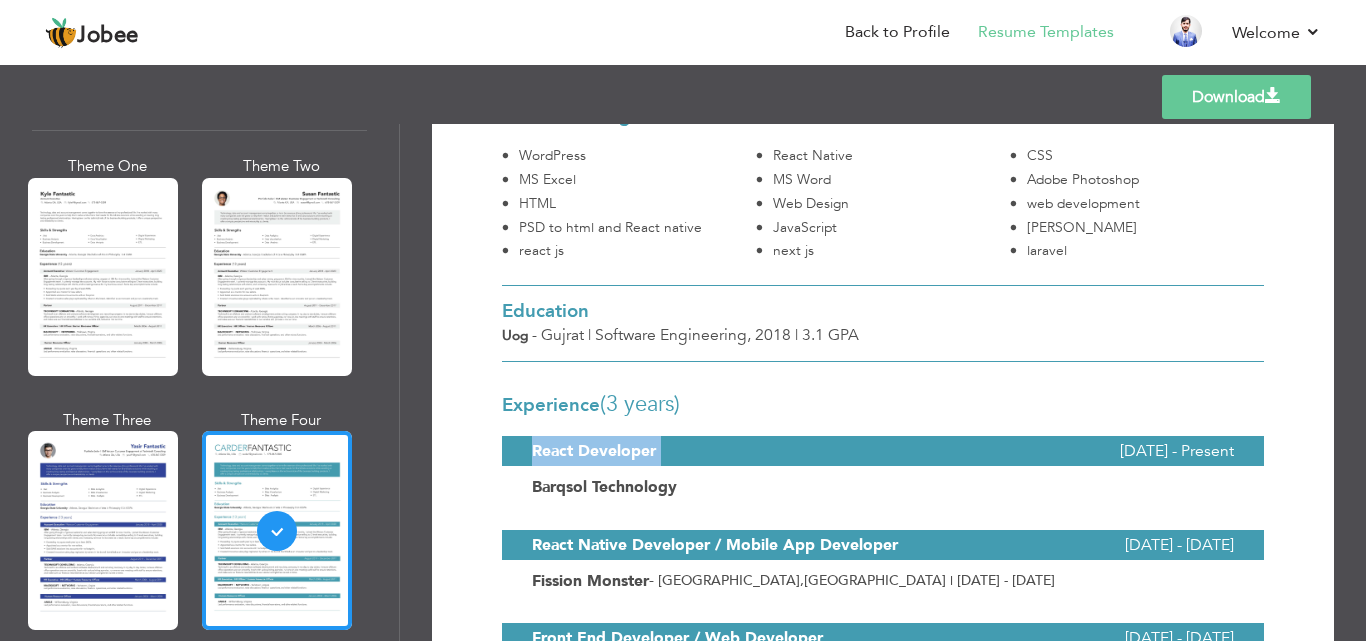 click on "React Developer" at bounding box center [594, 451] 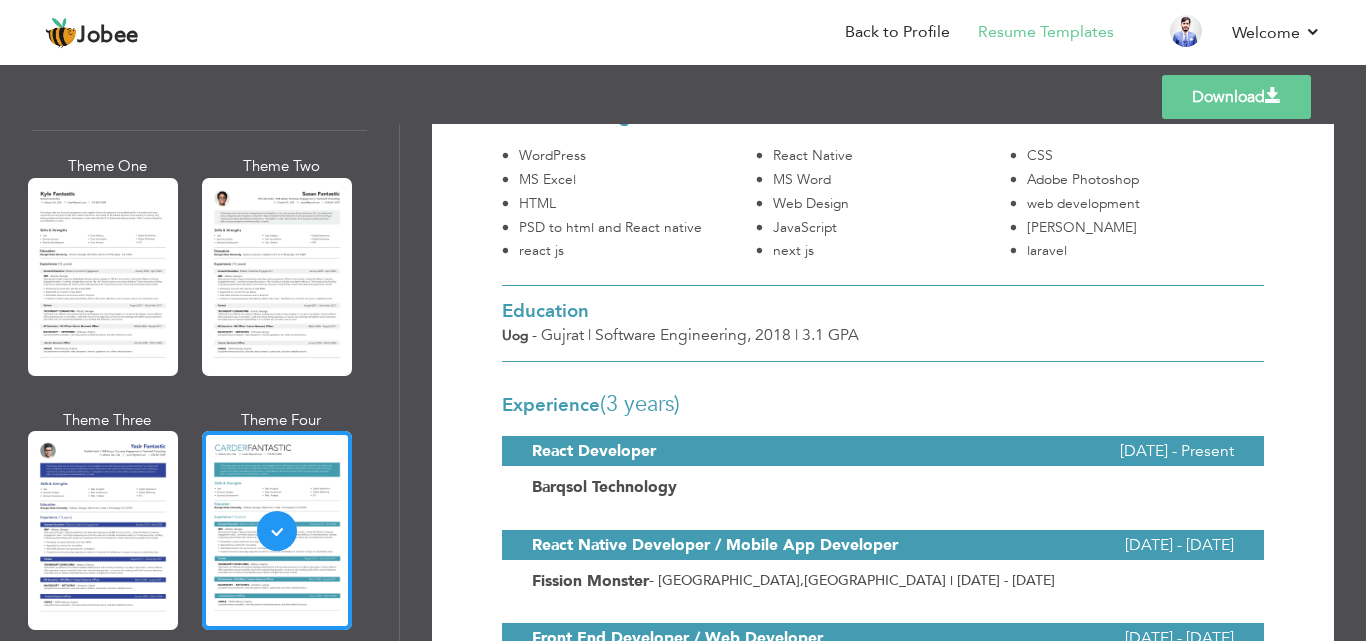 click on "Barqsol Technology" at bounding box center (604, 487) 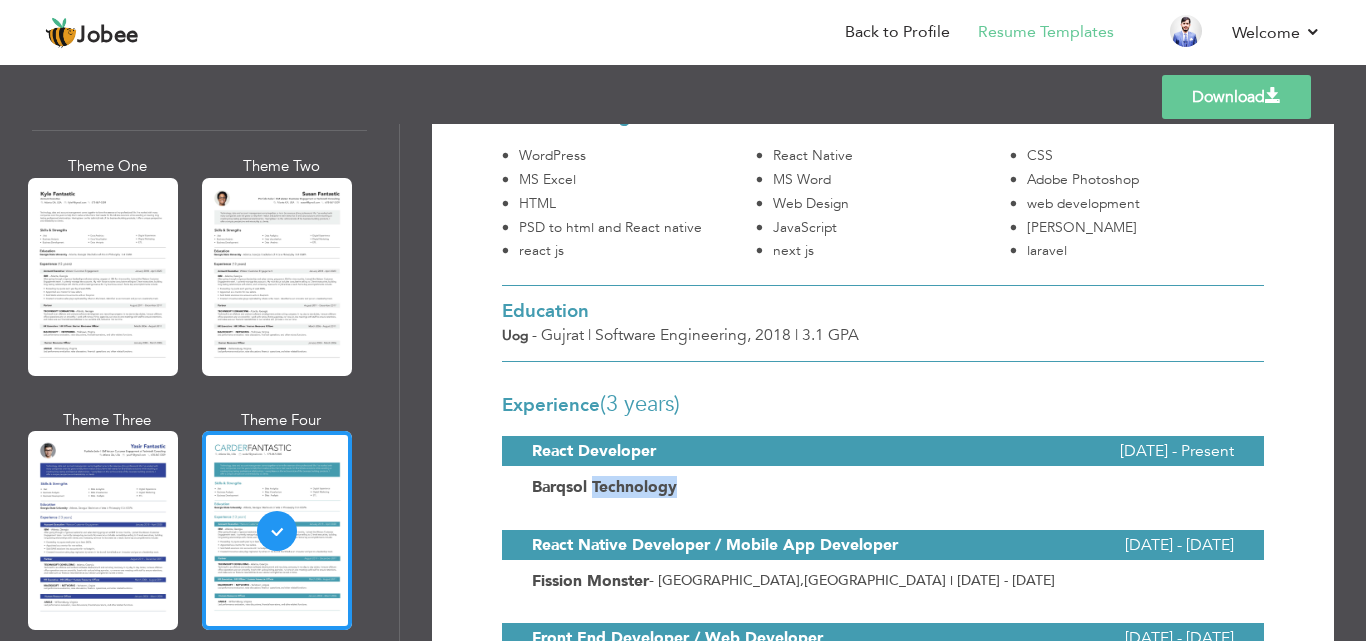 click on "Barqsol Technology" at bounding box center [604, 487] 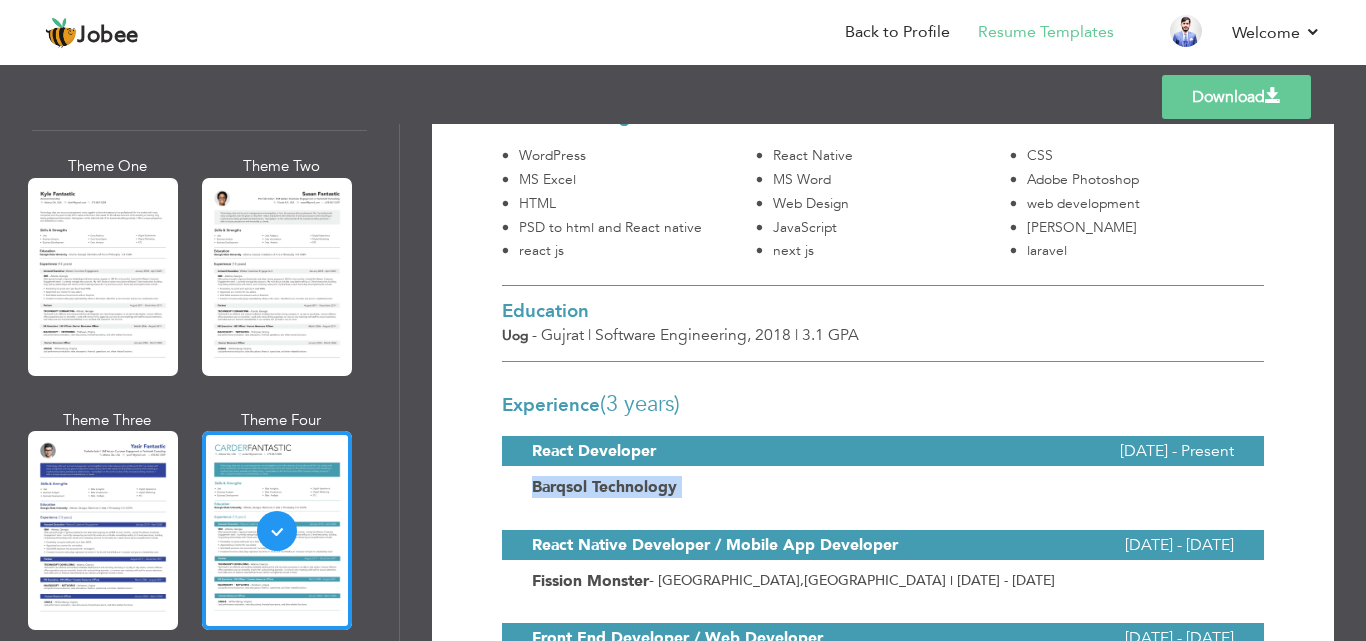 click on "Barqsol Technology" at bounding box center (604, 487) 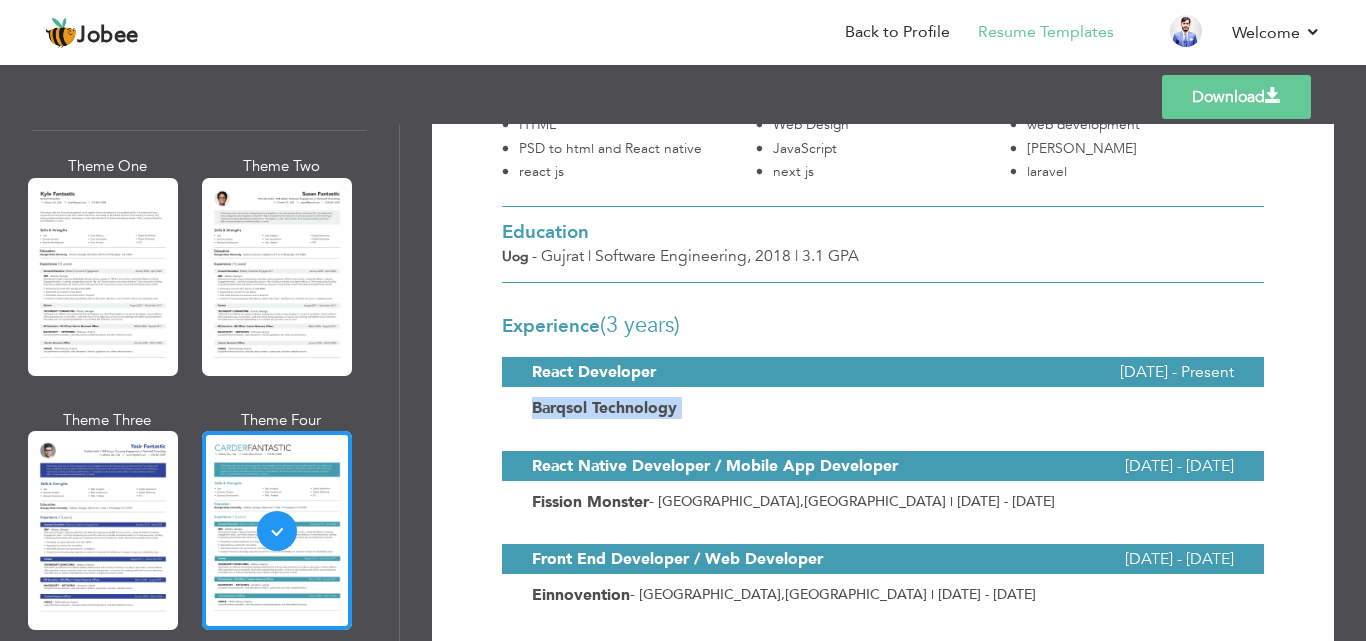 scroll, scrollTop: 496, scrollLeft: 0, axis: vertical 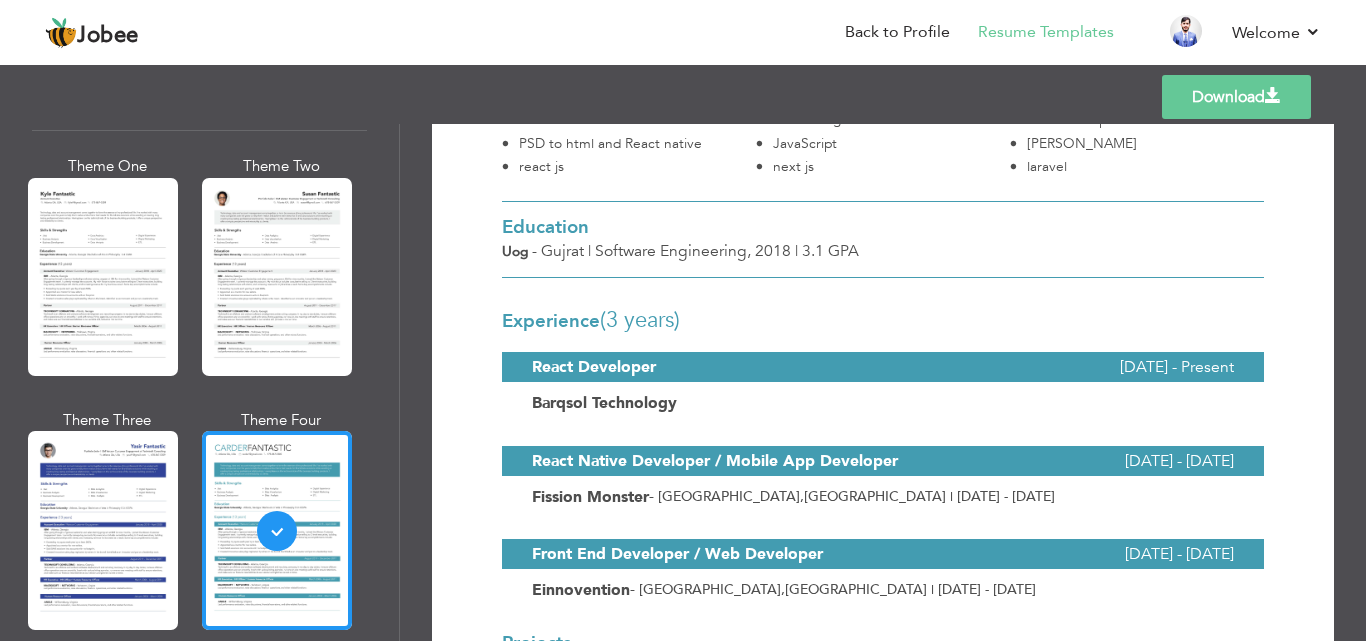 click on "Fission Monster" at bounding box center [590, 497] 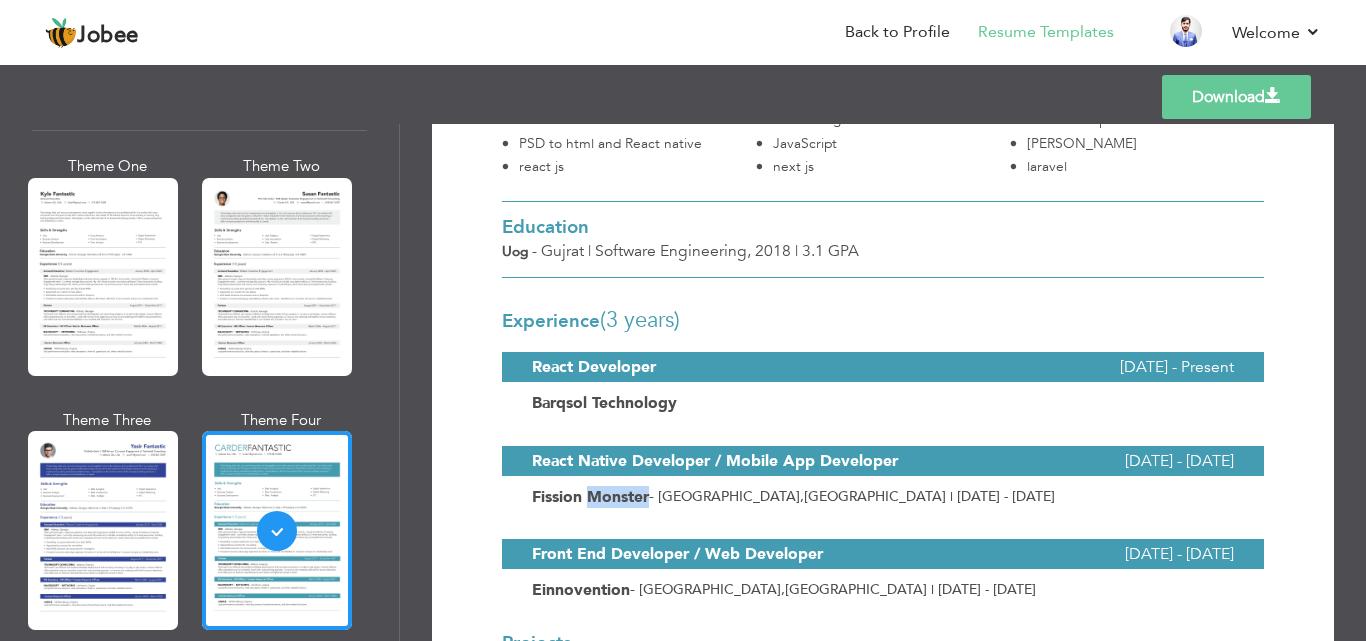 click on "Fission Monster" at bounding box center [590, 497] 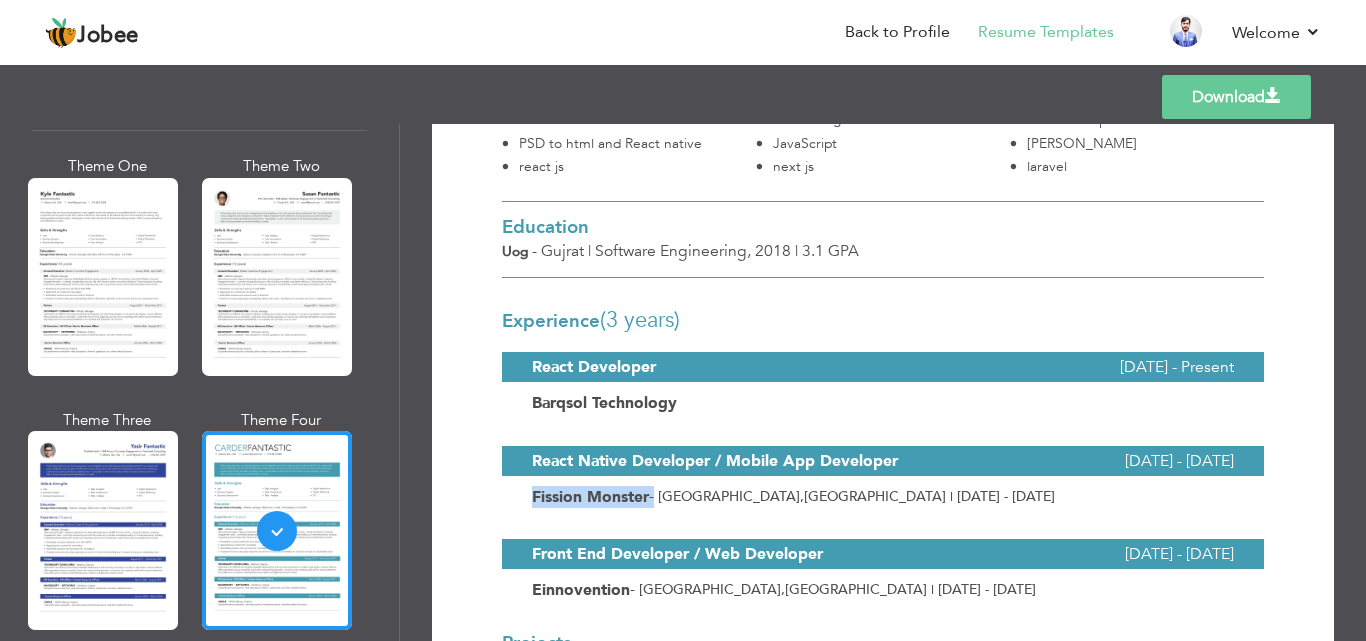 click on "Fission Monster" at bounding box center [590, 497] 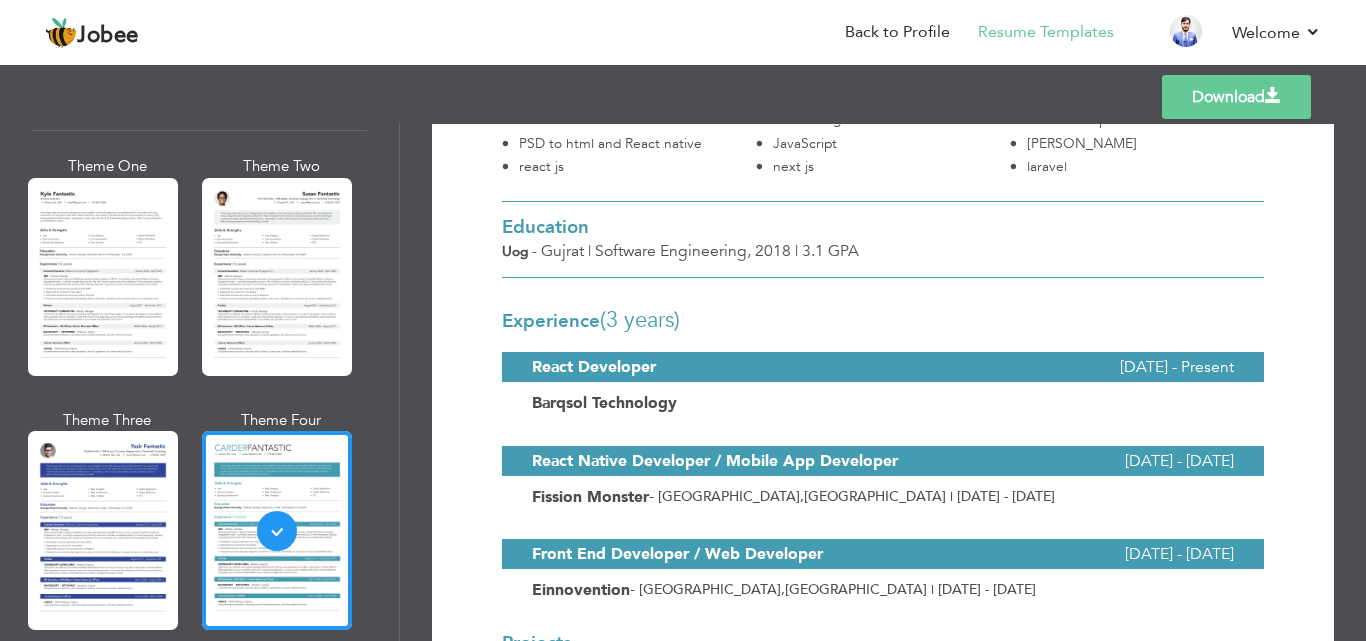 click on "Einnovention" at bounding box center [581, 590] 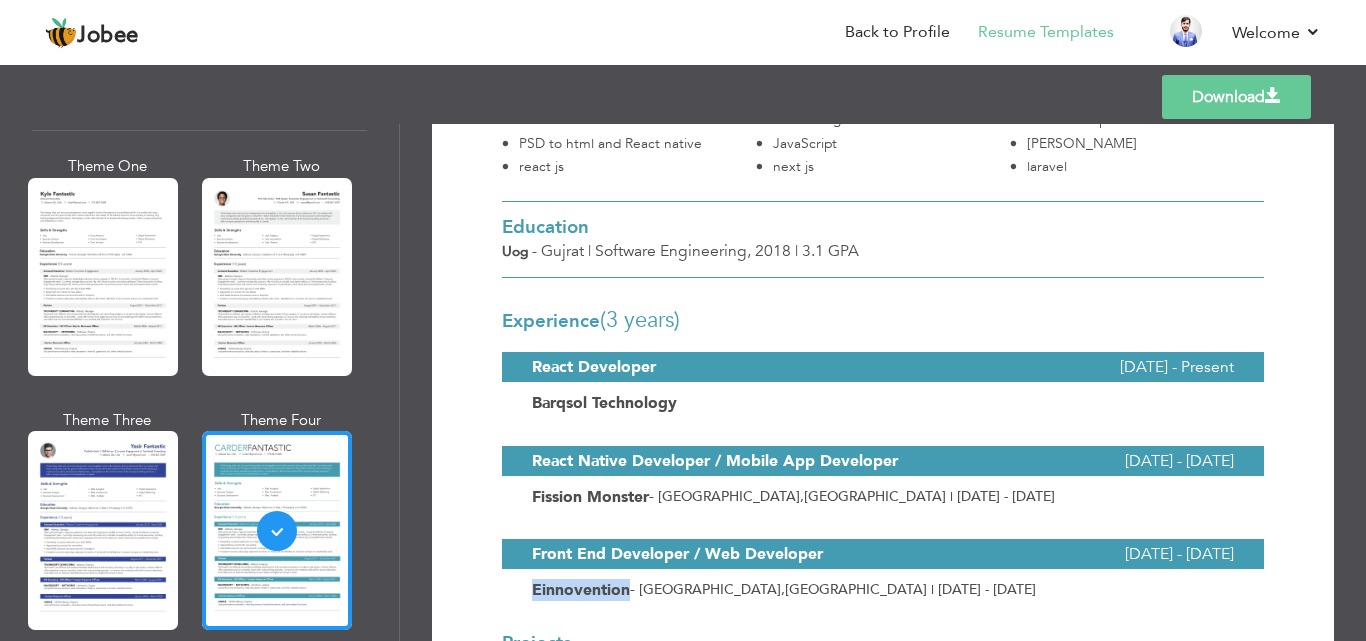 click on "Einnovention" at bounding box center [581, 590] 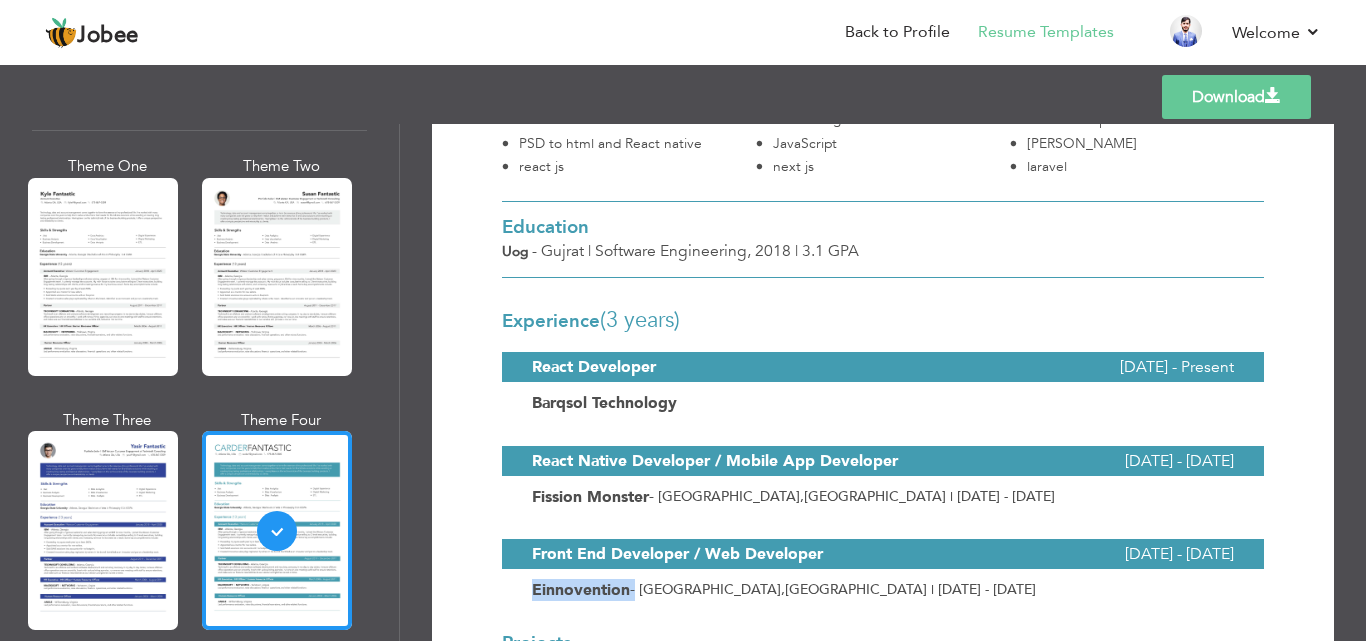 click on "Einnovention" at bounding box center (581, 590) 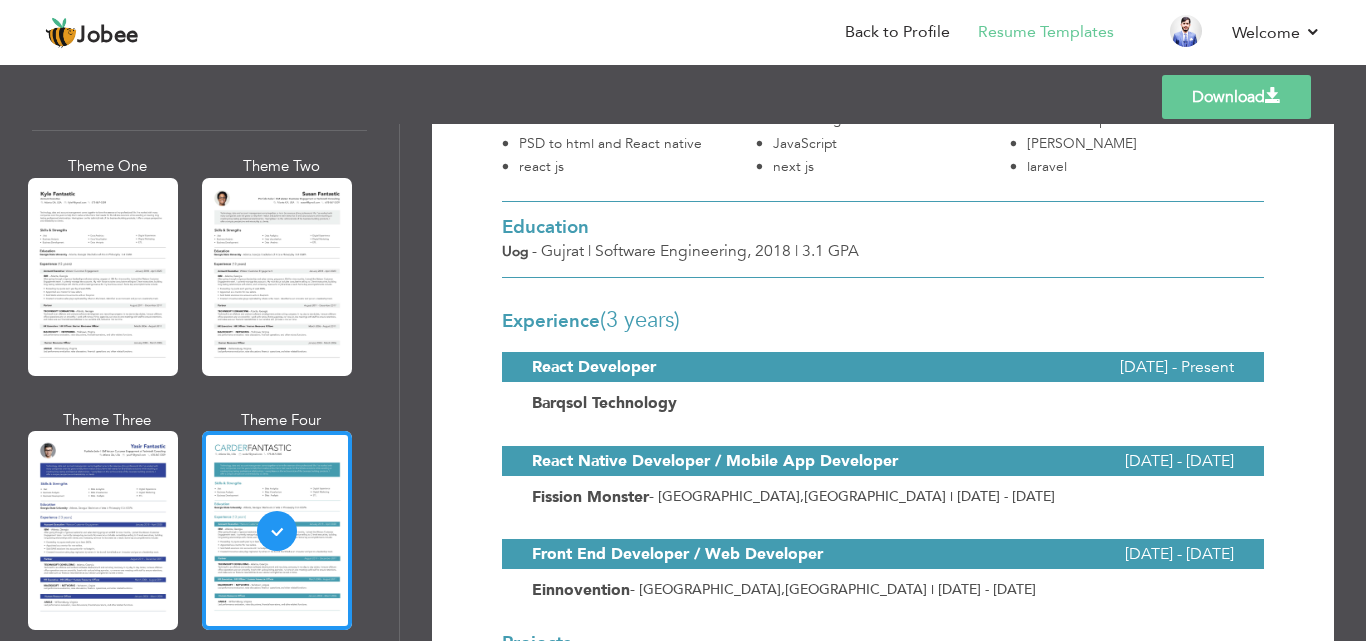 click on "| May 2021 - Mar 2022" at bounding box center (983, 589) 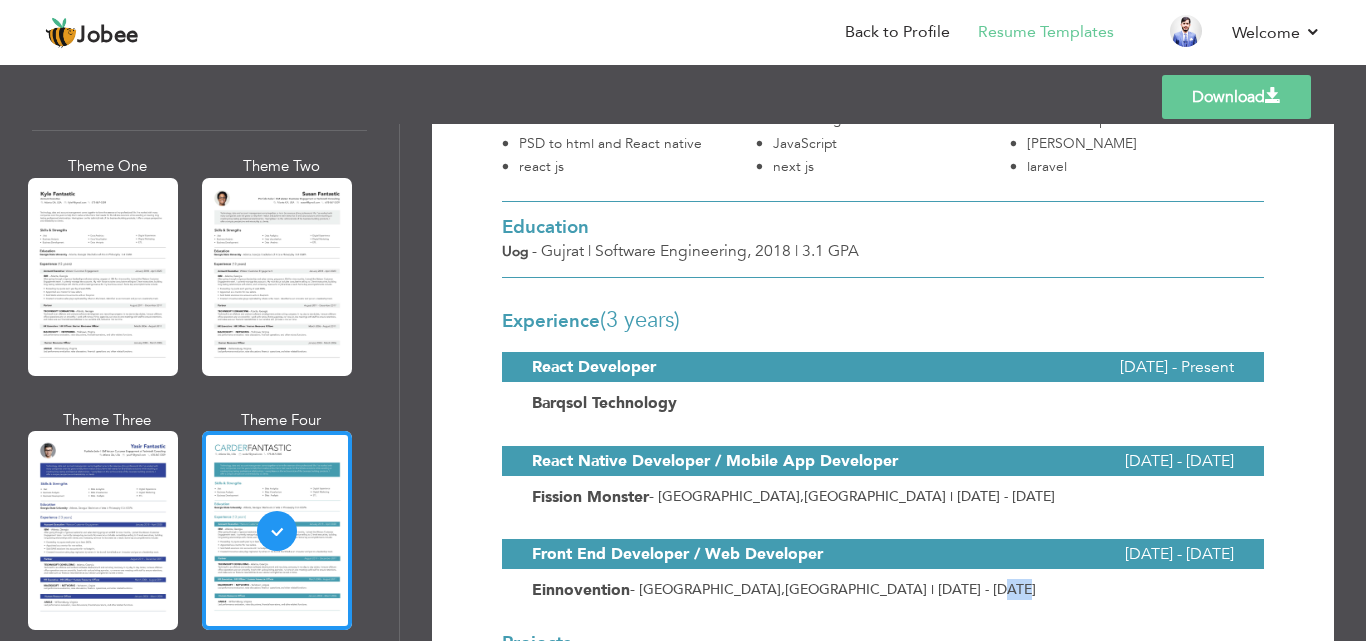 click on "| May 2021 - Mar 2022" at bounding box center [983, 589] 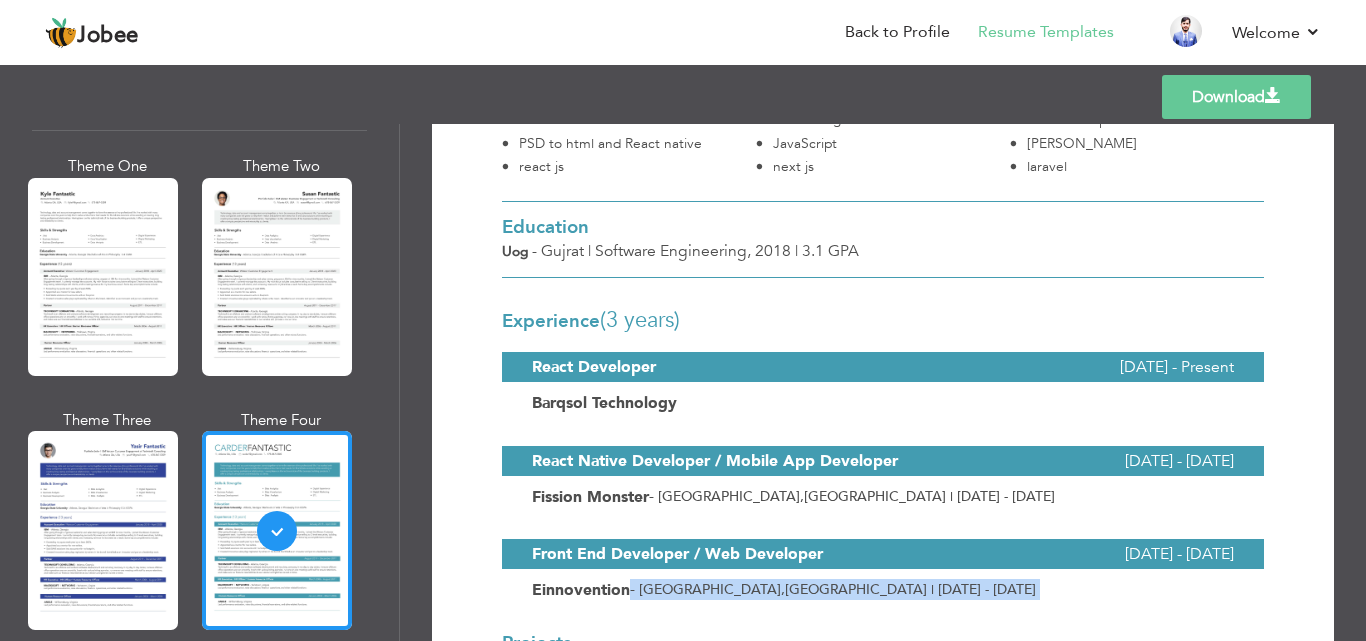 click on "| May 2021 - Mar 2022" at bounding box center (983, 589) 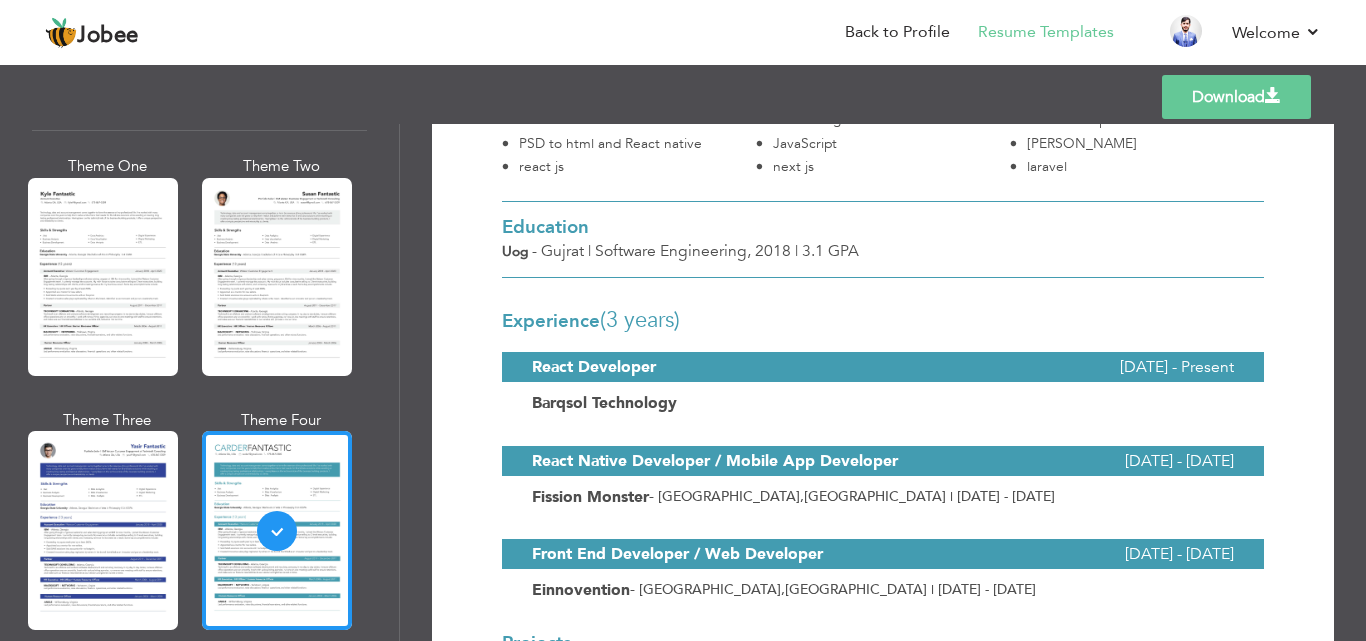 click on "Lahore ,  Pakistan" at bounding box center (802, 496) 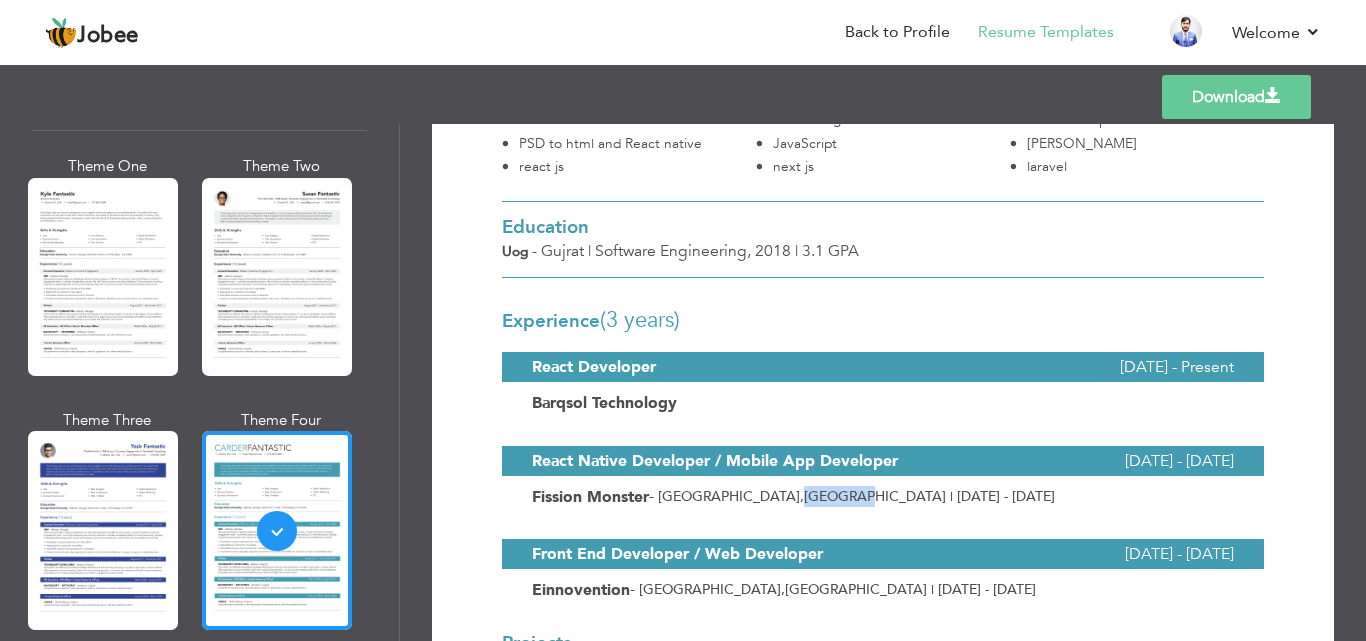 click on "Lahore ,  Pakistan" at bounding box center [802, 496] 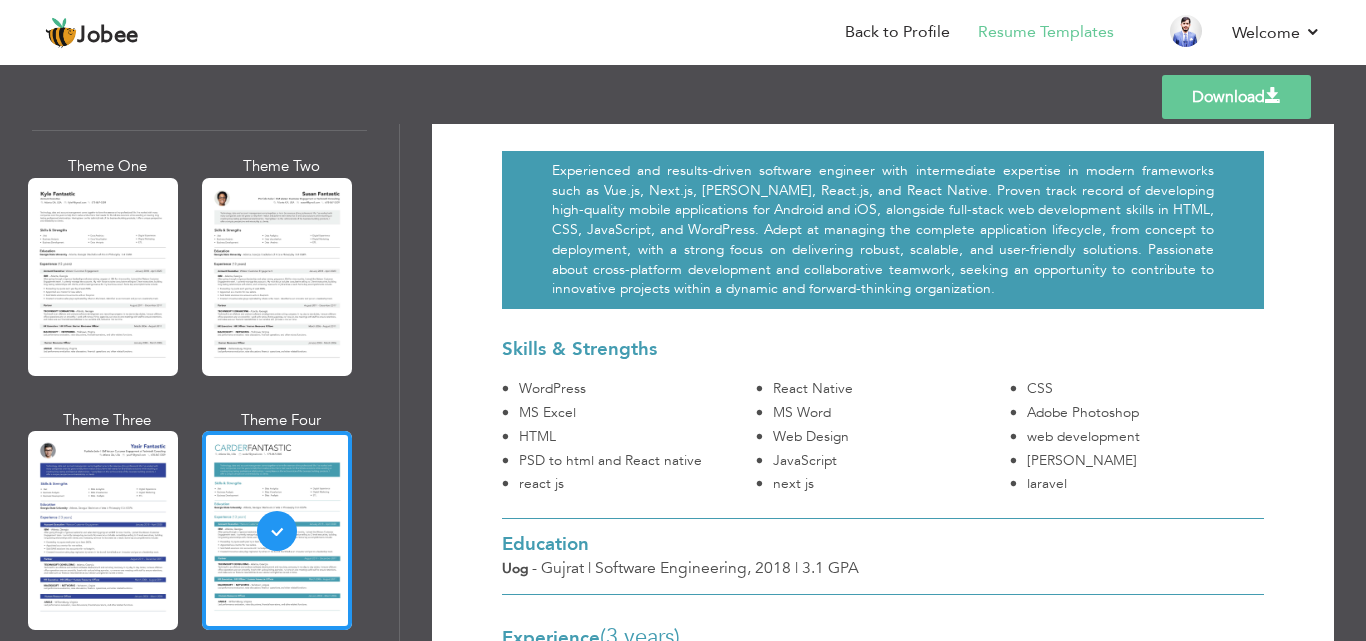 scroll, scrollTop: 178, scrollLeft: 0, axis: vertical 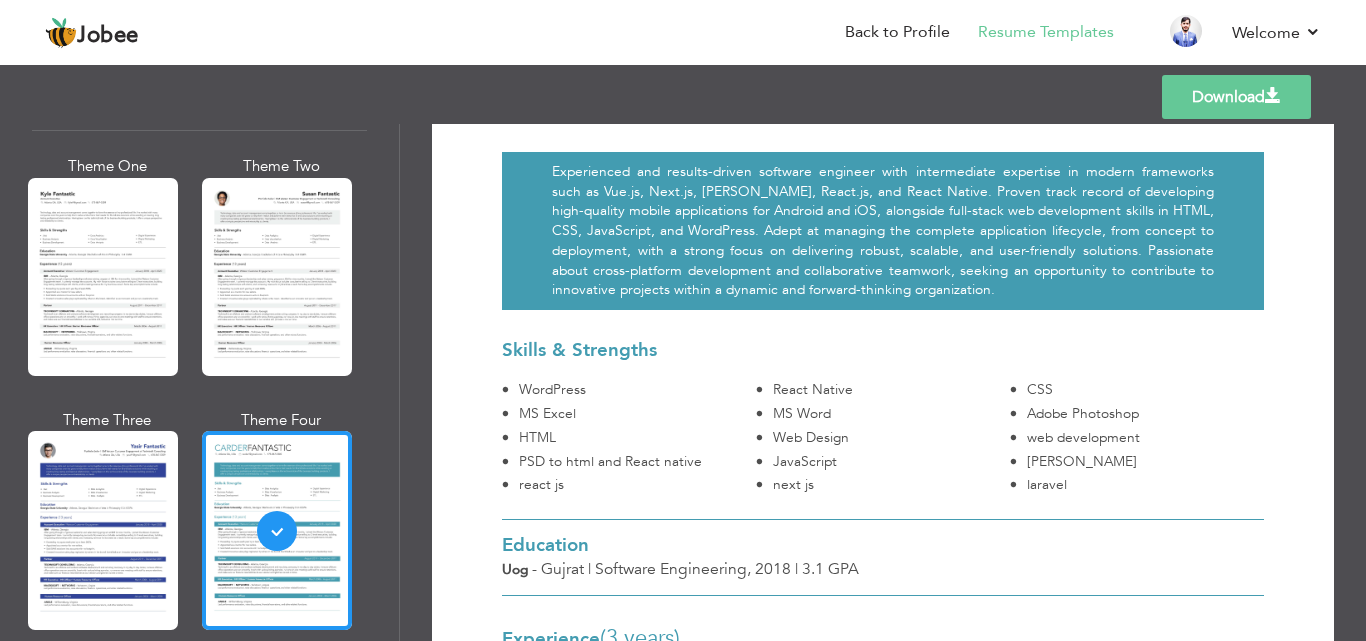 click on "Rizwan Iqbal
Sialkot ,  Punjab Pakistan
iqbalrizwan727@gmail.com
+923426786629
Skills & Strengths
WordPress
React Native
CSS Uog" at bounding box center [883, 832] 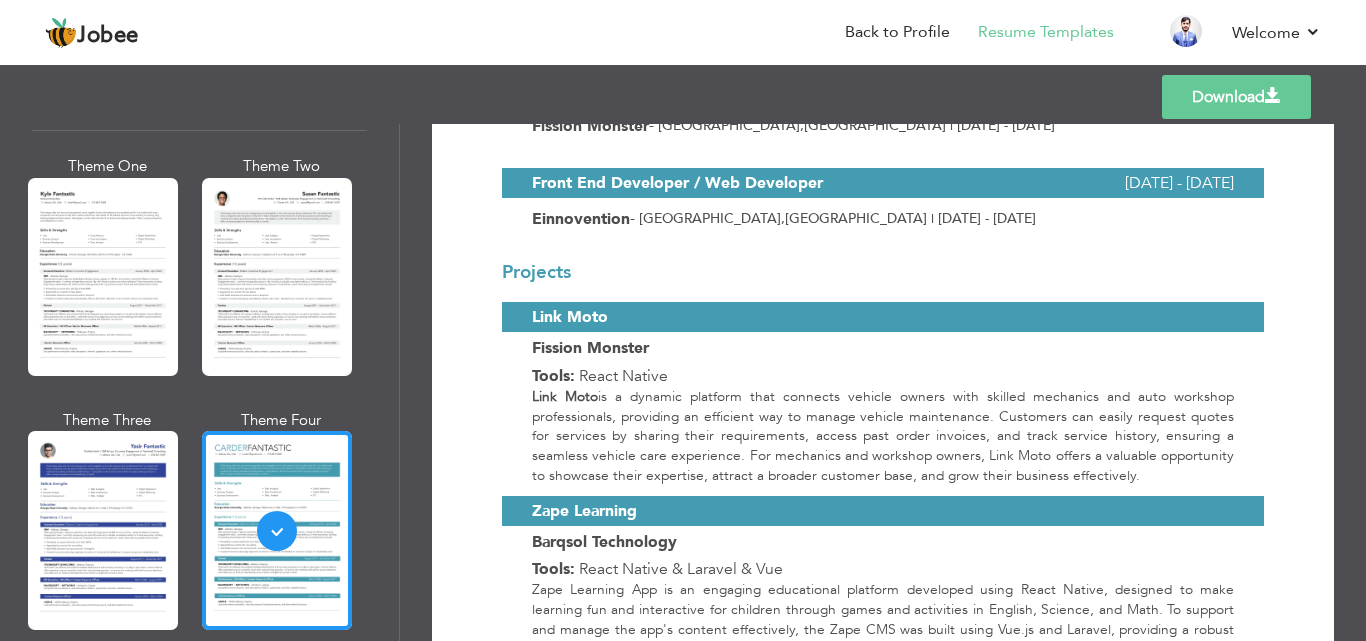 scroll, scrollTop: 906, scrollLeft: 0, axis: vertical 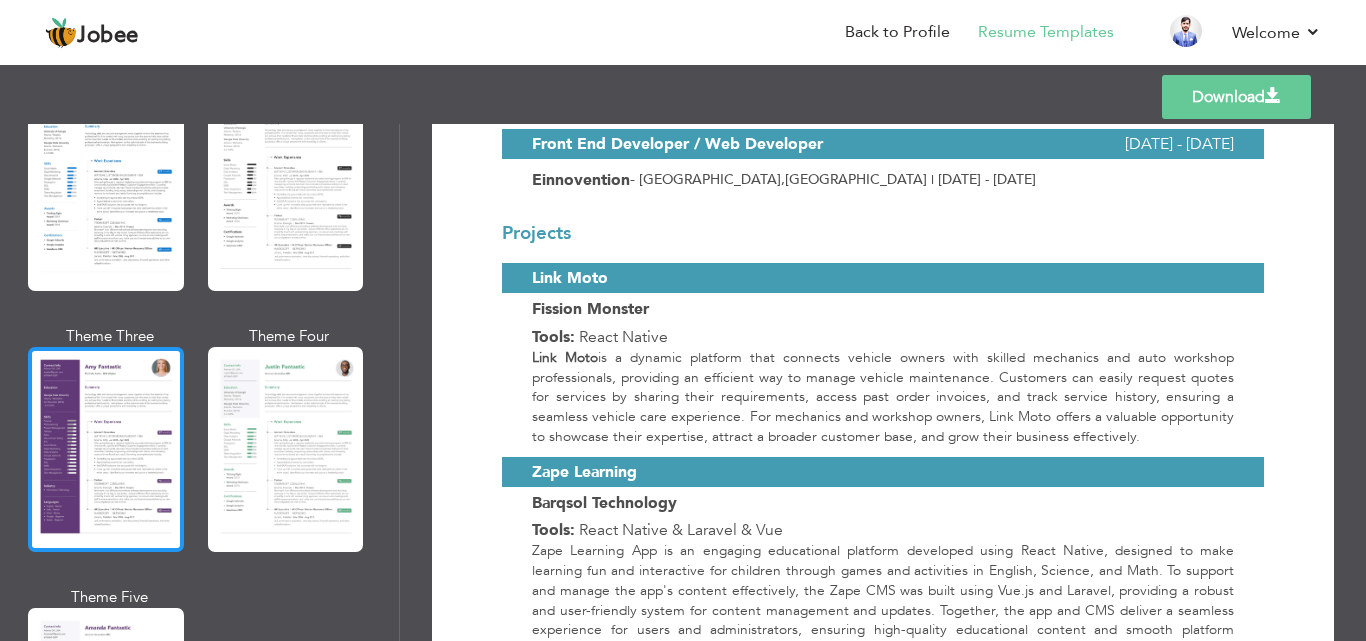 click at bounding box center [106, 449] 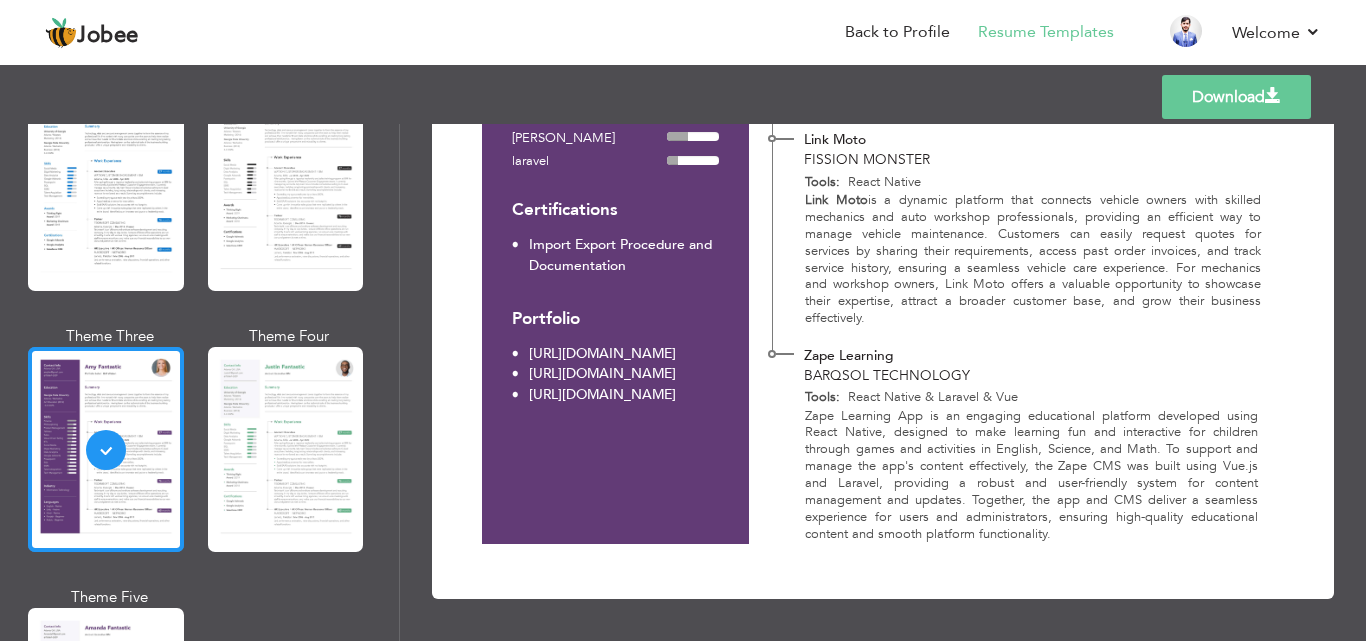 scroll, scrollTop: 0, scrollLeft: 0, axis: both 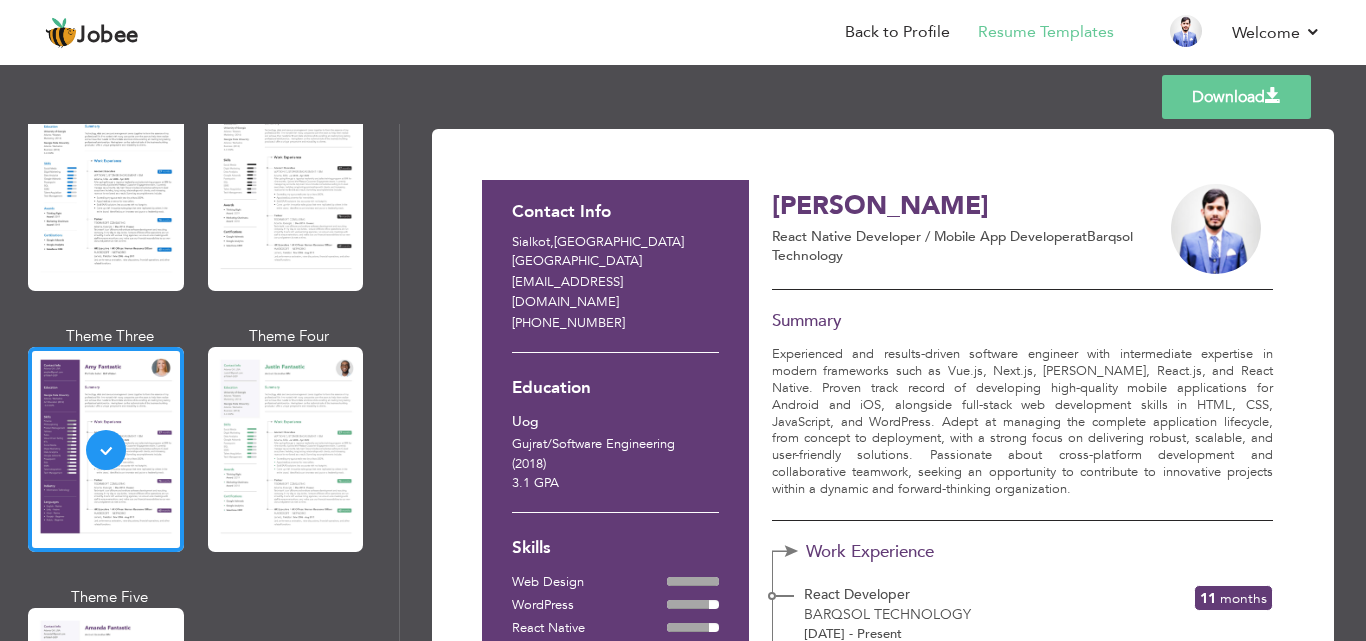 click on "Download" at bounding box center [1236, 97] 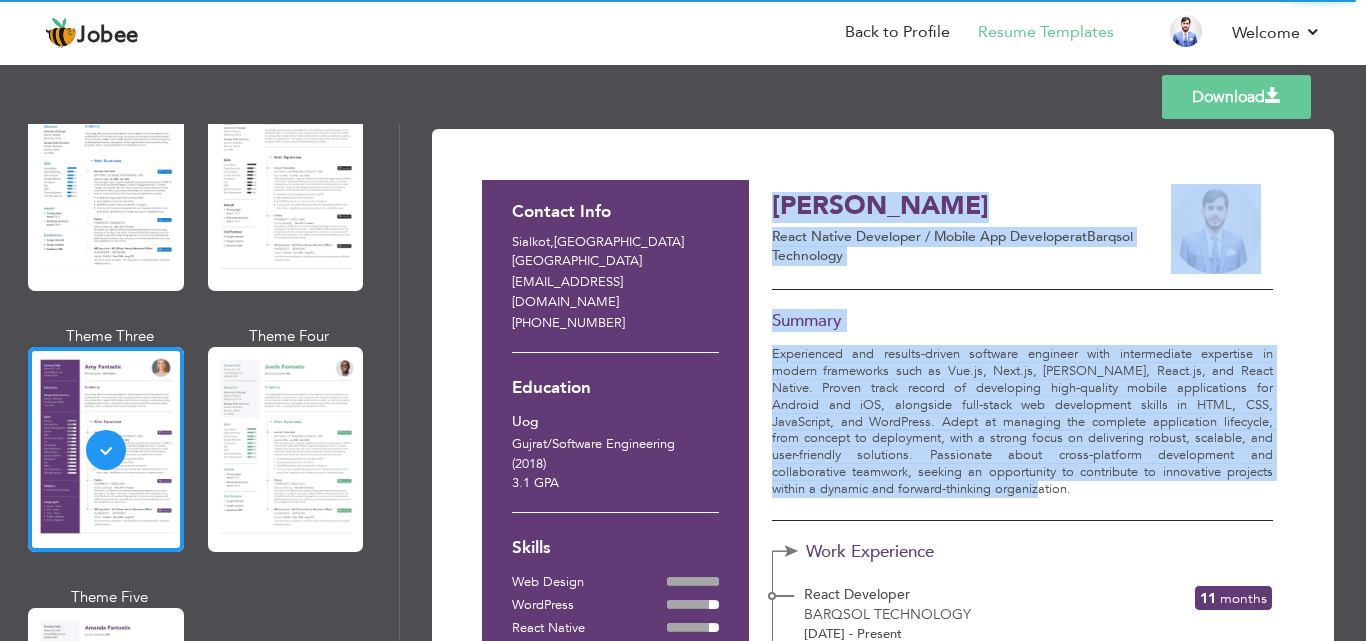 drag, startPoint x: 950, startPoint y: 484, endPoint x: 764, endPoint y: 347, distance: 231.00865 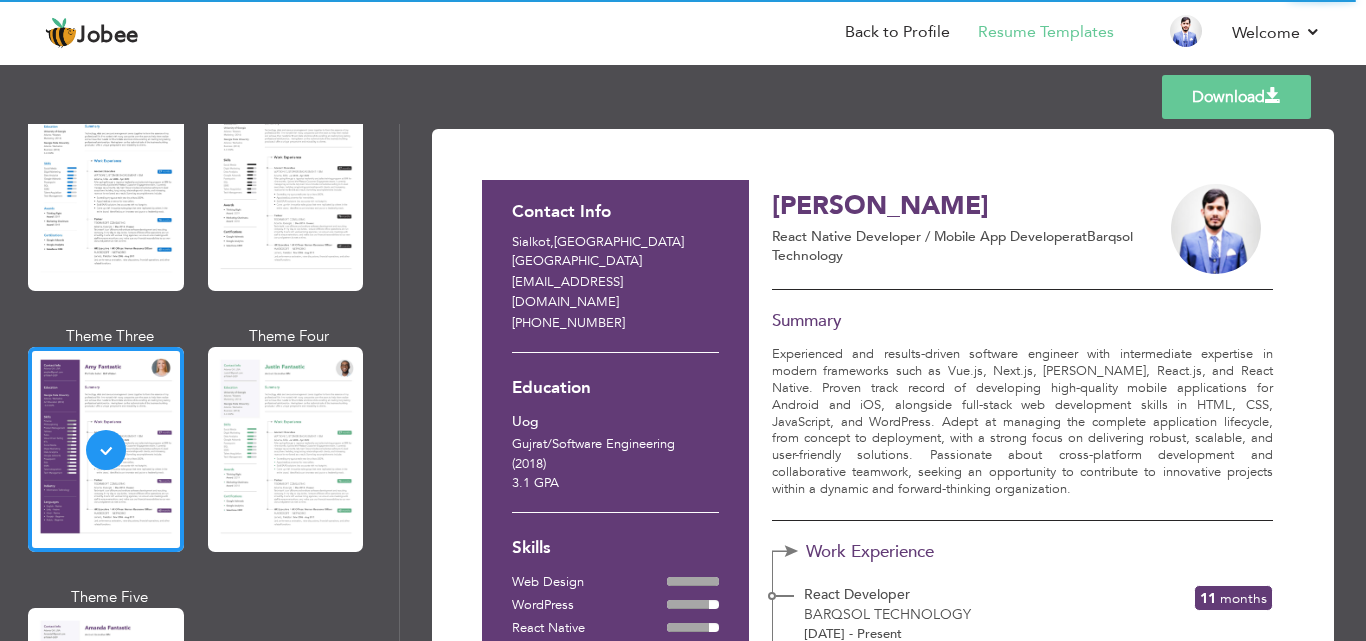 click on "Experienced and results-driven software engineer with intermediate expertise in modern frameworks such as Vue.js, Next.js, [PERSON_NAME], React.js, and React Native. Proven track record of developing high-quality mobile applications for Android and iOS, alongside full-stack web development skills in HTML, CSS, JavaScript, and WordPress. Adept at managing the complete application lifecycle, from concept to deployment, with a strong focus on delivering robust, scalable, and user-friendly solutions. Passionate about cross-platform development and collaborative teamwork, seeking an opportunity to contribute to innovative projects within a dynamic and forward-thinking organization." at bounding box center [1022, 422] 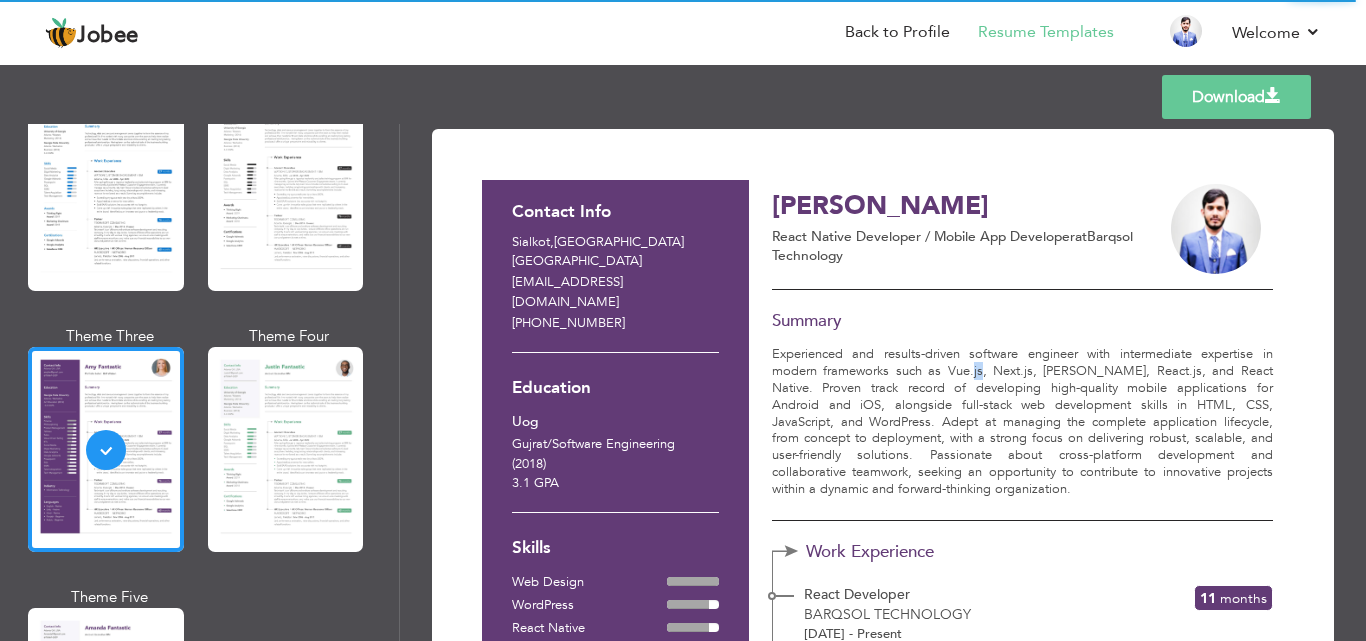 click on "Experienced and results-driven software engineer with intermediate expertise in modern frameworks such as Vue.js, Next.js, [PERSON_NAME], React.js, and React Native. Proven track record of developing high-quality mobile applications for Android and iOS, alongside full-stack web development skills in HTML, CSS, JavaScript, and WordPress. Adept at managing the complete application lifecycle, from concept to deployment, with a strong focus on delivering robust, scalable, and user-friendly solutions. Passionate about cross-platform development and collaborative teamwork, seeking an opportunity to contribute to innovative projects within a dynamic and forward-thinking organization." at bounding box center [1022, 422] 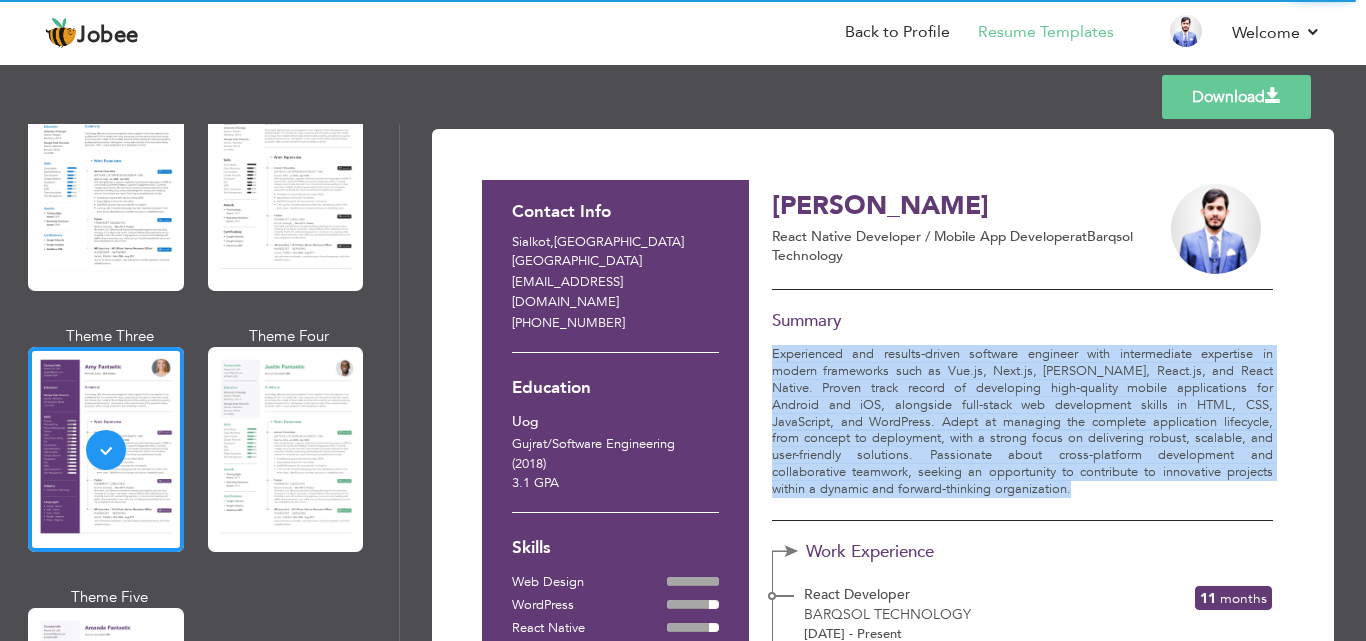 click on "Experienced and results-driven software engineer with intermediate expertise in modern frameworks such as Vue.js, Next.js, [PERSON_NAME], React.js, and React Native. Proven track record of developing high-quality mobile applications for Android and iOS, alongside full-stack web development skills in HTML, CSS, JavaScript, and WordPress. Adept at managing the complete application lifecycle, from concept to deployment, with a strong focus on delivering robust, scalable, and user-friendly solutions. Passionate about cross-platform development and collaborative teamwork, seeking an opportunity to contribute to innovative projects within a dynamic and forward-thinking organization." at bounding box center (1022, 422) 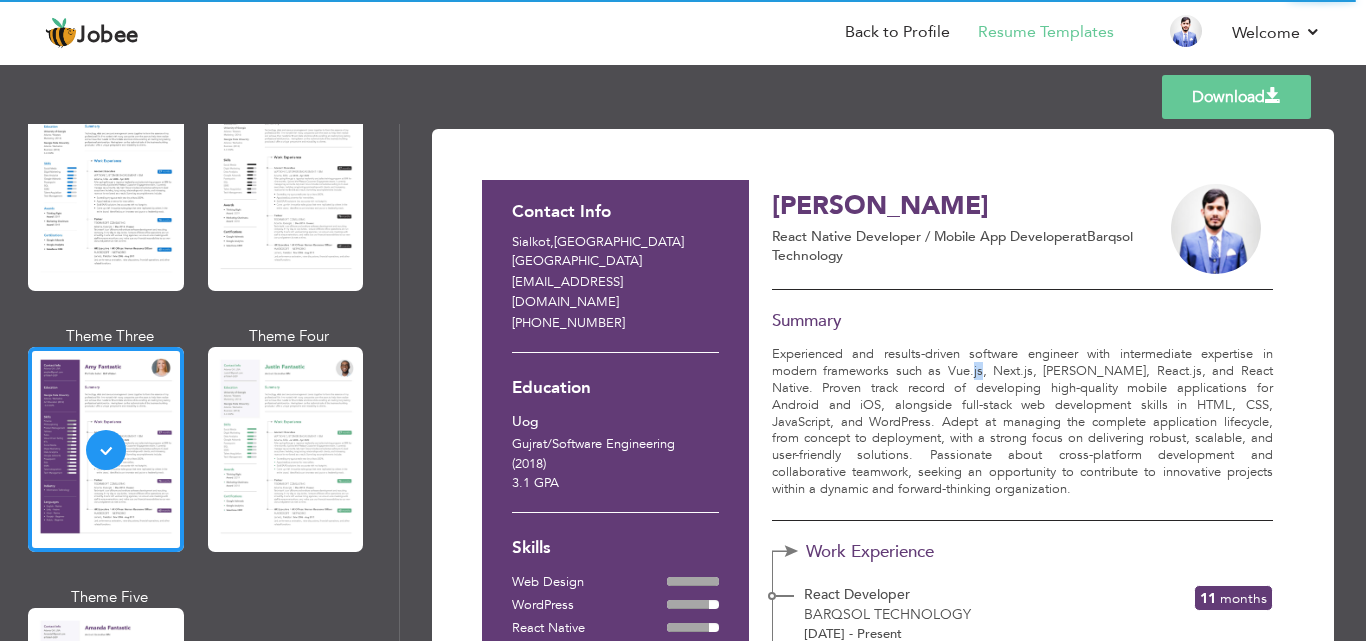 click on "Experienced and results-driven software engineer with intermediate expertise in modern frameworks such as Vue.js, Next.js, [PERSON_NAME], React.js, and React Native. Proven track record of developing high-quality mobile applications for Android and iOS, alongside full-stack web development skills in HTML, CSS, JavaScript, and WordPress. Adept at managing the complete application lifecycle, from concept to deployment, with a strong focus on delivering robust, scalable, and user-friendly solutions. Passionate about cross-platform development and collaborative teamwork, seeking an opportunity to contribute to innovative projects within a dynamic and forward-thinking organization." at bounding box center (1022, 422) 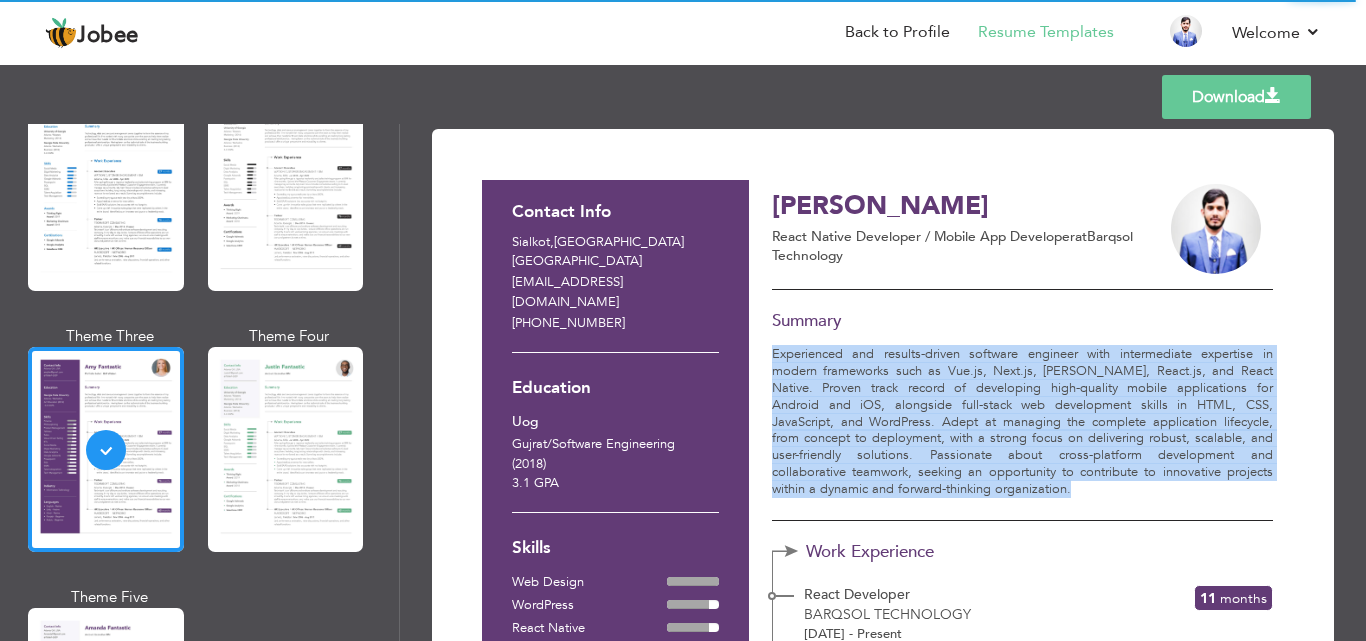 click on "Experienced and results-driven software engineer with intermediate expertise in modern frameworks such as Vue.js, Next.js, [PERSON_NAME], React.js, and React Native. Proven track record of developing high-quality mobile applications for Android and iOS, alongside full-stack web development skills in HTML, CSS, JavaScript, and WordPress. Adept at managing the complete application lifecycle, from concept to deployment, with a strong focus on delivering robust, scalable, and user-friendly solutions. Passionate about cross-platform development and collaborative teamwork, seeking an opportunity to contribute to innovative projects within a dynamic and forward-thinking organization." at bounding box center (1022, 422) 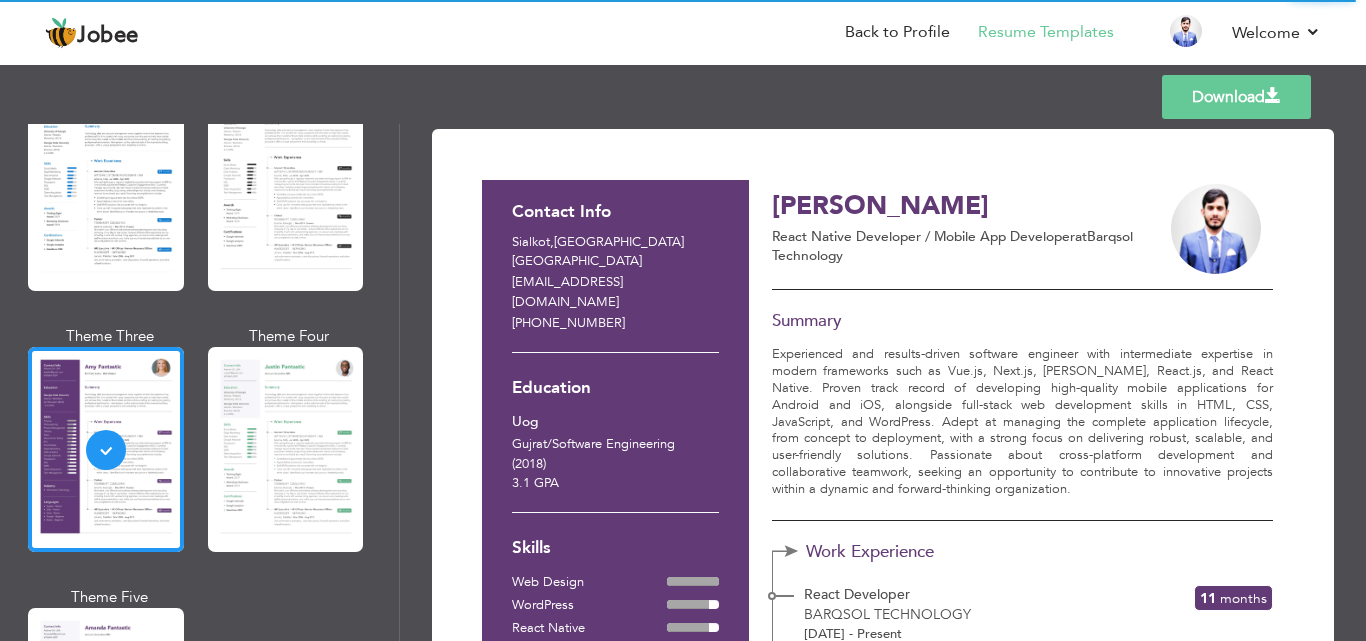 click on "Experienced and results-driven software engineer with intermediate expertise in modern frameworks such as Vue.js, Next.js, [PERSON_NAME], React.js, and React Native. Proven track record of developing high-quality mobile applications for Android and iOS, alongside full-stack web development skills in HTML, CSS, JavaScript, and WordPress. Adept at managing the complete application lifecycle, from concept to deployment, with a strong focus on delivering robust, scalable, and user-friendly solutions. Passionate about cross-platform development and collaborative teamwork, seeking an opportunity to contribute to innovative projects within a dynamic and forward-thinking organization." at bounding box center [1022, 422] 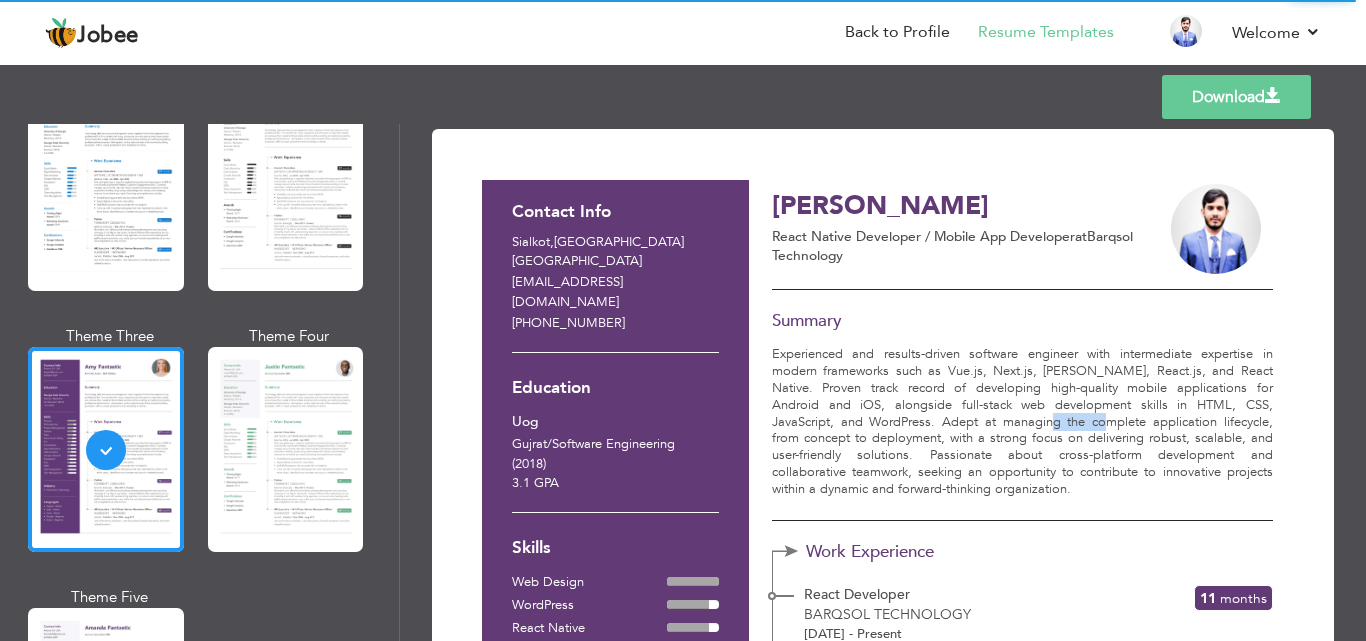 click on "Experienced and results-driven software engineer with intermediate expertise in modern frameworks such as Vue.js, Next.js, [PERSON_NAME], React.js, and React Native. Proven track record of developing high-quality mobile applications for Android and iOS, alongside full-stack web development skills in HTML, CSS, JavaScript, and WordPress. Adept at managing the complete application lifecycle, from concept to deployment, with a strong focus on delivering robust, scalable, and user-friendly solutions. Passionate about cross-platform development and collaborative teamwork, seeking an opportunity to contribute to innovative projects within a dynamic and forward-thinking organization." at bounding box center [1022, 422] 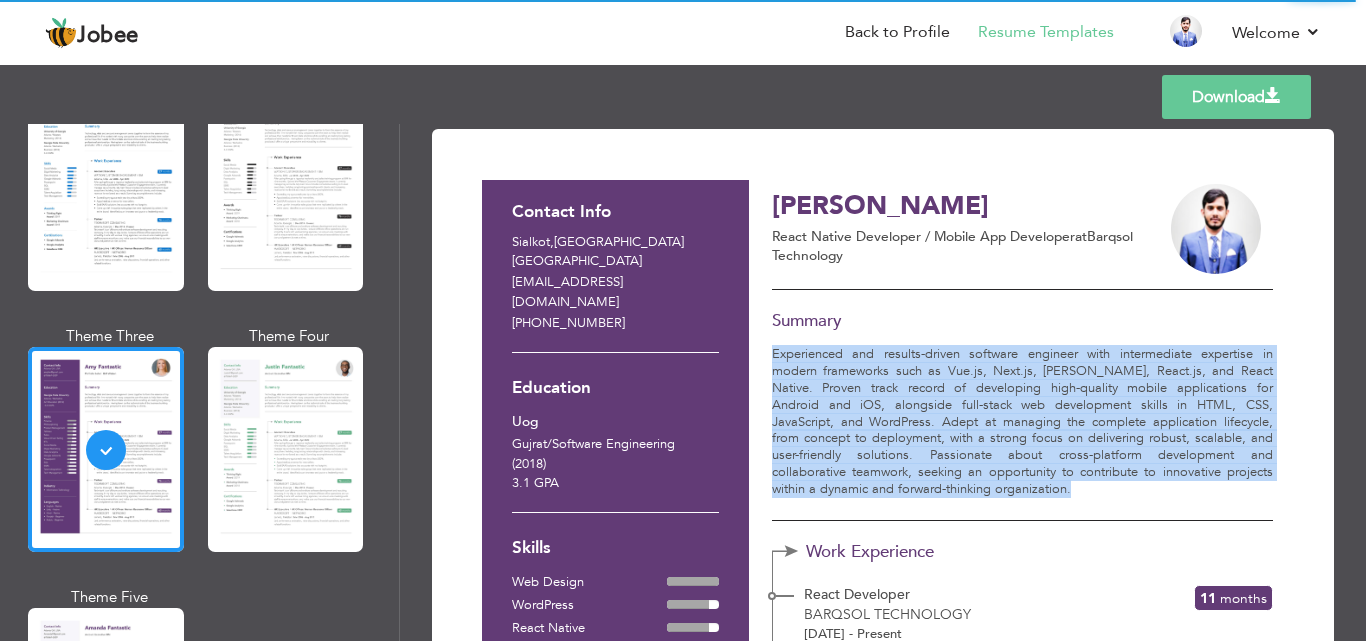 click on "Experienced and results-driven software engineer with intermediate expertise in modern frameworks such as Vue.js, Next.js, [PERSON_NAME], React.js, and React Native. Proven track record of developing high-quality mobile applications for Android and iOS, alongside full-stack web development skills in HTML, CSS, JavaScript, and WordPress. Adept at managing the complete application lifecycle, from concept to deployment, with a strong focus on delivering robust, scalable, and user-friendly solutions. Passionate about cross-platform development and collaborative teamwork, seeking an opportunity to contribute to innovative projects within a dynamic and forward-thinking organization." at bounding box center (1022, 422) 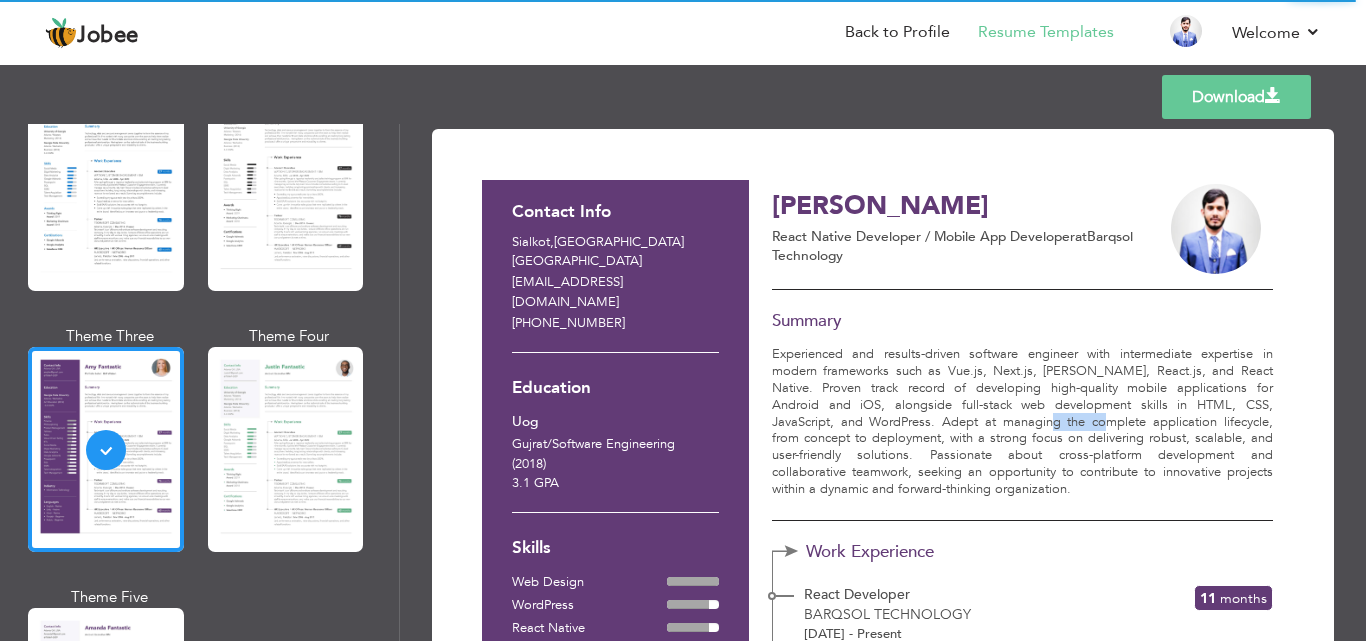 click on "Experienced and results-driven software engineer with intermediate expertise in modern frameworks such as Vue.js, Next.js, [PERSON_NAME], React.js, and React Native. Proven track record of developing high-quality mobile applications for Android and iOS, alongside full-stack web development skills in HTML, CSS, JavaScript, and WordPress. Adept at managing the complete application lifecycle, from concept to deployment, with a strong focus on delivering robust, scalable, and user-friendly solutions. Passionate about cross-platform development and collaborative teamwork, seeking an opportunity to contribute to innovative projects within a dynamic and forward-thinking organization." at bounding box center [1022, 422] 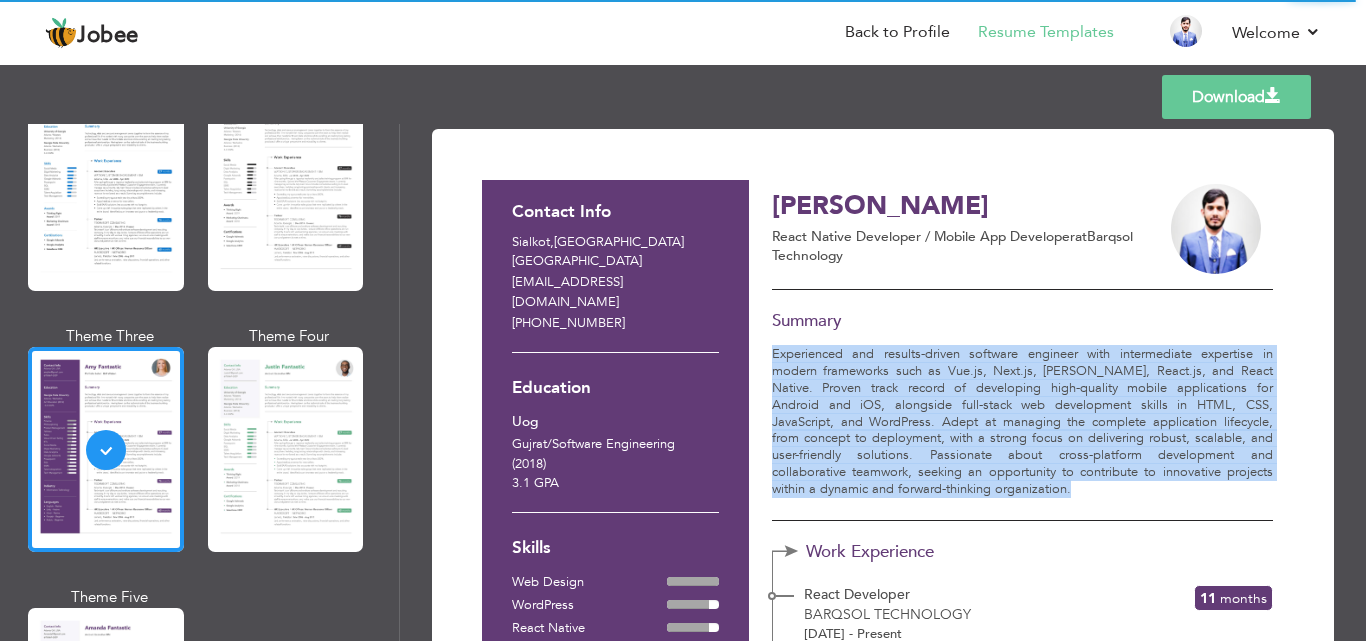 click on "Experienced and results-driven software engineer with intermediate expertise in modern frameworks such as Vue.js, Next.js, [PERSON_NAME], React.js, and React Native. Proven track record of developing high-quality mobile applications for Android and iOS, alongside full-stack web development skills in HTML, CSS, JavaScript, and WordPress. Adept at managing the complete application lifecycle, from concept to deployment, with a strong focus on delivering robust, scalable, and user-friendly solutions. Passionate about cross-platform development and collaborative teamwork, seeking an opportunity to contribute to innovative projects within a dynamic and forward-thinking organization." at bounding box center [1022, 422] 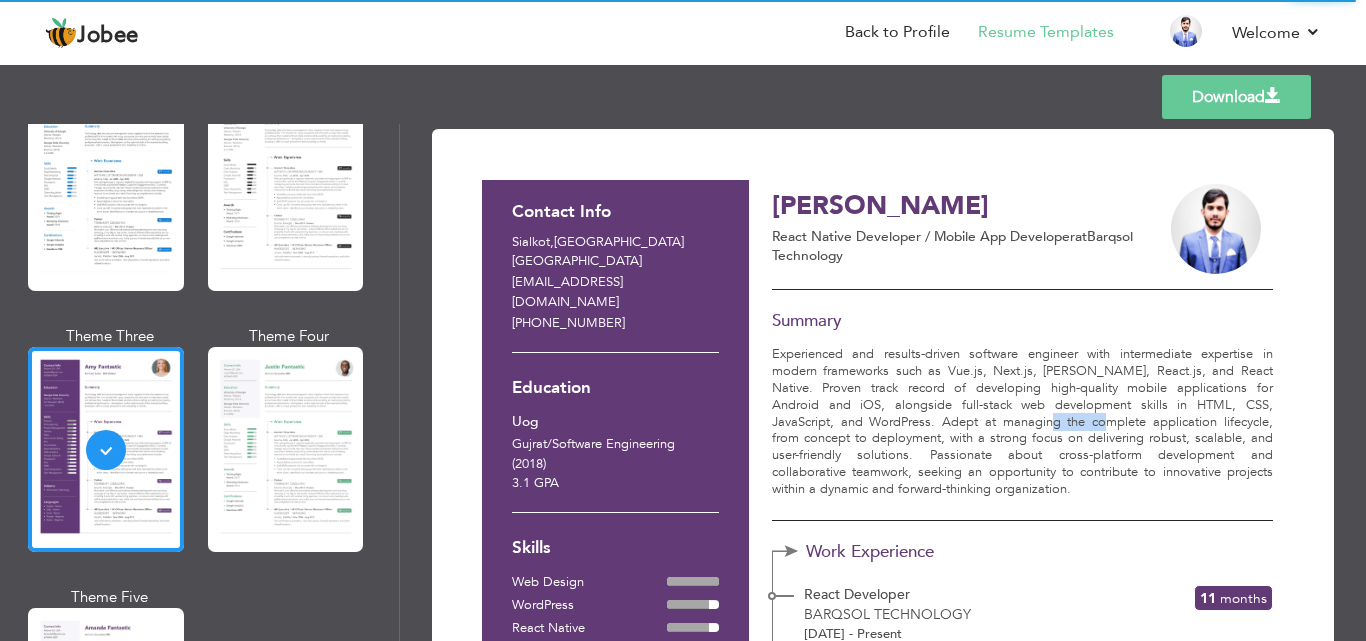 click on "Experienced and results-driven software engineer with intermediate expertise in modern frameworks such as Vue.js, Next.js, [PERSON_NAME], React.js, and React Native. Proven track record of developing high-quality mobile applications for Android and iOS, alongside full-stack web development skills in HTML, CSS, JavaScript, and WordPress. Adept at managing the complete application lifecycle, from concept to deployment, with a strong focus on delivering robust, scalable, and user-friendly solutions. Passionate about cross-platform development and collaborative teamwork, seeking an opportunity to contribute to innovative projects within a dynamic and forward-thinking organization." at bounding box center [1022, 422] 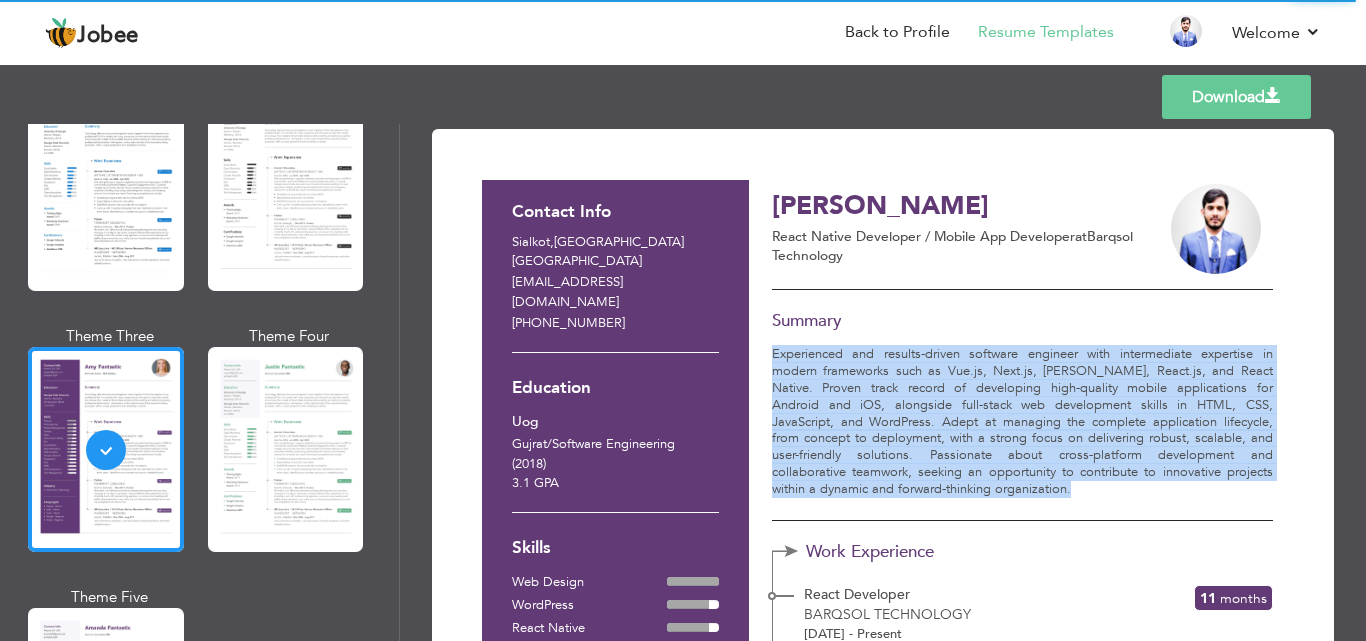 click on "Experienced and results-driven software engineer with intermediate expertise in modern frameworks such as Vue.js, Next.js, [PERSON_NAME], React.js, and React Native. Proven track record of developing high-quality mobile applications for Android and iOS, alongside full-stack web development skills in HTML, CSS, JavaScript, and WordPress. Adept at managing the complete application lifecycle, from concept to deployment, with a strong focus on delivering robust, scalable, and user-friendly solutions. Passionate about cross-platform development and collaborative teamwork, seeking an opportunity to contribute to innovative projects within a dynamic and forward-thinking organization." at bounding box center (1022, 422) 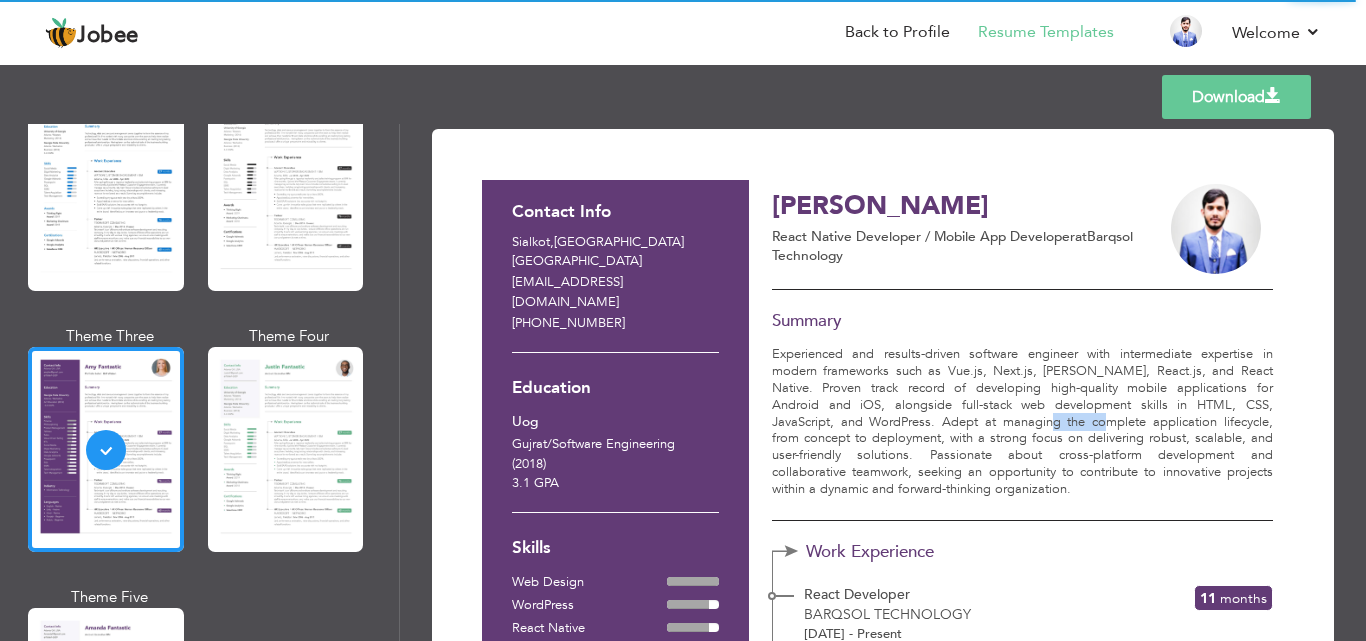click on "Experienced and results-driven software engineer with intermediate expertise in modern frameworks such as Vue.js, Next.js, [PERSON_NAME], React.js, and React Native. Proven track record of developing high-quality mobile applications for Android and iOS, alongside full-stack web development skills in HTML, CSS, JavaScript, and WordPress. Adept at managing the complete application lifecycle, from concept to deployment, with a strong focus on delivering robust, scalable, and user-friendly solutions. Passionate about cross-platform development and collaborative teamwork, seeking an opportunity to contribute to innovative projects within a dynamic and forward-thinking organization." at bounding box center (1022, 422) 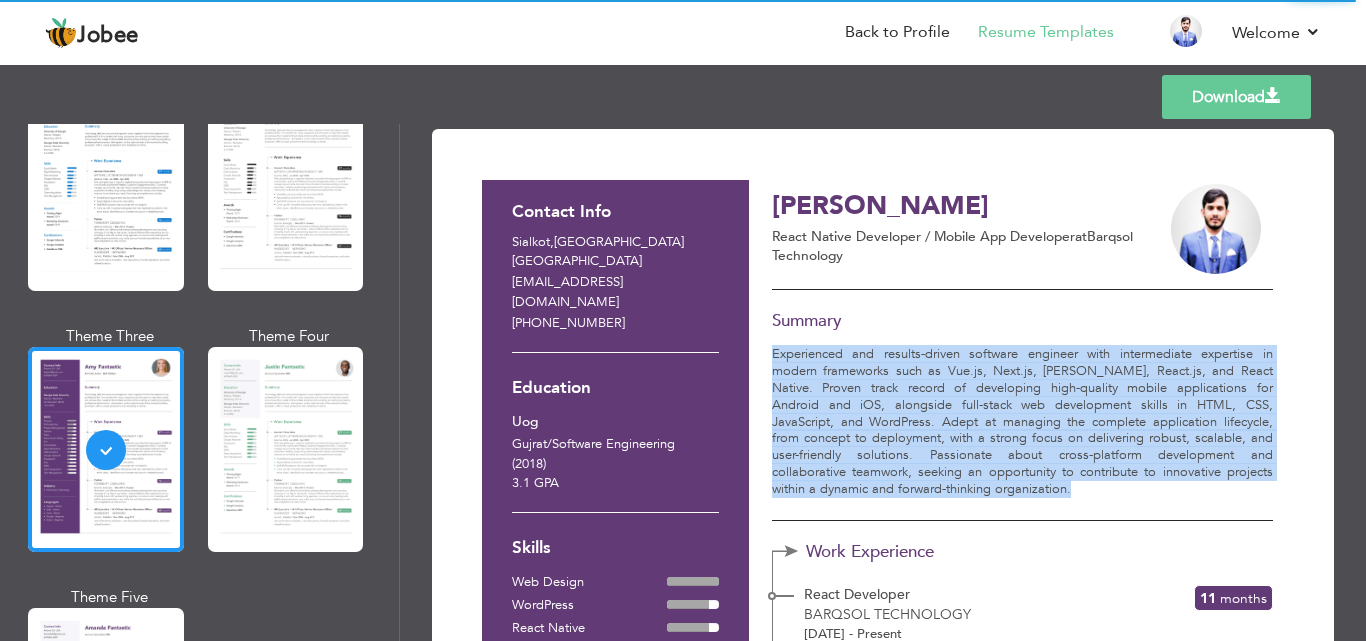 click on "Experienced and results-driven software engineer with intermediate expertise in modern frameworks such as Vue.js, Next.js, [PERSON_NAME], React.js, and React Native. Proven track record of developing high-quality mobile applications for Android and iOS, alongside full-stack web development skills in HTML, CSS, JavaScript, and WordPress. Adept at managing the complete application lifecycle, from concept to deployment, with a strong focus on delivering robust, scalable, and user-friendly solutions. Passionate about cross-platform development and collaborative teamwork, seeking an opportunity to contribute to innovative projects within a dynamic and forward-thinking organization." at bounding box center (1022, 422) 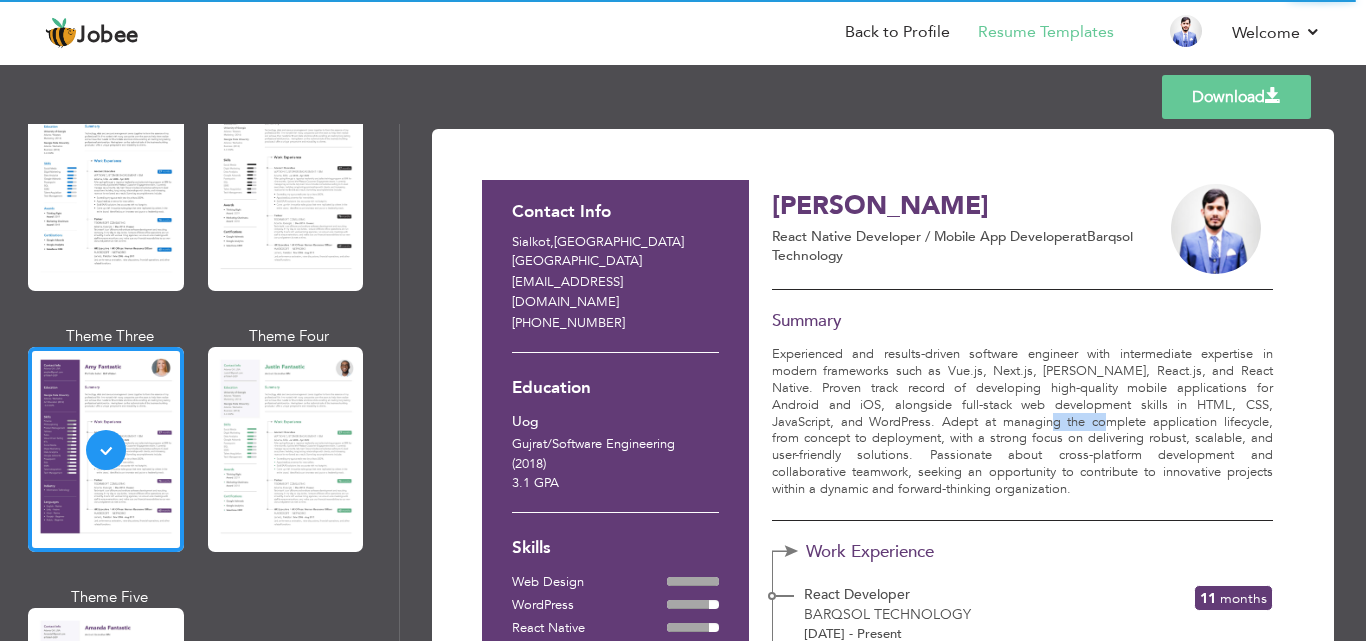 click on "Experienced and results-driven software engineer with intermediate expertise in modern frameworks such as Vue.js, Next.js, [PERSON_NAME], React.js, and React Native. Proven track record of developing high-quality mobile applications for Android and iOS, alongside full-stack web development skills in HTML, CSS, JavaScript, and WordPress. Adept at managing the complete application lifecycle, from concept to deployment, with a strong focus on delivering robust, scalable, and user-friendly solutions. Passionate about cross-platform development and collaborative teamwork, seeking an opportunity to contribute to innovative projects within a dynamic and forward-thinking organization." at bounding box center (1022, 422) 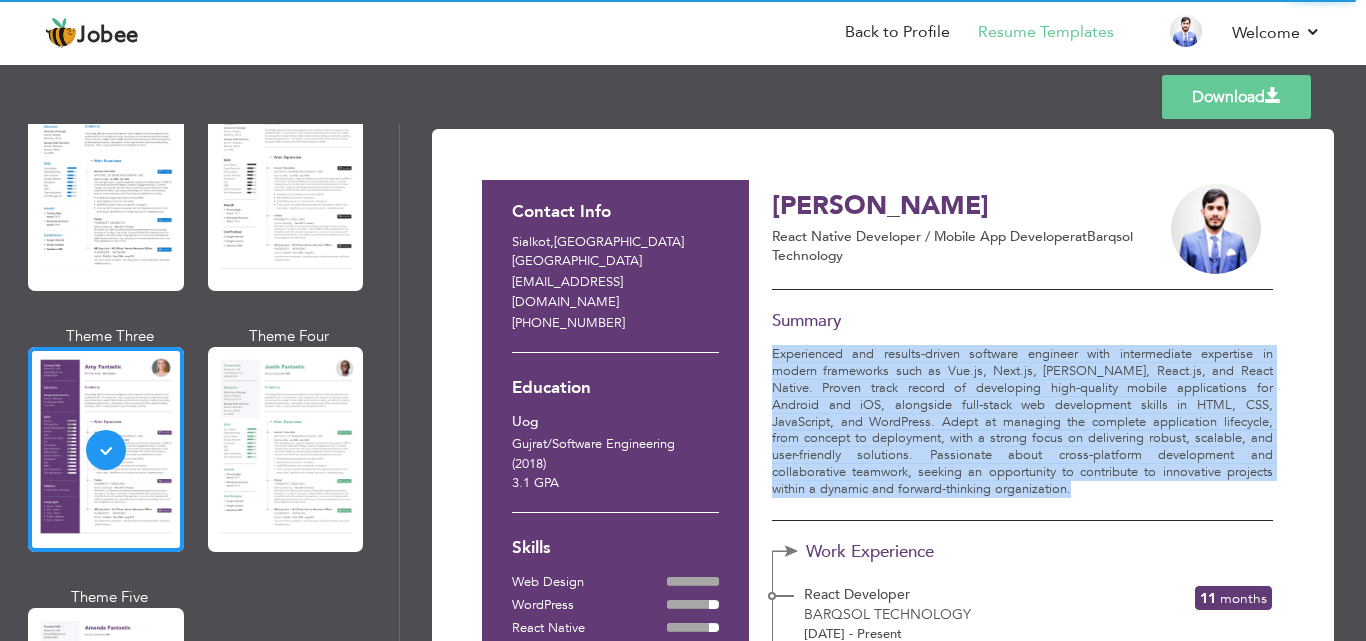 click on "Experienced and results-driven software engineer with intermediate expertise in modern frameworks such as Vue.js, Next.js, [PERSON_NAME], React.js, and React Native. Proven track record of developing high-quality mobile applications for Android and iOS, alongside full-stack web development skills in HTML, CSS, JavaScript, and WordPress. Adept at managing the complete application lifecycle, from concept to deployment, with a strong focus on delivering robust, scalable, and user-friendly solutions. Passionate about cross-platform development and collaborative teamwork, seeking an opportunity to contribute to innovative projects within a dynamic and forward-thinking organization." at bounding box center (1022, 422) 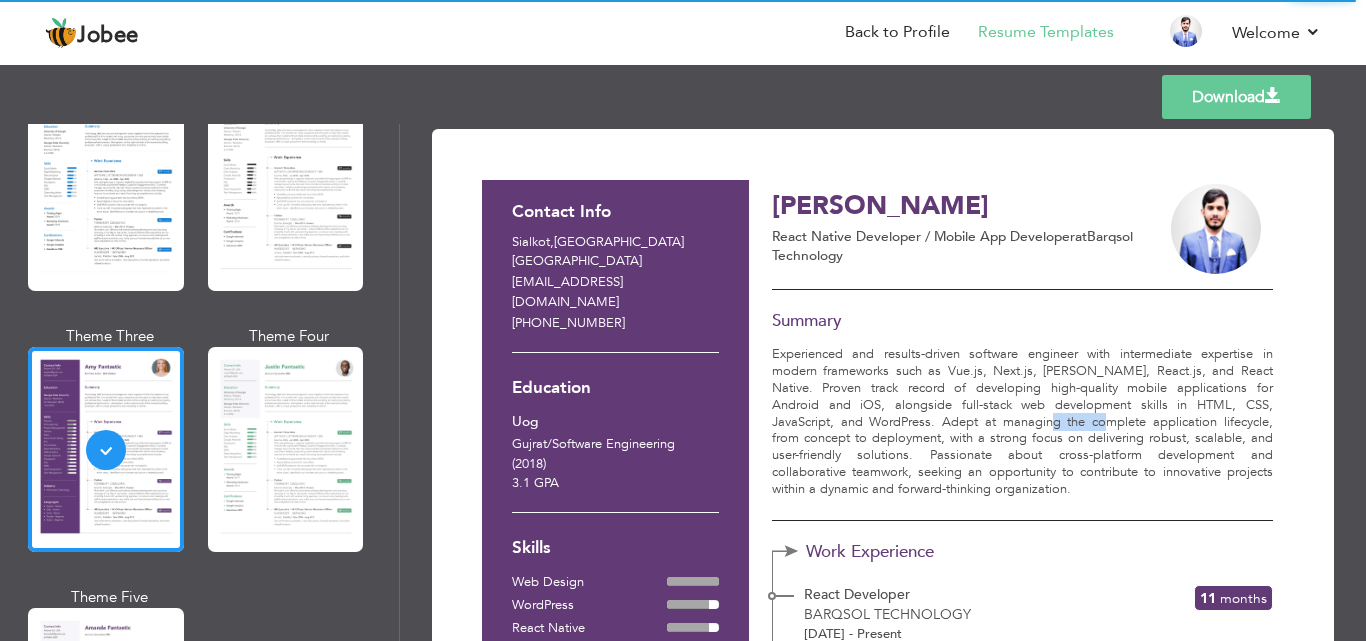 click on "Experienced and results-driven software engineer with intermediate expertise in modern frameworks such as Vue.js, Next.js, [PERSON_NAME], React.js, and React Native. Proven track record of developing high-quality mobile applications for Android and iOS, alongside full-stack web development skills in HTML, CSS, JavaScript, and WordPress. Adept at managing the complete application lifecycle, from concept to deployment, with a strong focus on delivering robust, scalable, and user-friendly solutions. Passionate about cross-platform development and collaborative teamwork, seeking an opportunity to contribute to innovative projects within a dynamic and forward-thinking organization." at bounding box center [1022, 422] 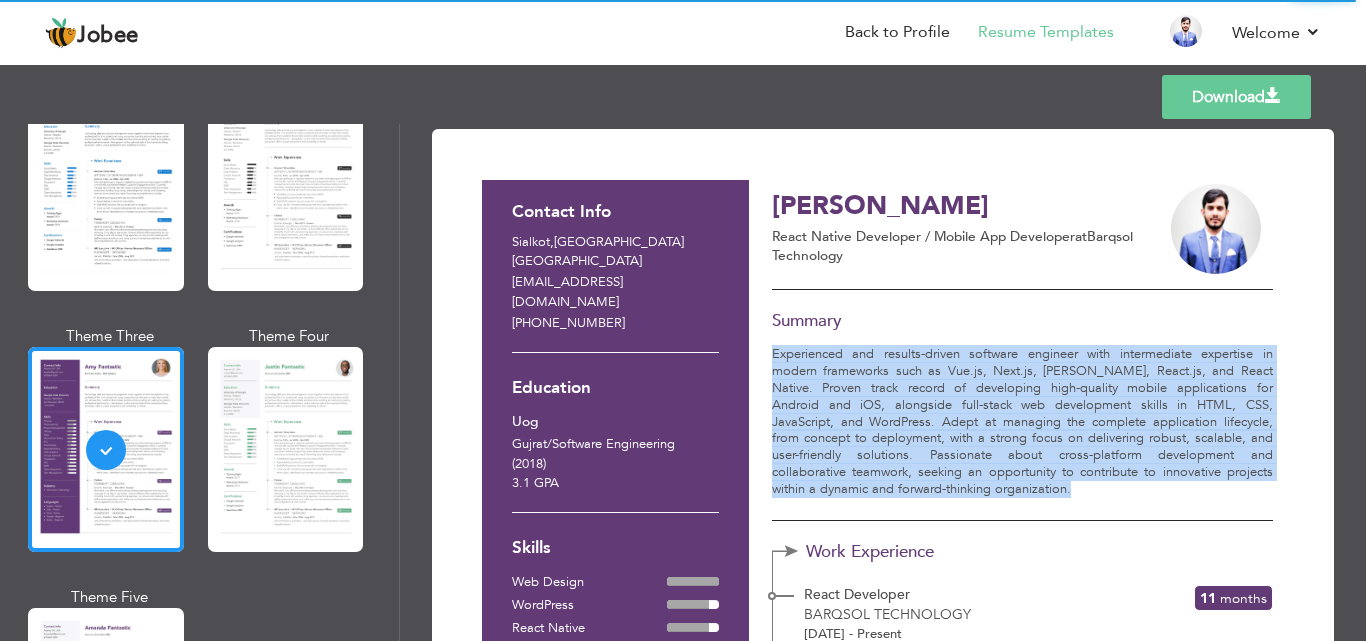click on "Experienced and results-driven software engineer with intermediate expertise in modern frameworks such as Vue.js, Next.js, [PERSON_NAME], React.js, and React Native. Proven track record of developing high-quality mobile applications for Android and iOS, alongside full-stack web development skills in HTML, CSS, JavaScript, and WordPress. Adept at managing the complete application lifecycle, from concept to deployment, with a strong focus on delivering robust, scalable, and user-friendly solutions. Passionate about cross-platform development and collaborative teamwork, seeking an opportunity to contribute to innovative projects within a dynamic and forward-thinking organization." at bounding box center [1022, 422] 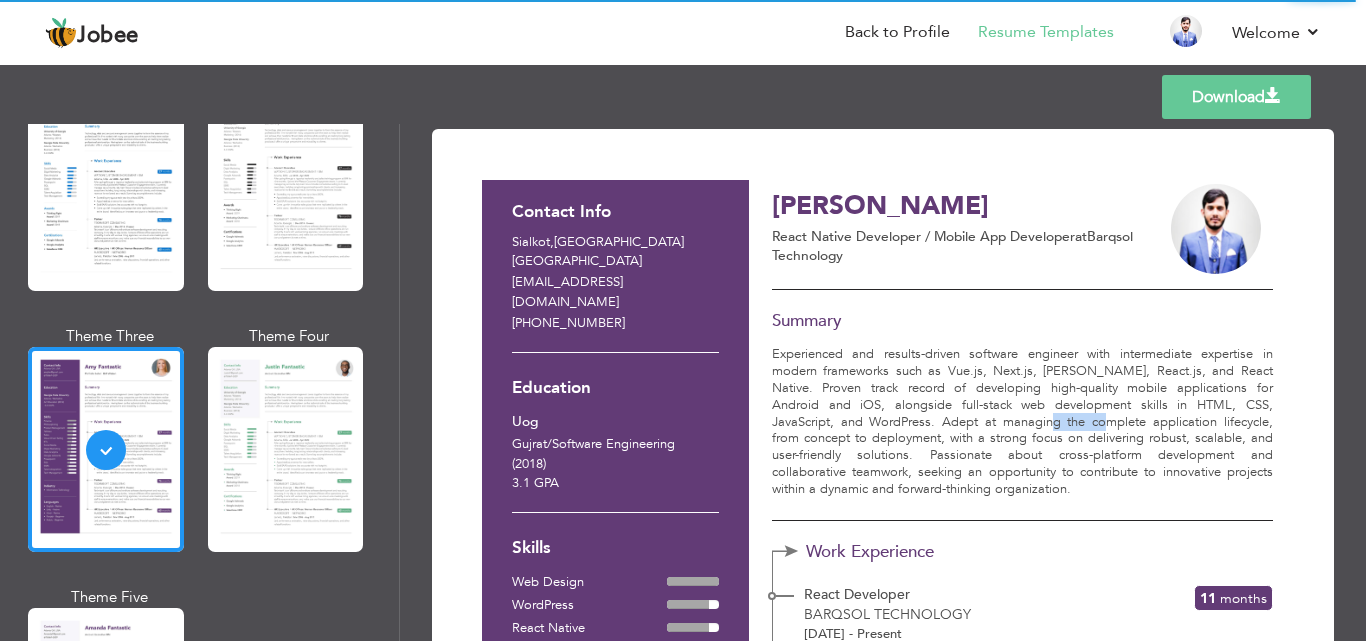 click on "Experienced and results-driven software engineer with intermediate expertise in modern frameworks such as Vue.js, Next.js, [PERSON_NAME], React.js, and React Native. Proven track record of developing high-quality mobile applications for Android and iOS, alongside full-stack web development skills in HTML, CSS, JavaScript, and WordPress. Adept at managing the complete application lifecycle, from concept to deployment, with a strong focus on delivering robust, scalable, and user-friendly solutions. Passionate about cross-platform development and collaborative teamwork, seeking an opportunity to contribute to innovative projects within a dynamic and forward-thinking organization." at bounding box center [1022, 422] 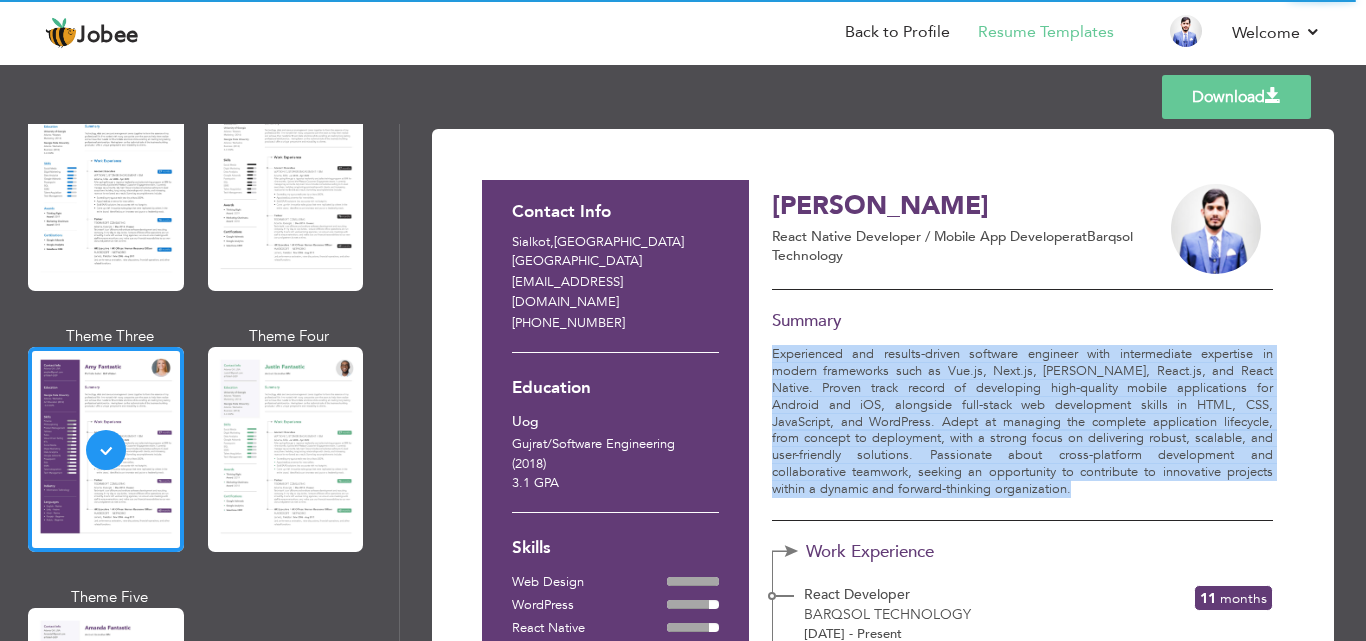 click on "Experienced and results-driven software engineer with intermediate expertise in modern frameworks such as Vue.js, Next.js, [PERSON_NAME], React.js, and React Native. Proven track record of developing high-quality mobile applications for Android and iOS, alongside full-stack web development skills in HTML, CSS, JavaScript, and WordPress. Adept at managing the complete application lifecycle, from concept to deployment, with a strong focus on delivering robust, scalable, and user-friendly solutions. Passionate about cross-platform development and collaborative teamwork, seeking an opportunity to contribute to innovative projects within a dynamic and forward-thinking organization." at bounding box center [1022, 422] 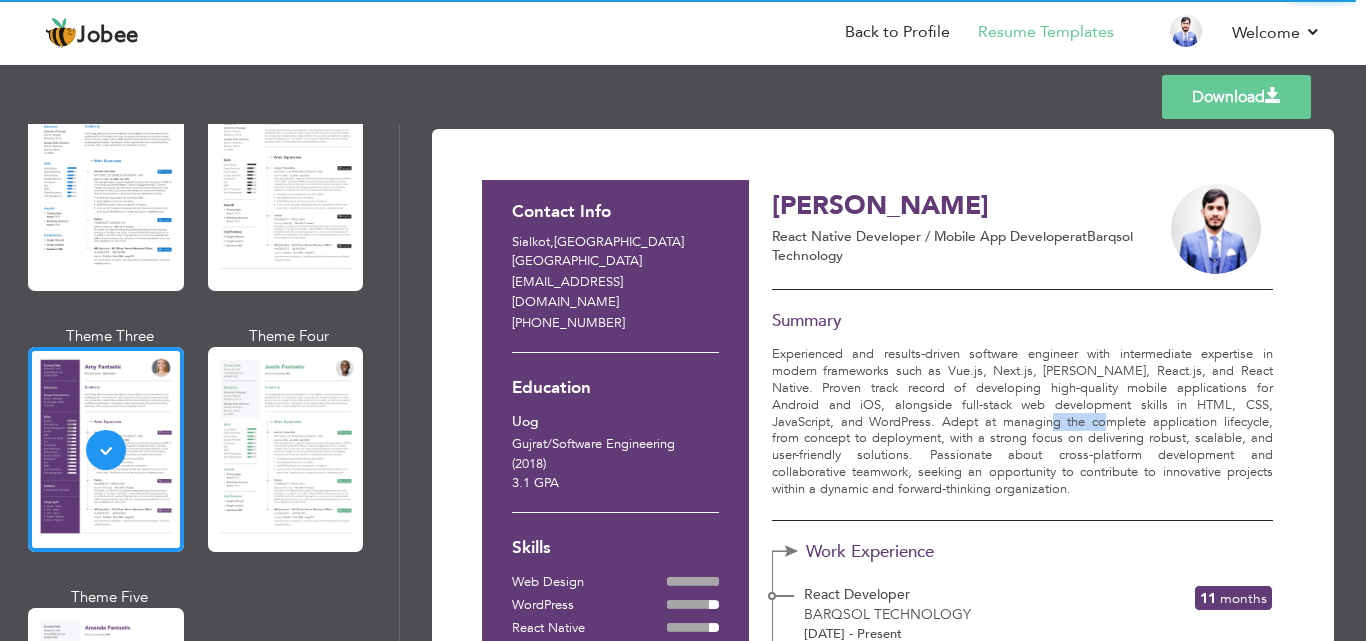 click on "Experienced and results-driven software engineer with intermediate expertise in modern frameworks such as Vue.js, Next.js, [PERSON_NAME], React.js, and React Native. Proven track record of developing high-quality mobile applications for Android and iOS, alongside full-stack web development skills in HTML, CSS, JavaScript, and WordPress. Adept at managing the complete application lifecycle, from concept to deployment, with a strong focus on delivering robust, scalable, and user-friendly solutions. Passionate about cross-platform development and collaborative teamwork, seeking an opportunity to contribute to innovative projects within a dynamic and forward-thinking organization." at bounding box center [1022, 422] 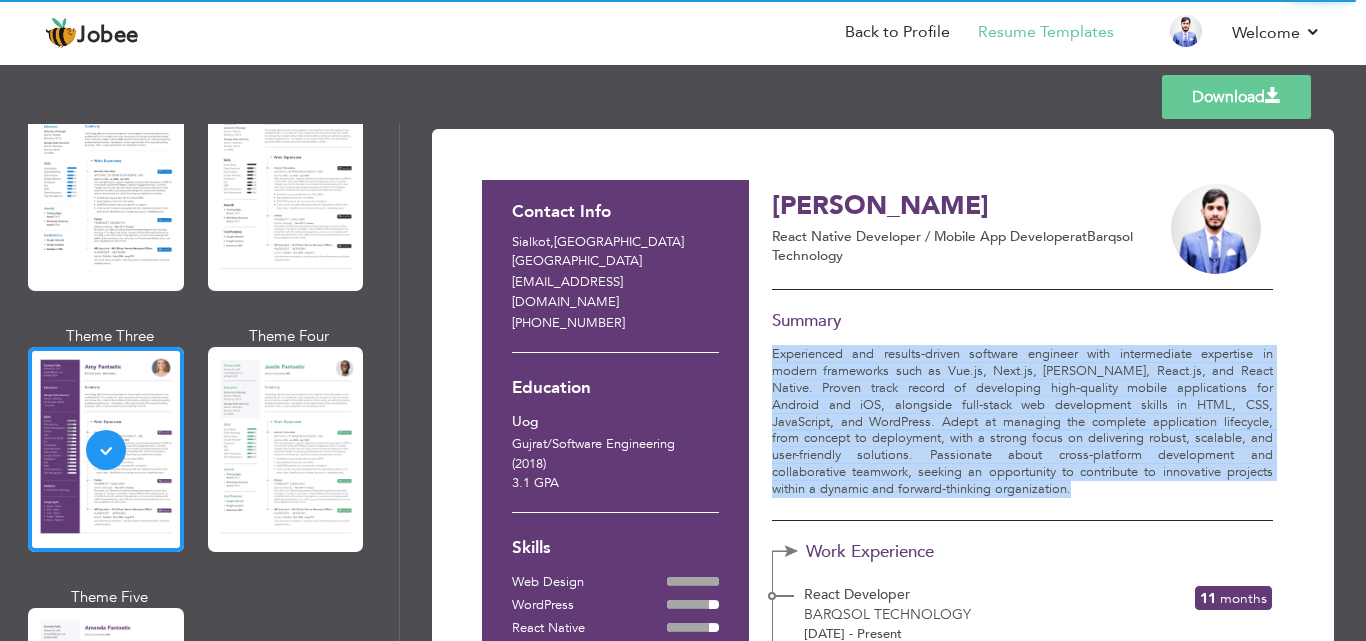 click on "Experienced and results-driven software engineer with intermediate expertise in modern frameworks such as Vue.js, Next.js, [PERSON_NAME], React.js, and React Native. Proven track record of developing high-quality mobile applications for Android and iOS, alongside full-stack web development skills in HTML, CSS, JavaScript, and WordPress. Adept at managing the complete application lifecycle, from concept to deployment, with a strong focus on delivering robust, scalable, and user-friendly solutions. Passionate about cross-platform development and collaborative teamwork, seeking an opportunity to contribute to innovative projects within a dynamic and forward-thinking organization." at bounding box center [1022, 422] 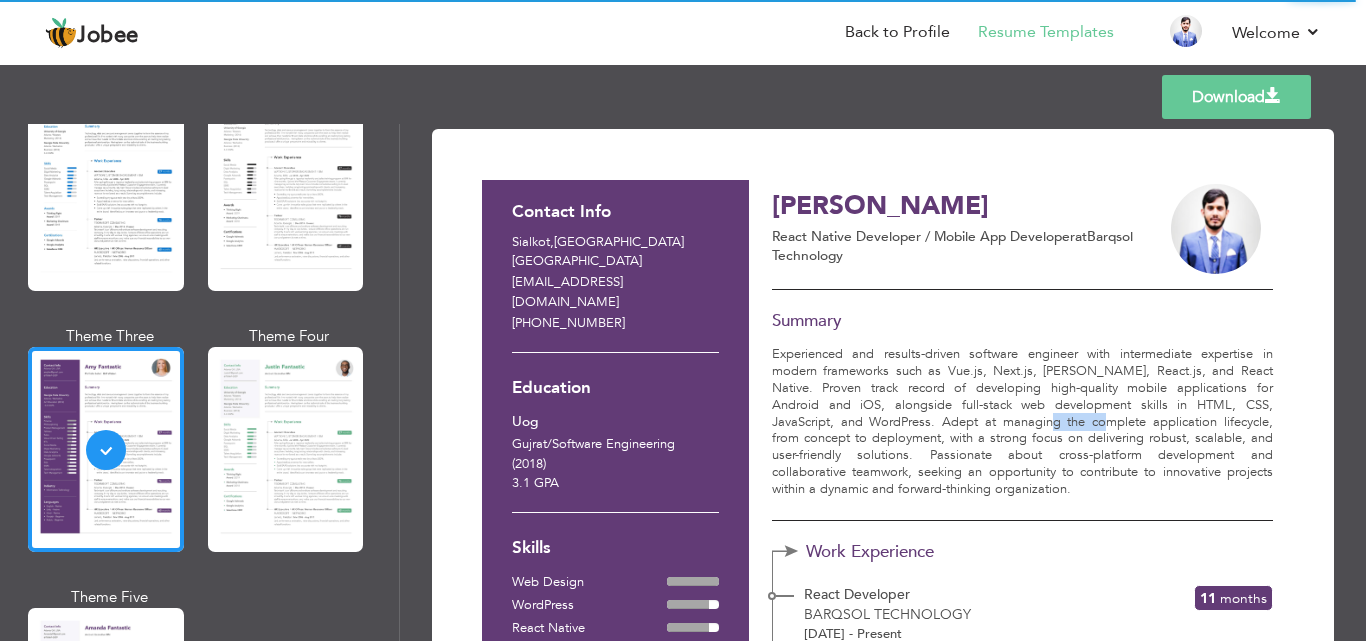 click on "Experienced and results-driven software engineer with intermediate expertise in modern frameworks such as Vue.js, Next.js, [PERSON_NAME], React.js, and React Native. Proven track record of developing high-quality mobile applications for Android and iOS, alongside full-stack web development skills in HTML, CSS, JavaScript, and WordPress. Adept at managing the complete application lifecycle, from concept to deployment, with a strong focus on delivering robust, scalable, and user-friendly solutions. Passionate about cross-platform development and collaborative teamwork, seeking an opportunity to contribute to innovative projects within a dynamic and forward-thinking organization." at bounding box center [1022, 422] 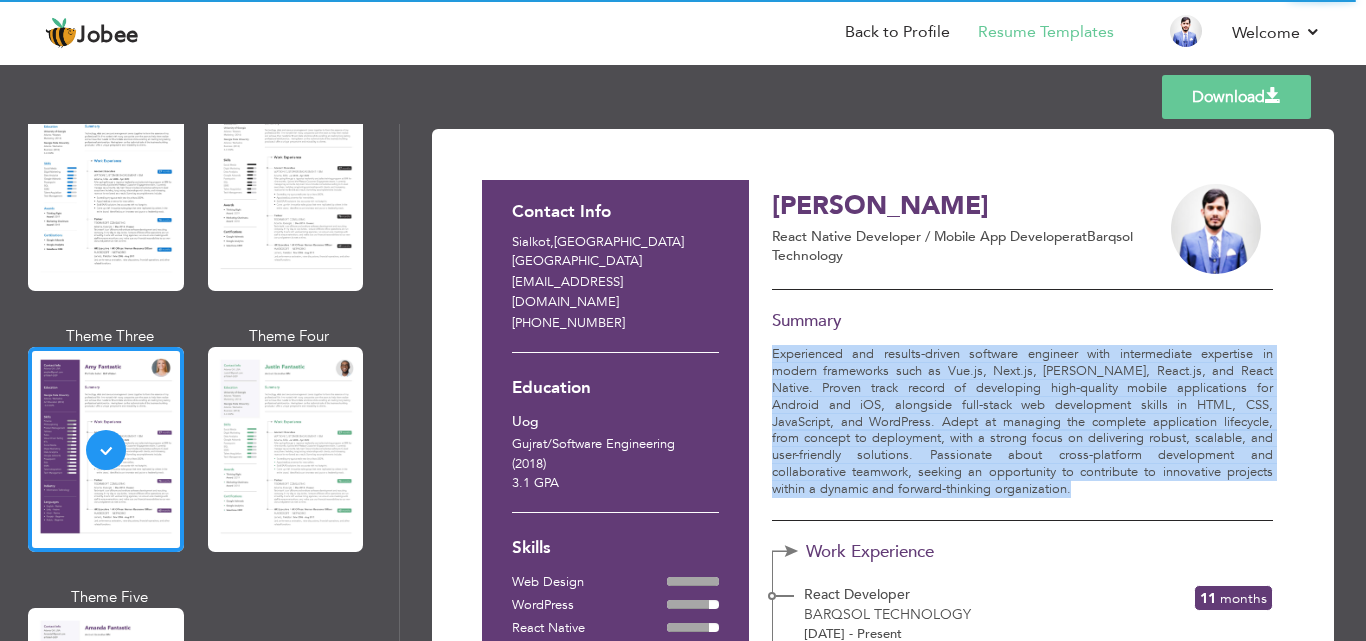 click on "Experienced and results-driven software engineer with intermediate expertise in modern frameworks such as Vue.js, Next.js, [PERSON_NAME], React.js, and React Native. Proven track record of developing high-quality mobile applications for Android and iOS, alongside full-stack web development skills in HTML, CSS, JavaScript, and WordPress. Adept at managing the complete application lifecycle, from concept to deployment, with a strong focus on delivering robust, scalable, and user-friendly solutions. Passionate about cross-platform development and collaborative teamwork, seeking an opportunity to contribute to innovative projects within a dynamic and forward-thinking organization." at bounding box center [1022, 422] 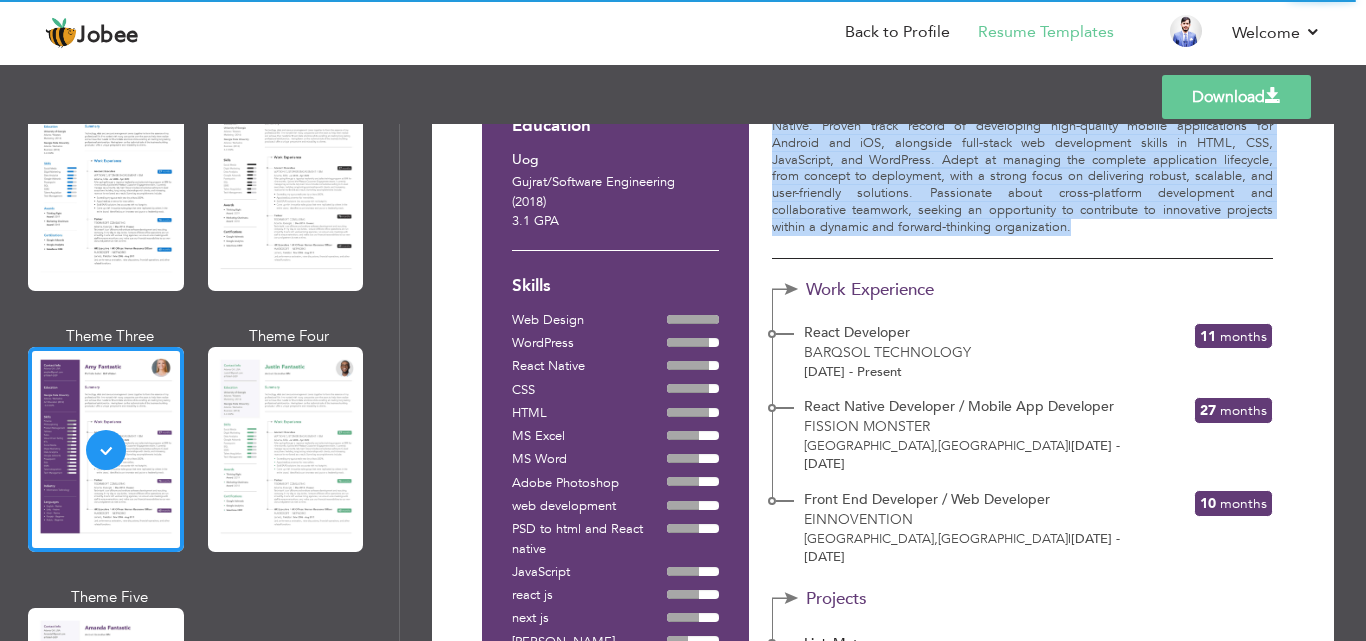 scroll, scrollTop: 259, scrollLeft: 0, axis: vertical 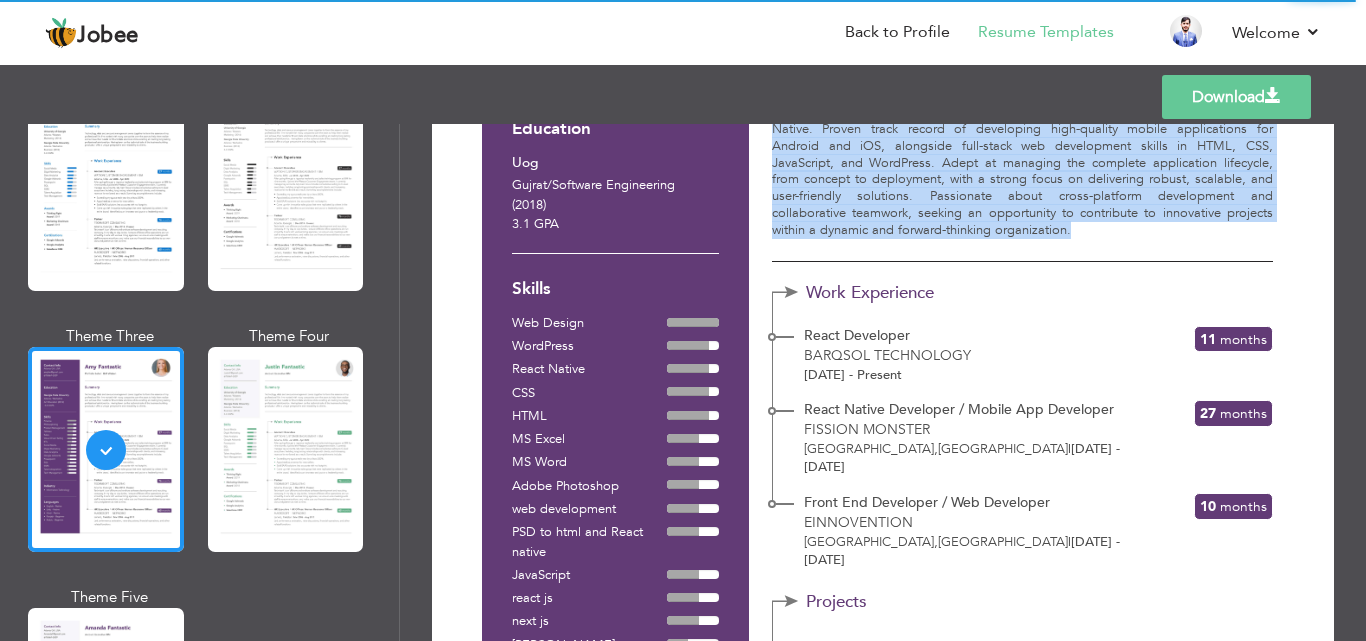drag, startPoint x: 916, startPoint y: 376, endPoint x: 782, endPoint y: 346, distance: 137.31715 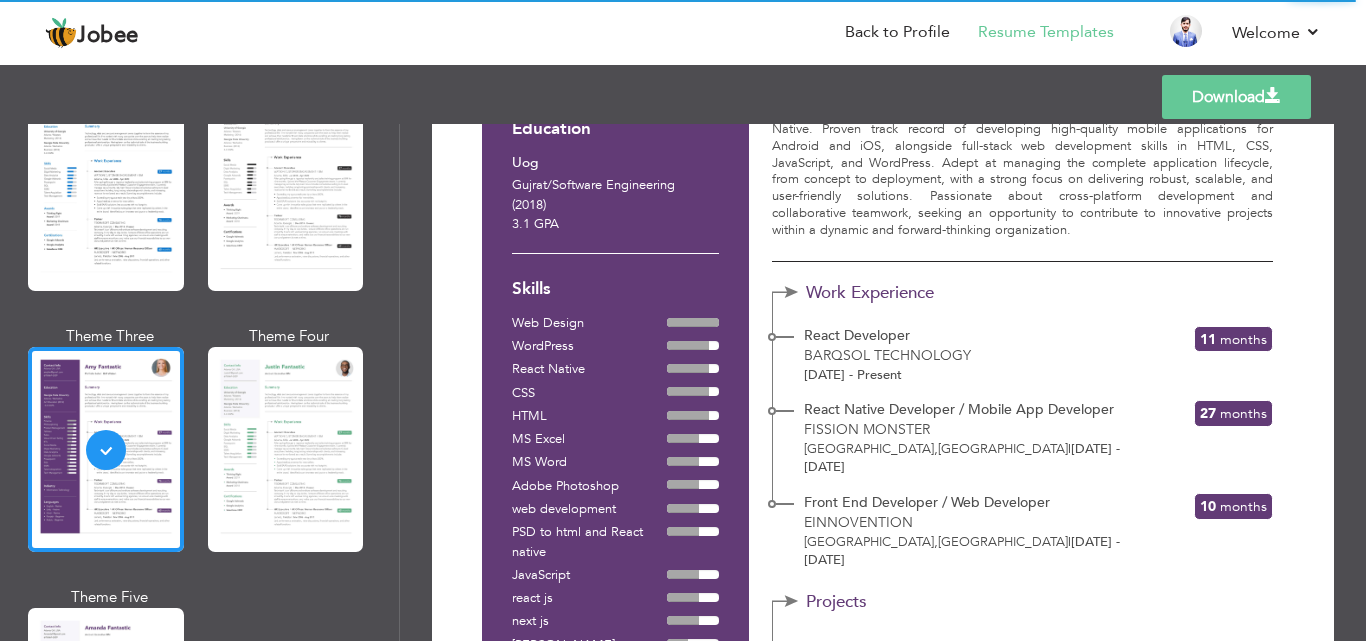 click on "Work Experience" at bounding box center (890, 293) 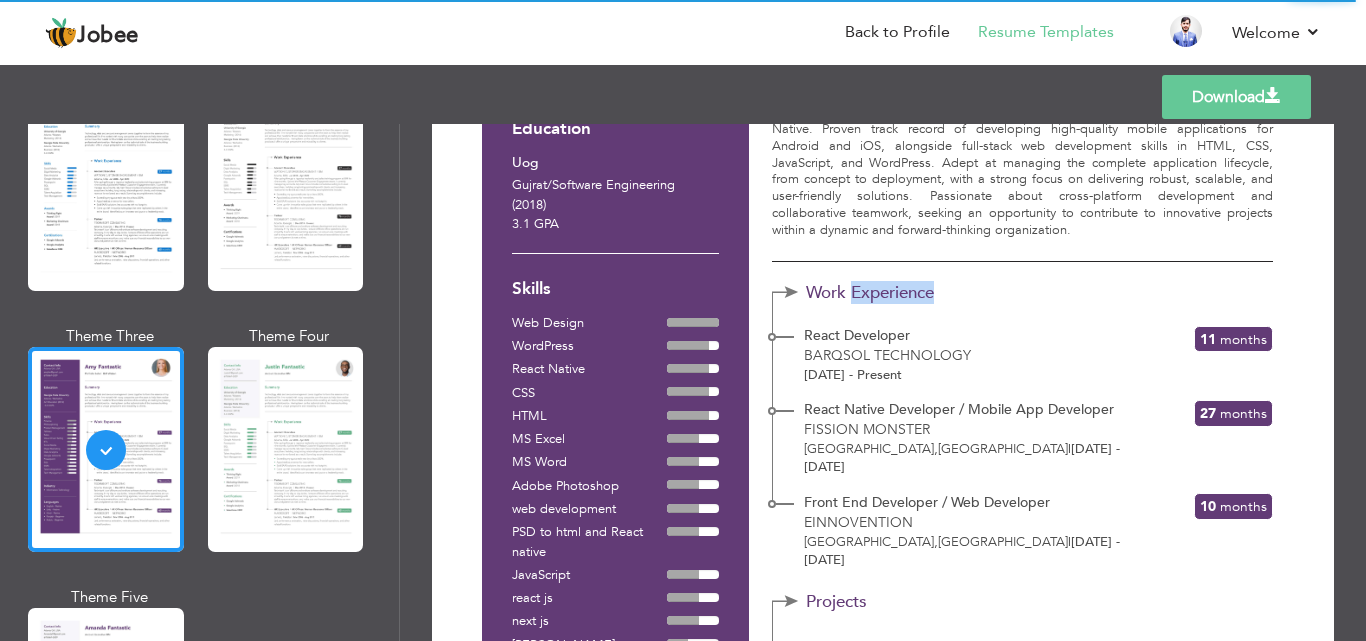 click on "Work Experience" at bounding box center (890, 293) 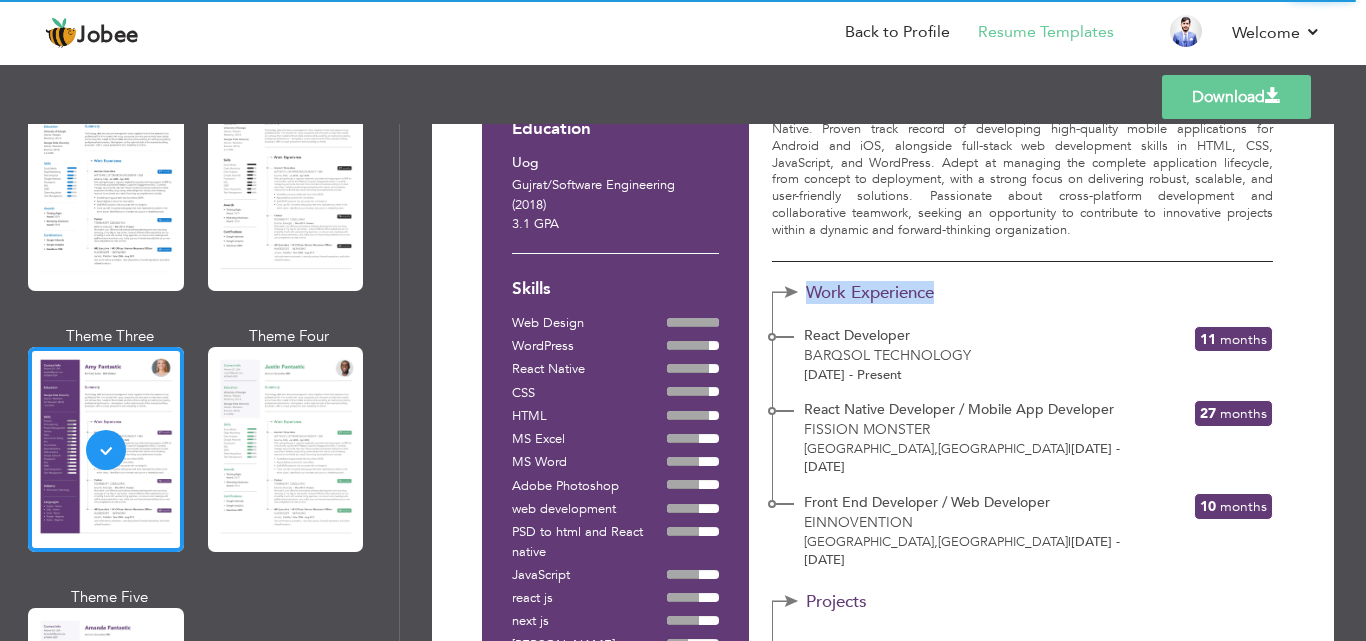 click on "Work Experience" at bounding box center (890, 293) 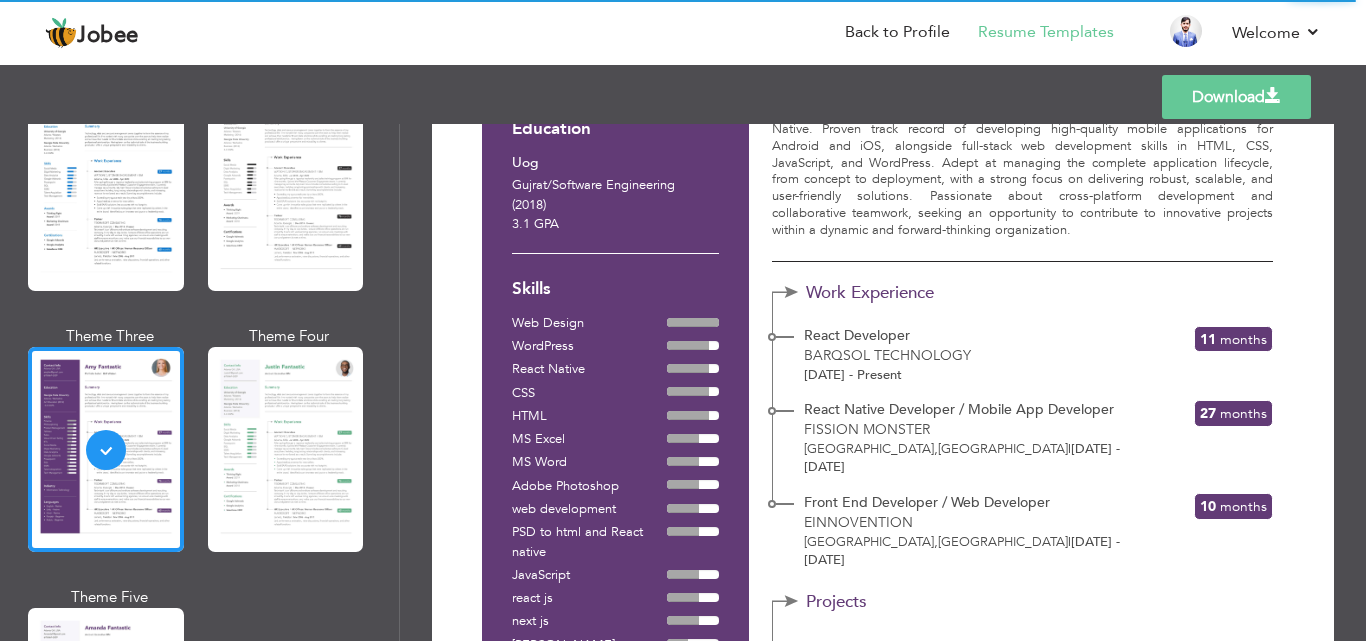 click on "Projects" at bounding box center (890, 602) 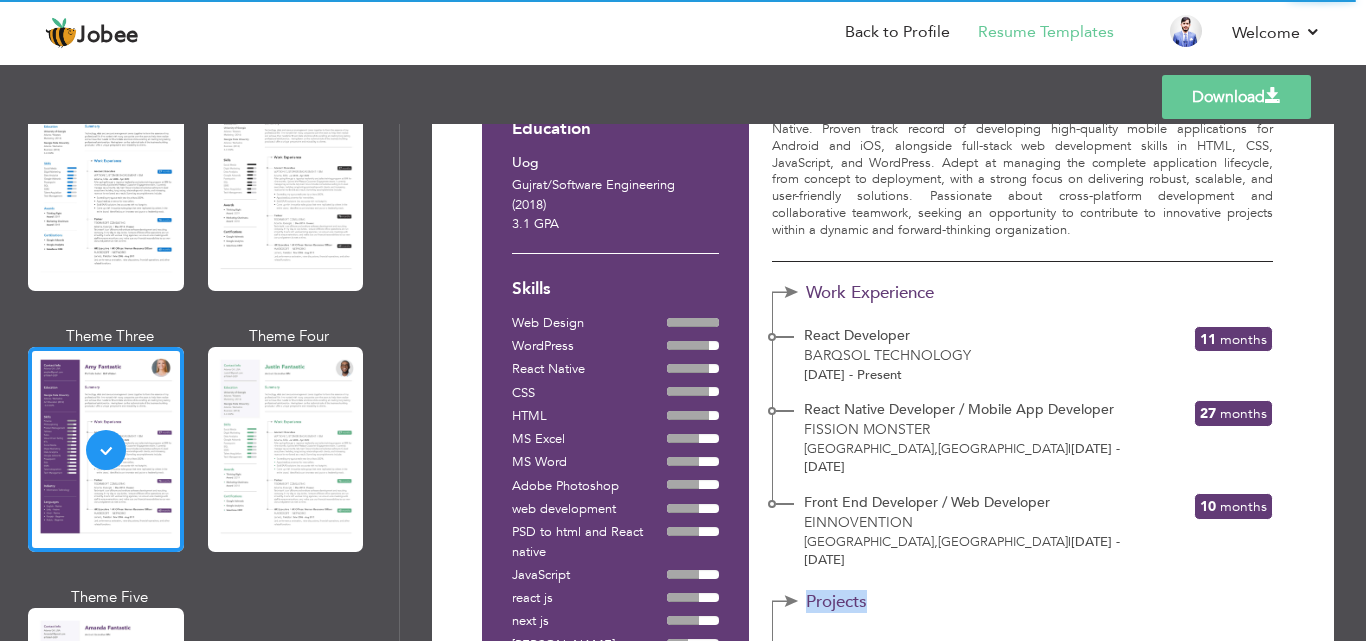 click on "Projects" at bounding box center (890, 602) 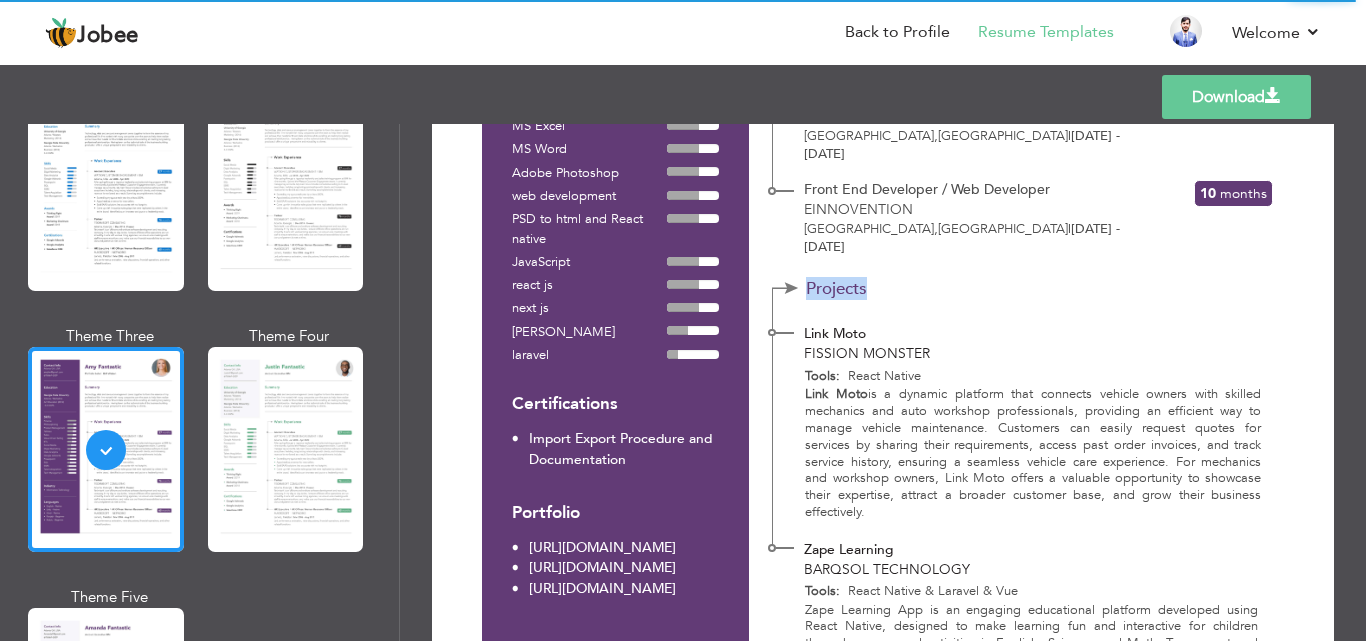 scroll, scrollTop: 573, scrollLeft: 0, axis: vertical 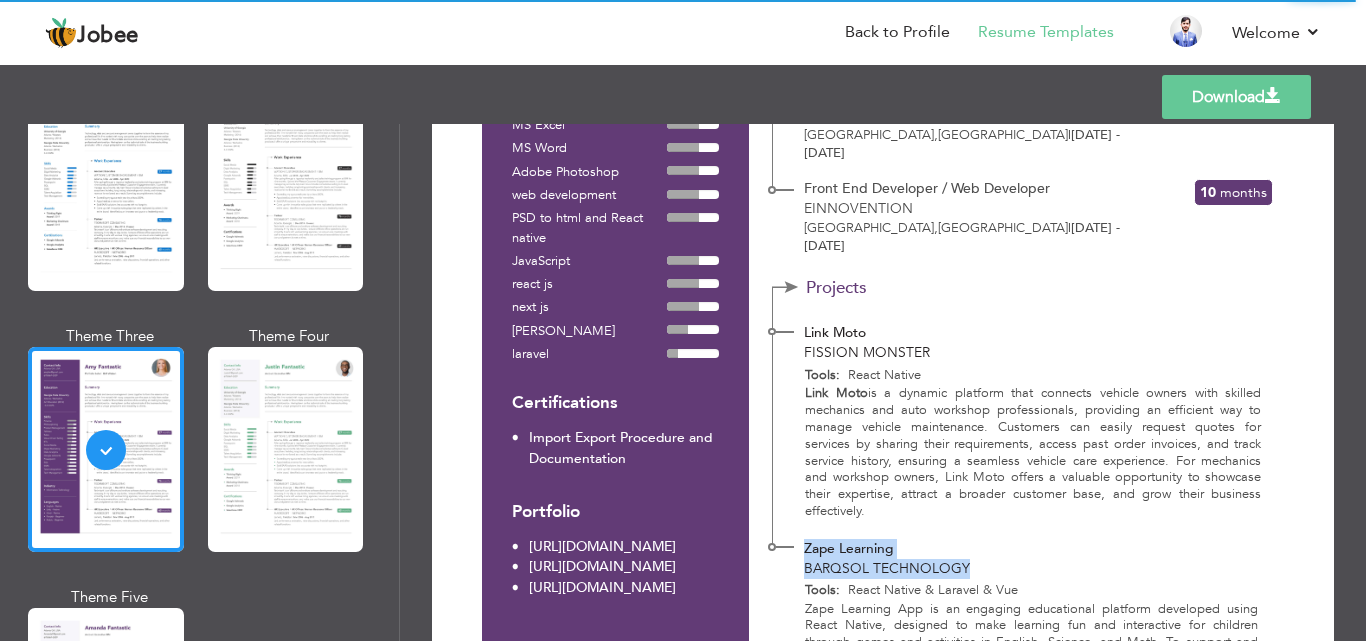 drag, startPoint x: 963, startPoint y: 532, endPoint x: 784, endPoint y: 502, distance: 181.49655 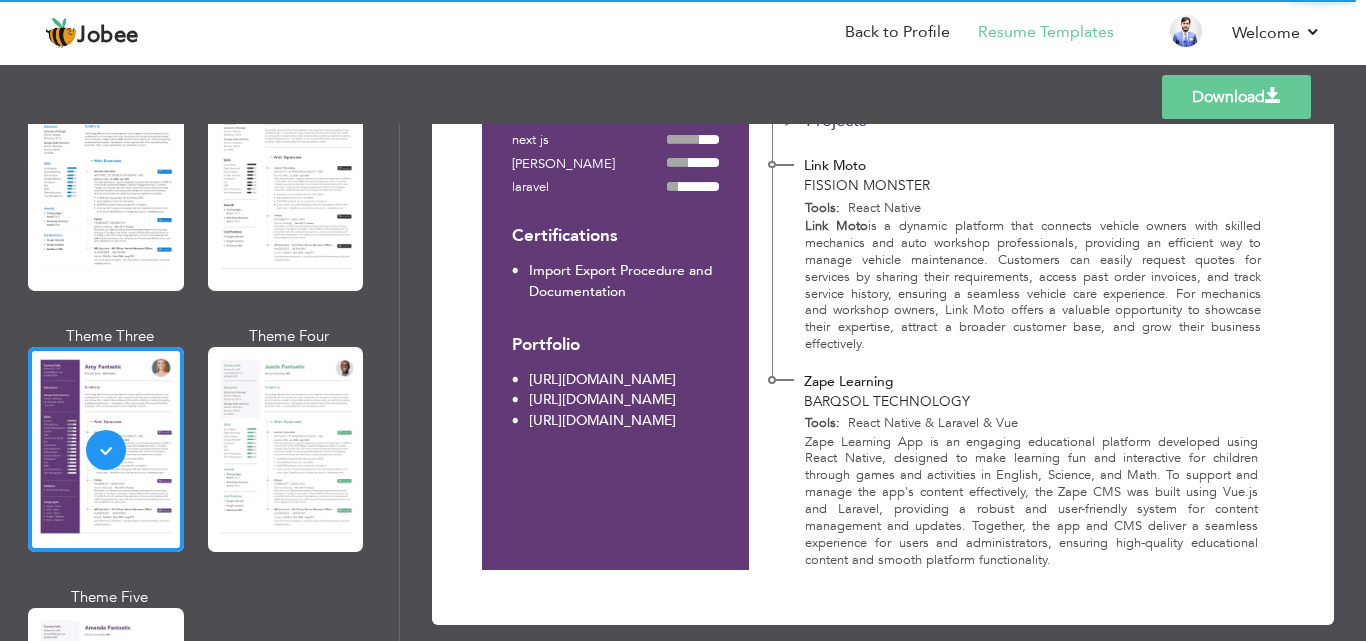 click on "Zape Learning App is an engaging educational platform developed using React Native, designed to make learning fun and interactive for children through games and activities in English, Science, and Math. To support and manage the app's content effectively, the Zape CMS was built using Vue.js and Laravel, providing a robust and user-friendly system for content management and updates. Together, the app and CMS deliver a seamless experience for users and administrators, ensuring high-quality educational content and smooth platform functionality." at bounding box center (1020, 502) 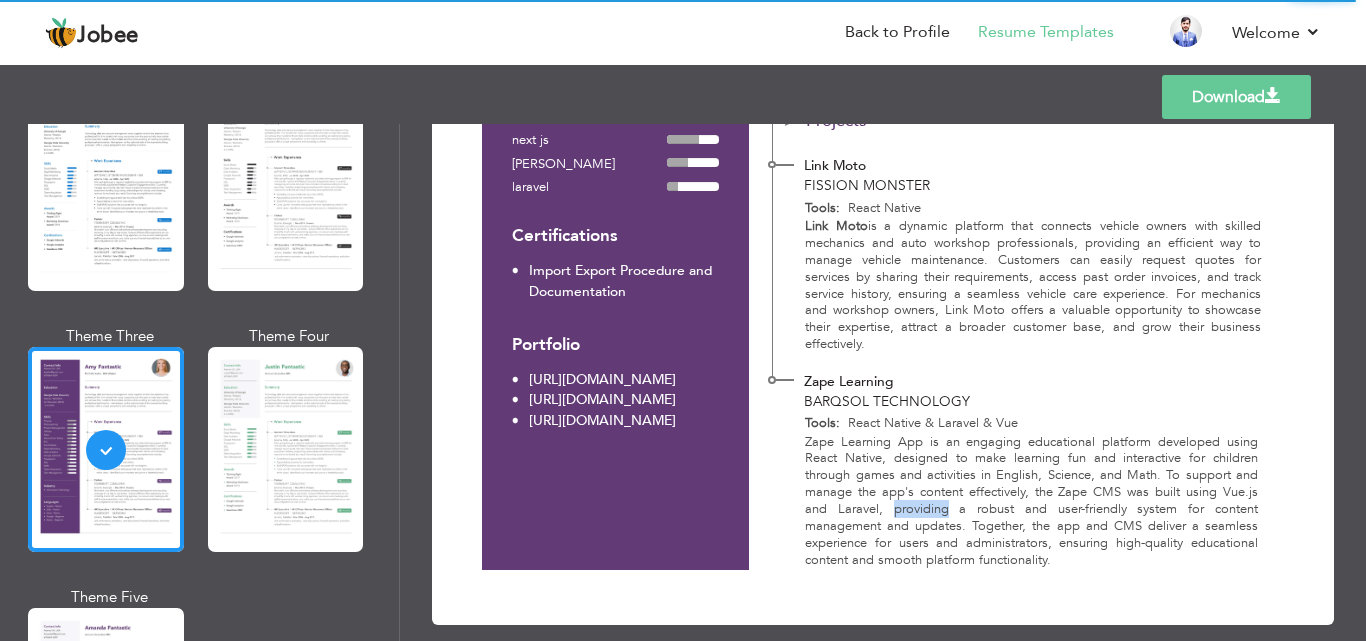 click on "Zape Learning App is an engaging educational platform developed using React Native, designed to make learning fun and interactive for children through games and activities in English, Science, and Math. To support and manage the app's content effectively, the Zape CMS was built using Vue.js and Laravel, providing a robust and user-friendly system for content management and updates. Together, the app and CMS deliver a seamless experience for users and administrators, ensuring high-quality educational content and smooth platform functionality." at bounding box center [1020, 502] 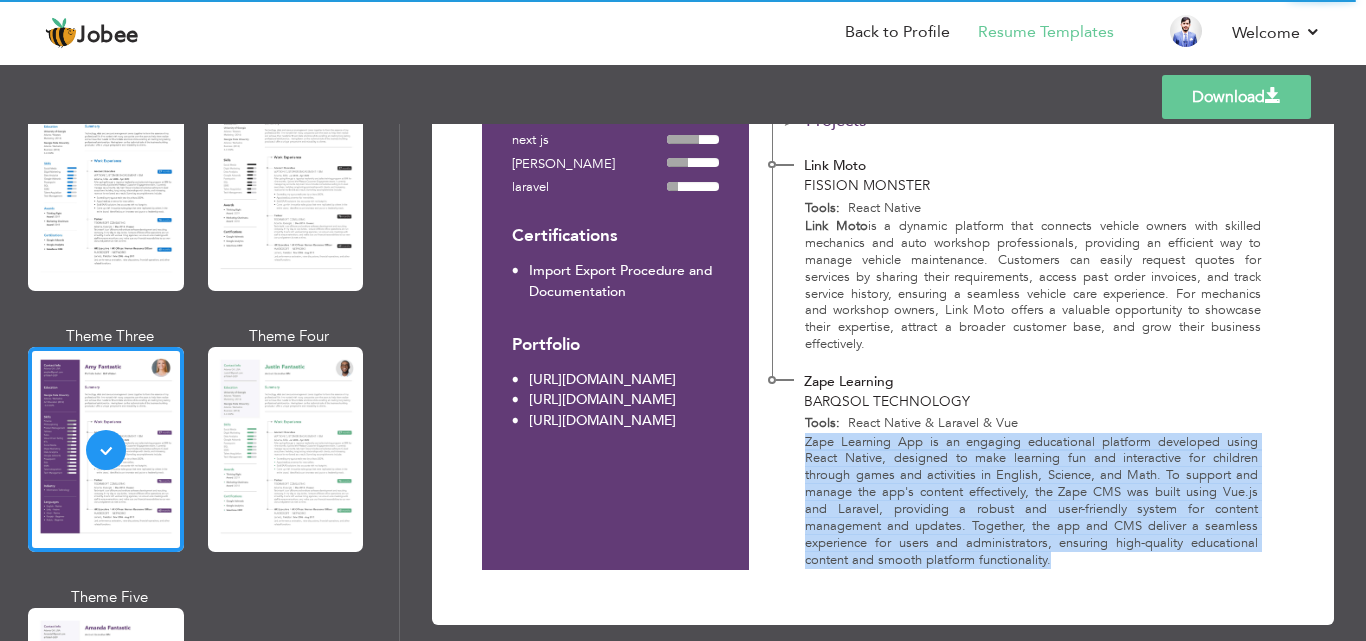 click on "Zape Learning App is an engaging educational platform developed using React Native, designed to make learning fun and interactive for children through games and activities in English, Science, and Math. To support and manage the app's content effectively, the Zape CMS was built using Vue.js and Laravel, providing a robust and user-friendly system for content management and updates. Together, the app and CMS deliver a seamless experience for users and administrators, ensuring high-quality educational content and smooth platform functionality." at bounding box center [1020, 502] 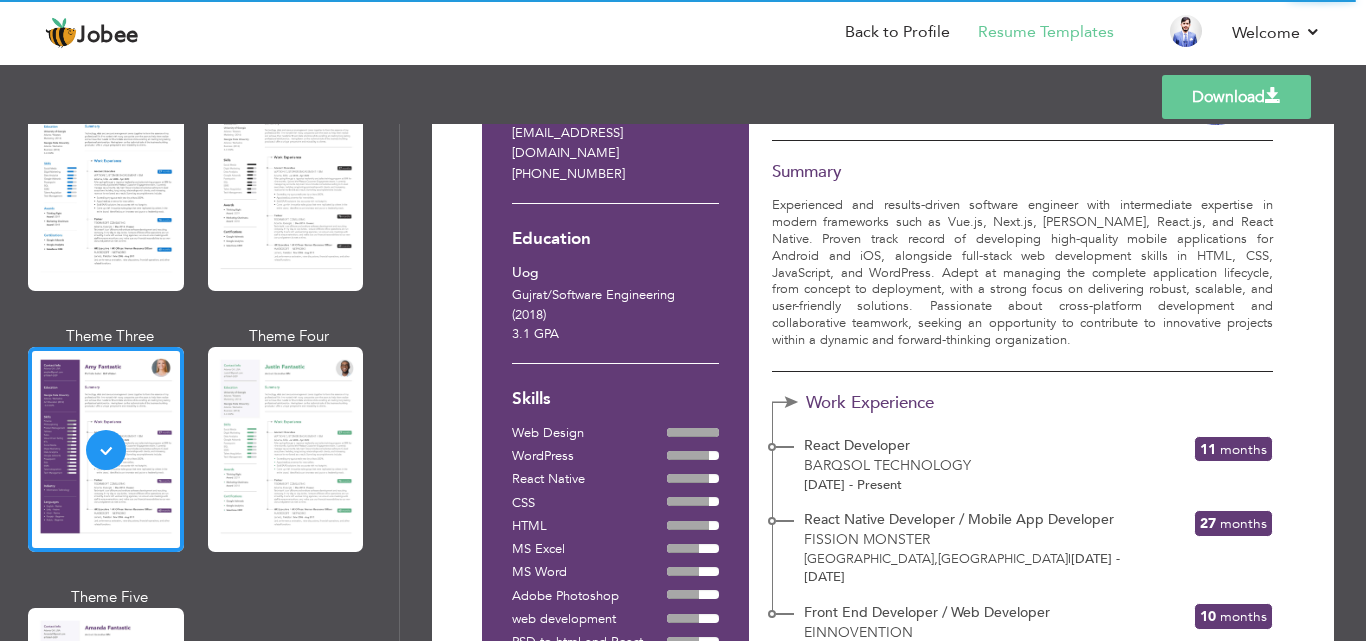 scroll, scrollTop: 0, scrollLeft: 0, axis: both 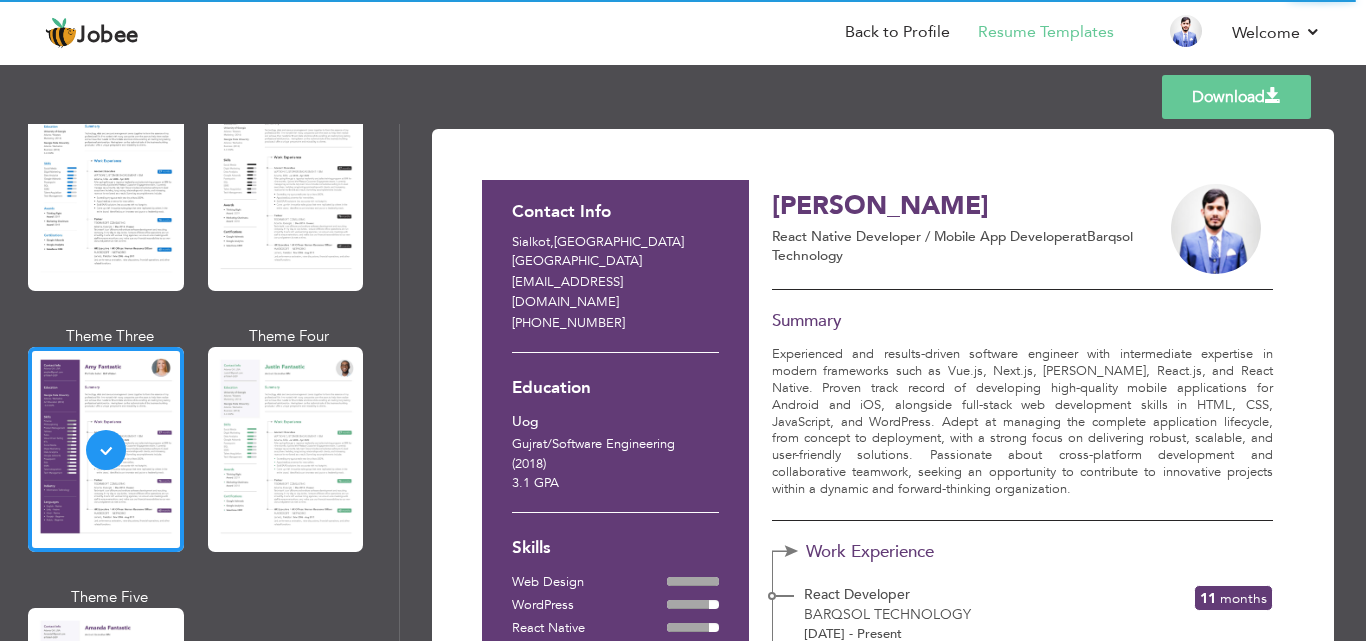 click on "Download
Contact Info
Sialkot ,  Punjab  Pakistan
iqbalrizwan727@gmail.com
+923426786629
Education
Uog
Gujrat
/
Software Engineering
(2018)
3.1 GPA
Skills" at bounding box center [883, 747] 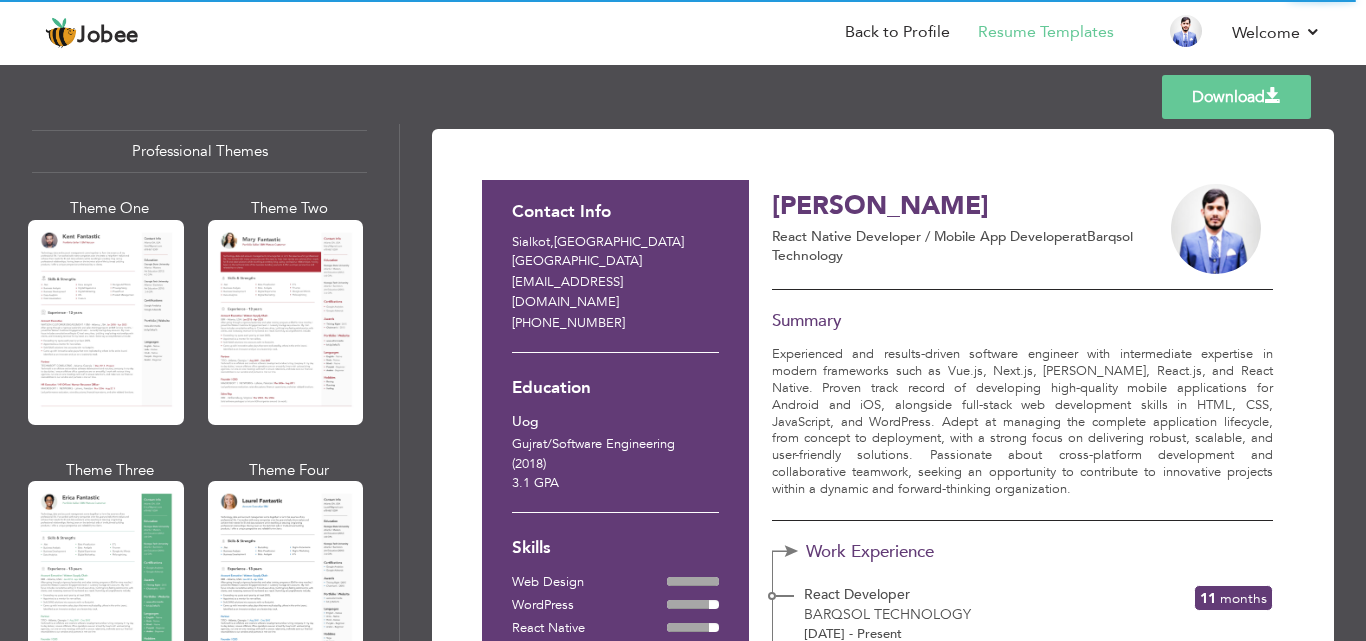 scroll, scrollTop: 0, scrollLeft: 0, axis: both 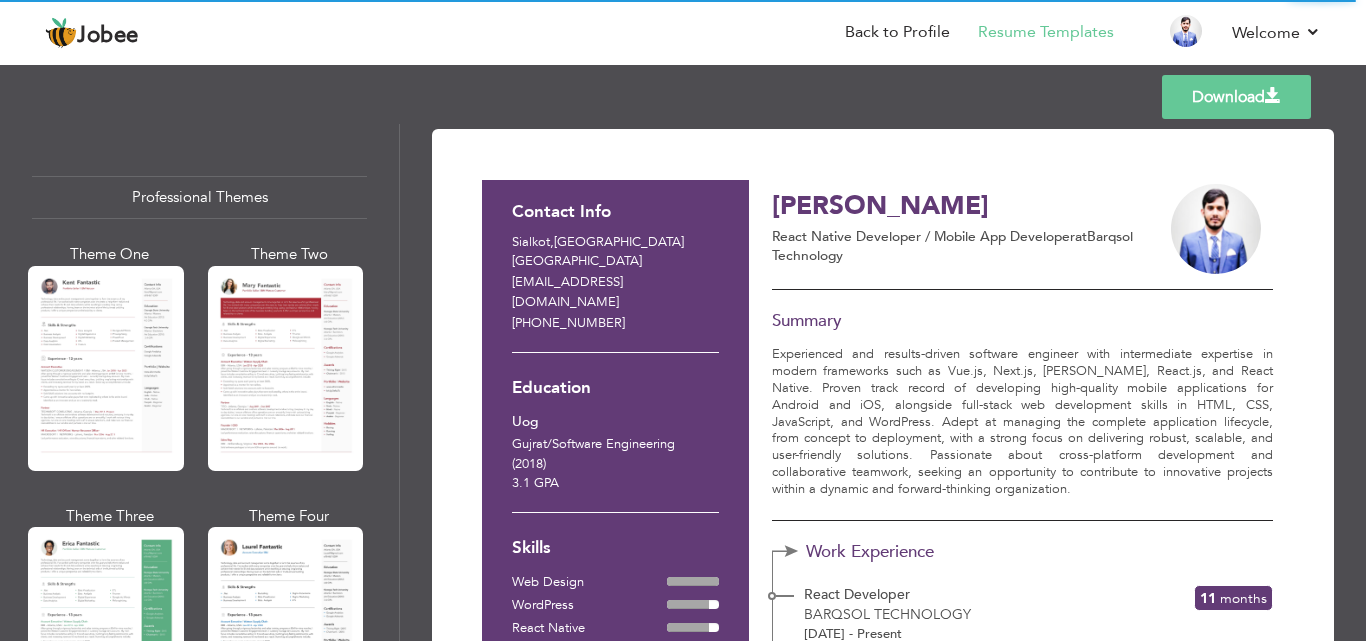 click on "Professional Themes" at bounding box center (199, 197) 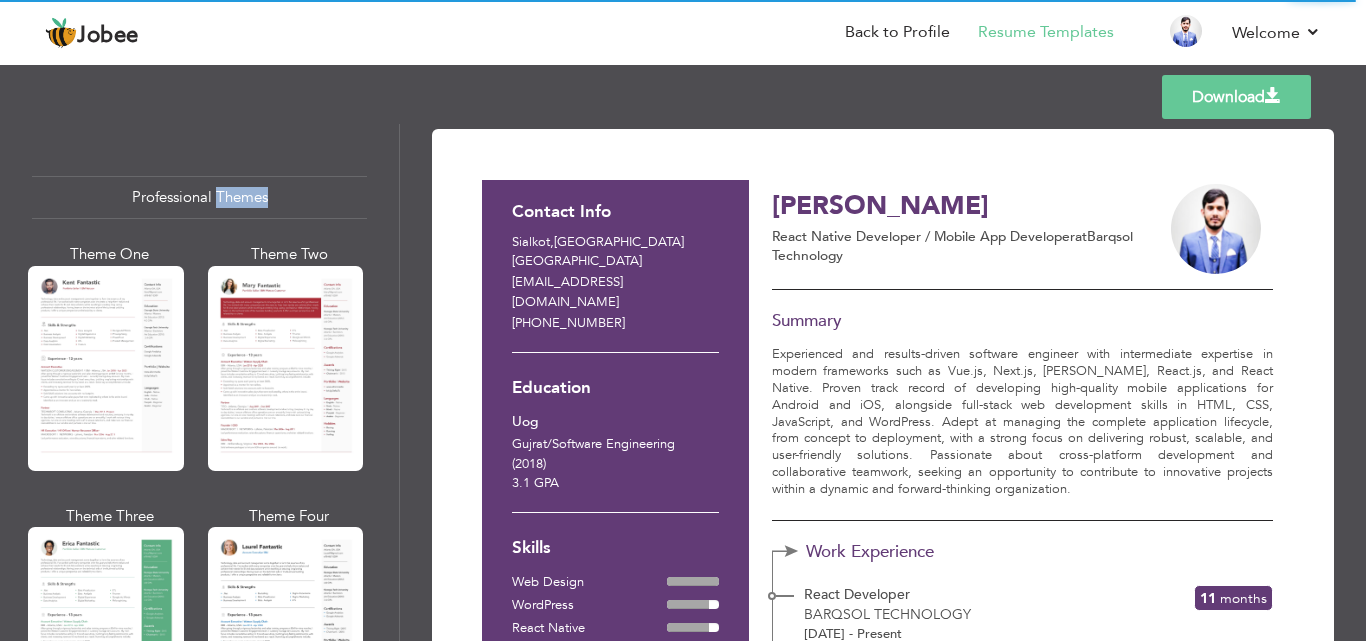 click on "Professional Themes" at bounding box center (199, 197) 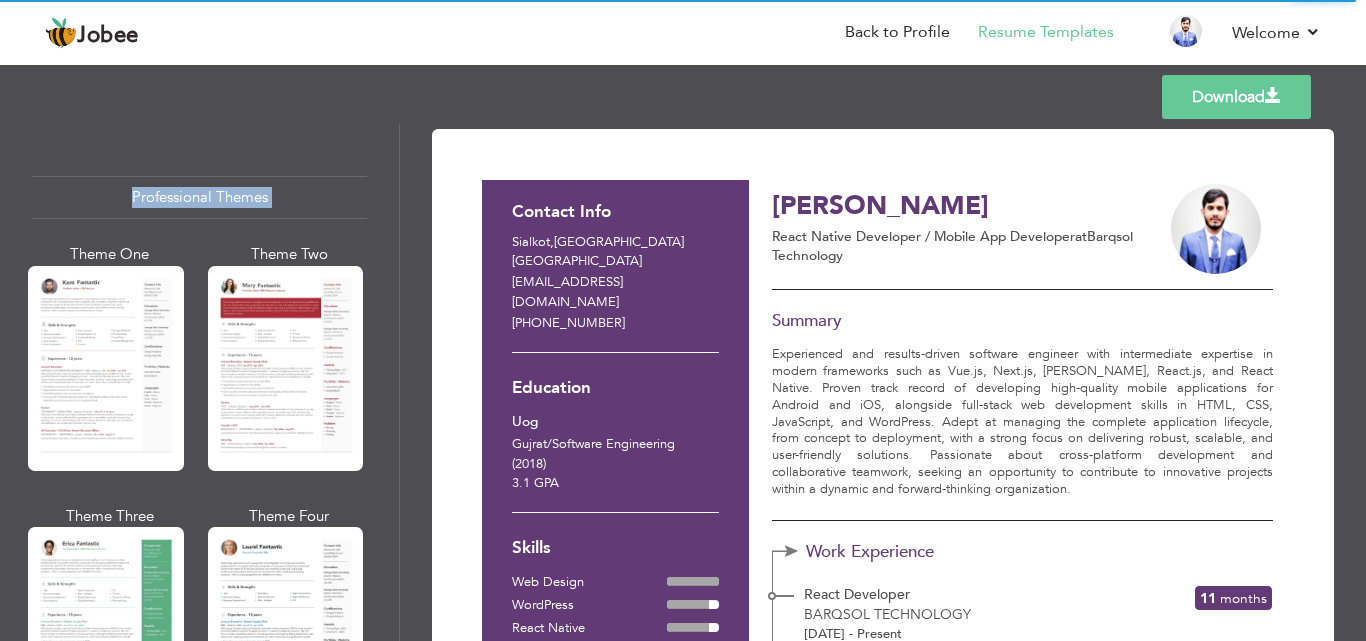 click on "Professional Themes" at bounding box center (199, 197) 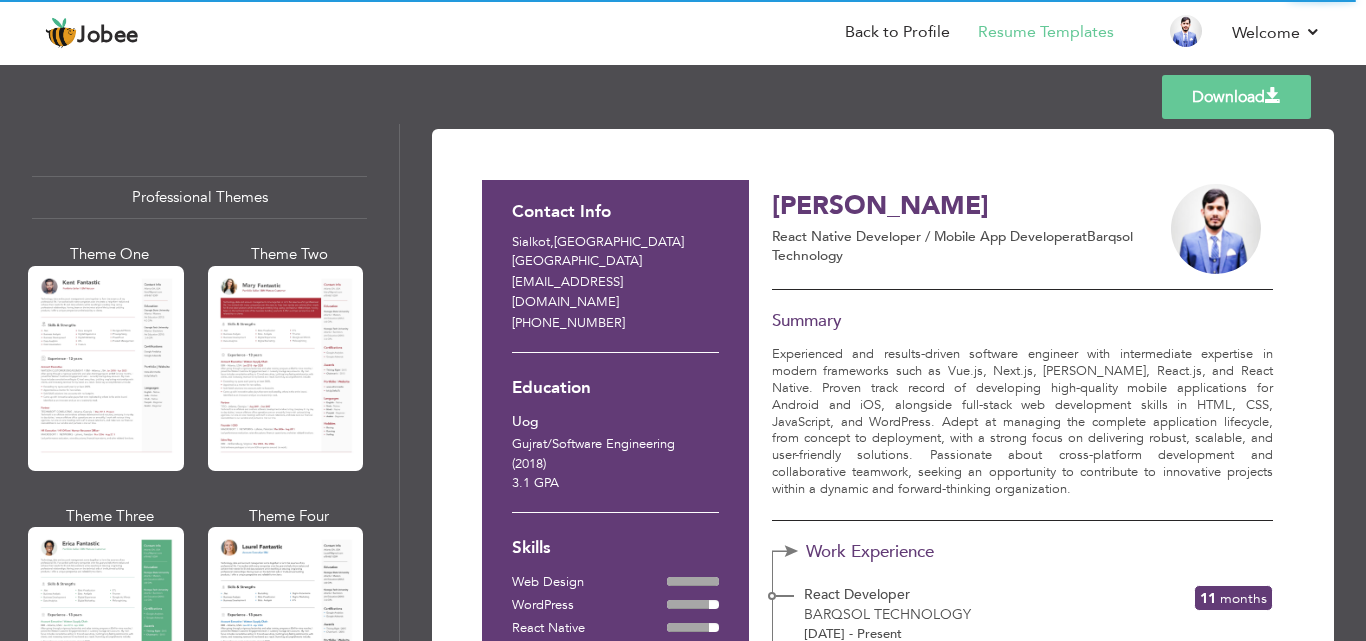 click on "Professional Themes" at bounding box center [199, 197] 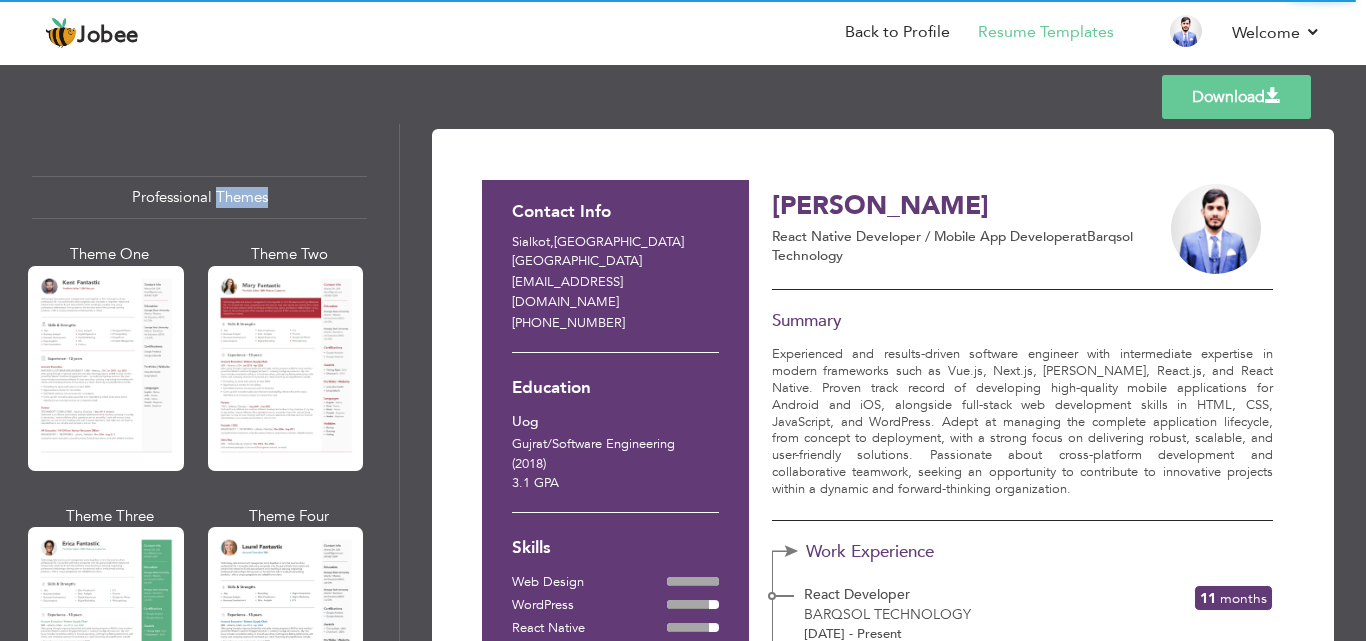 click on "Professional Themes" at bounding box center [199, 197] 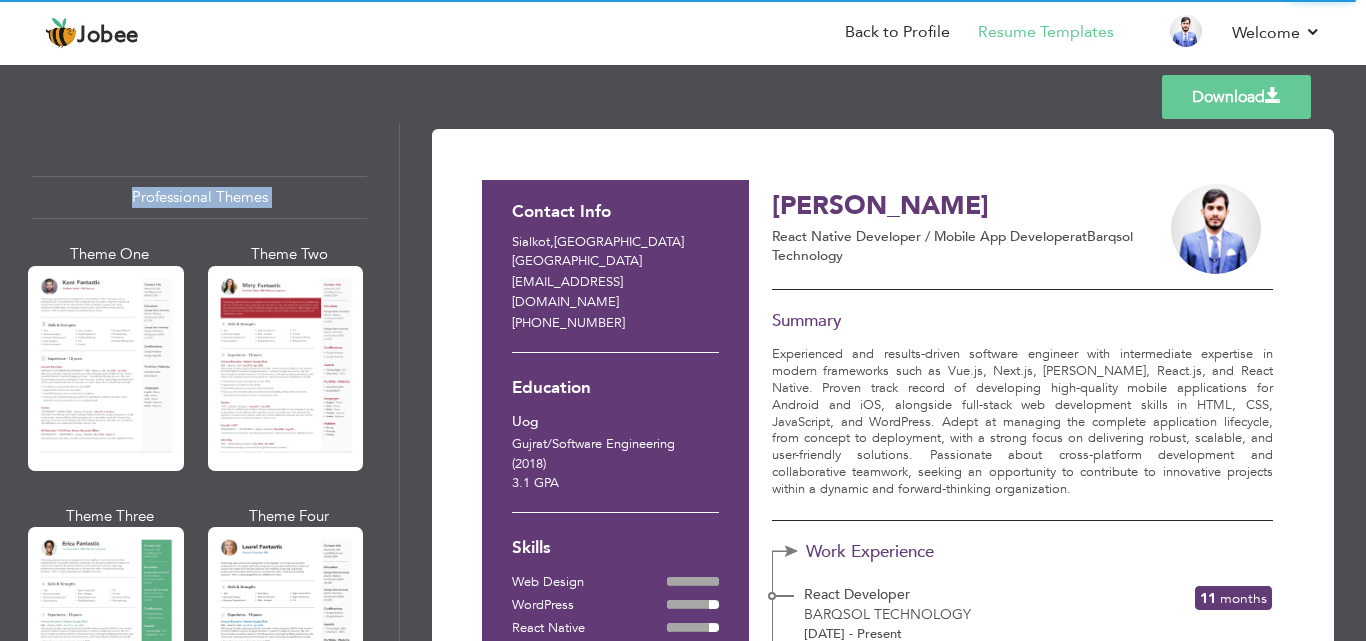 click on "Professional Themes" at bounding box center (199, 197) 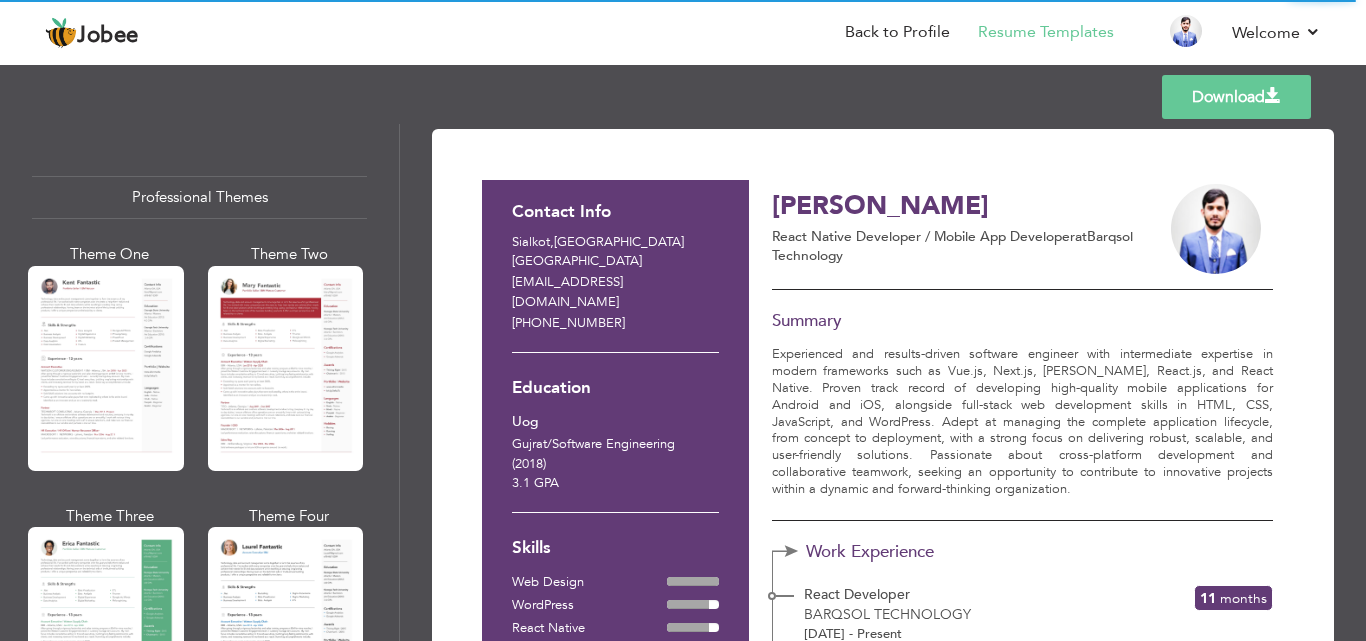 click on "Professional Themes" at bounding box center (199, 197) 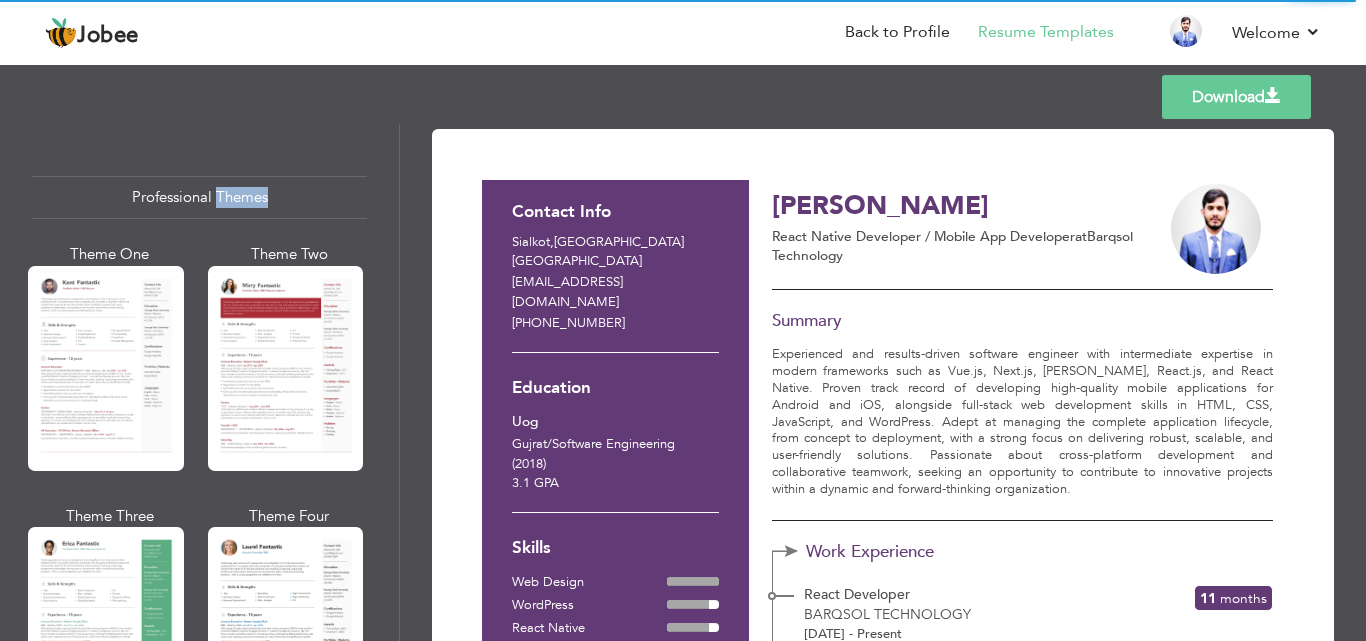 click on "Professional Themes" at bounding box center (199, 197) 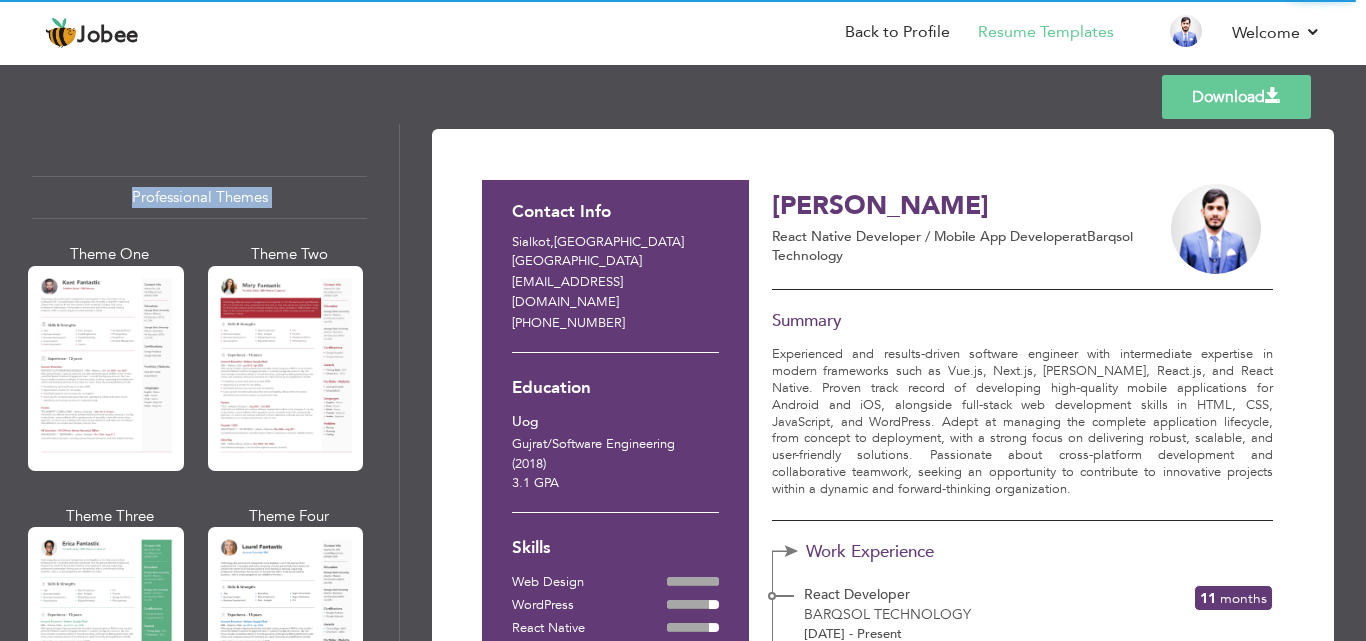 click on "Professional Themes" at bounding box center [199, 197] 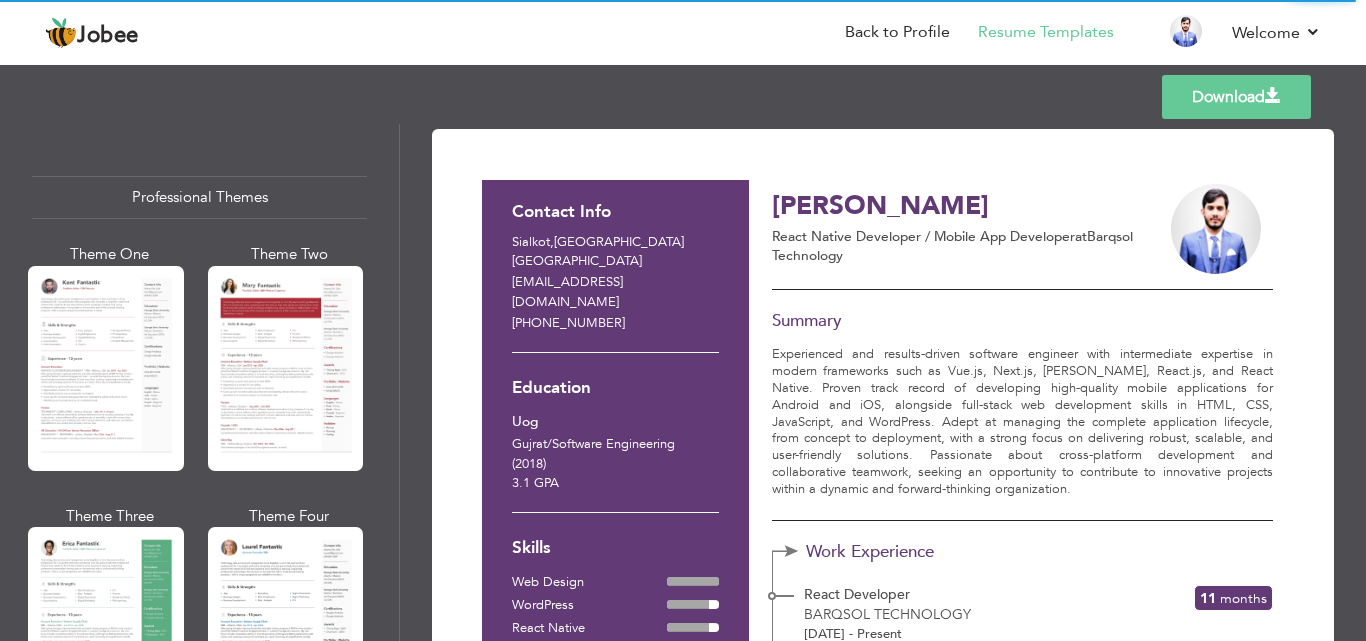 click on "Professional Themes" at bounding box center (199, 197) 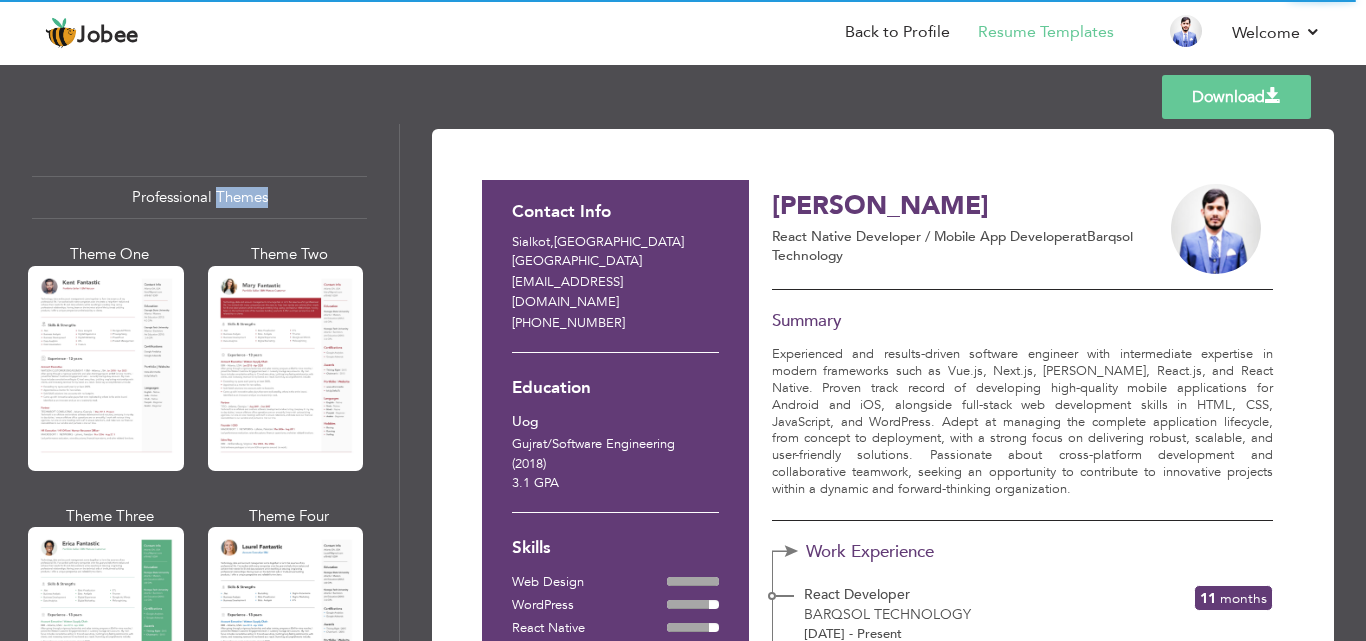 click on "Professional Themes" at bounding box center (199, 197) 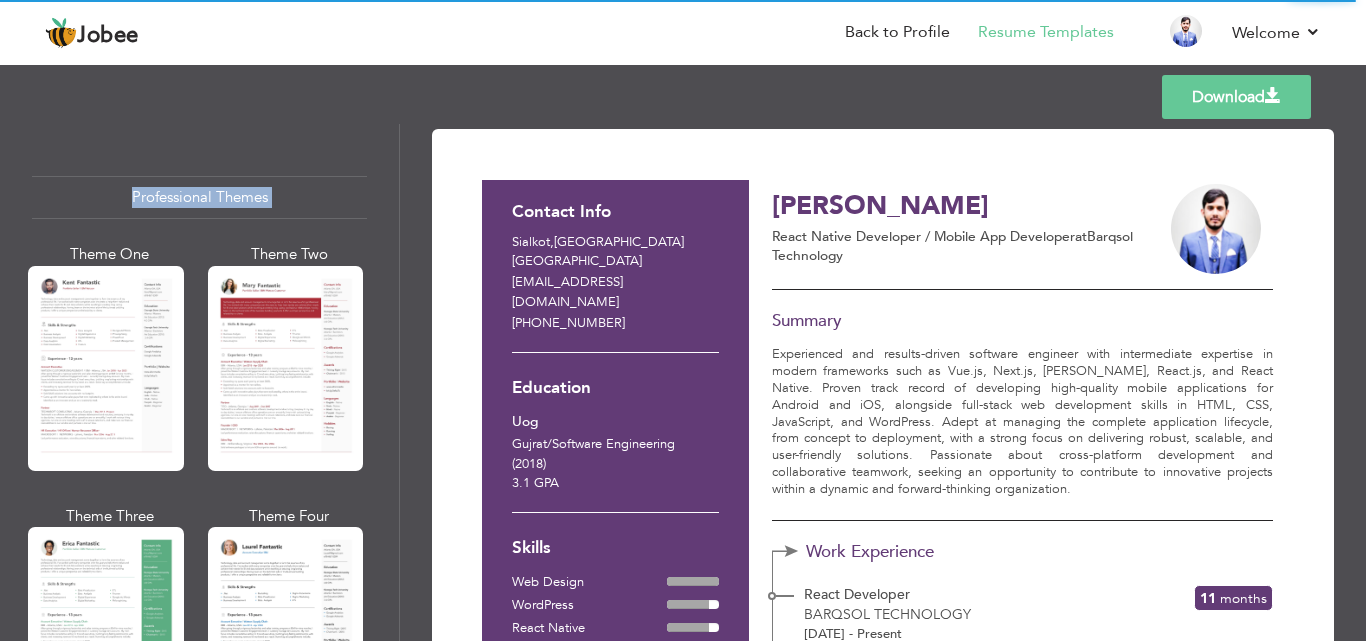 click on "Professional Themes" at bounding box center (199, 197) 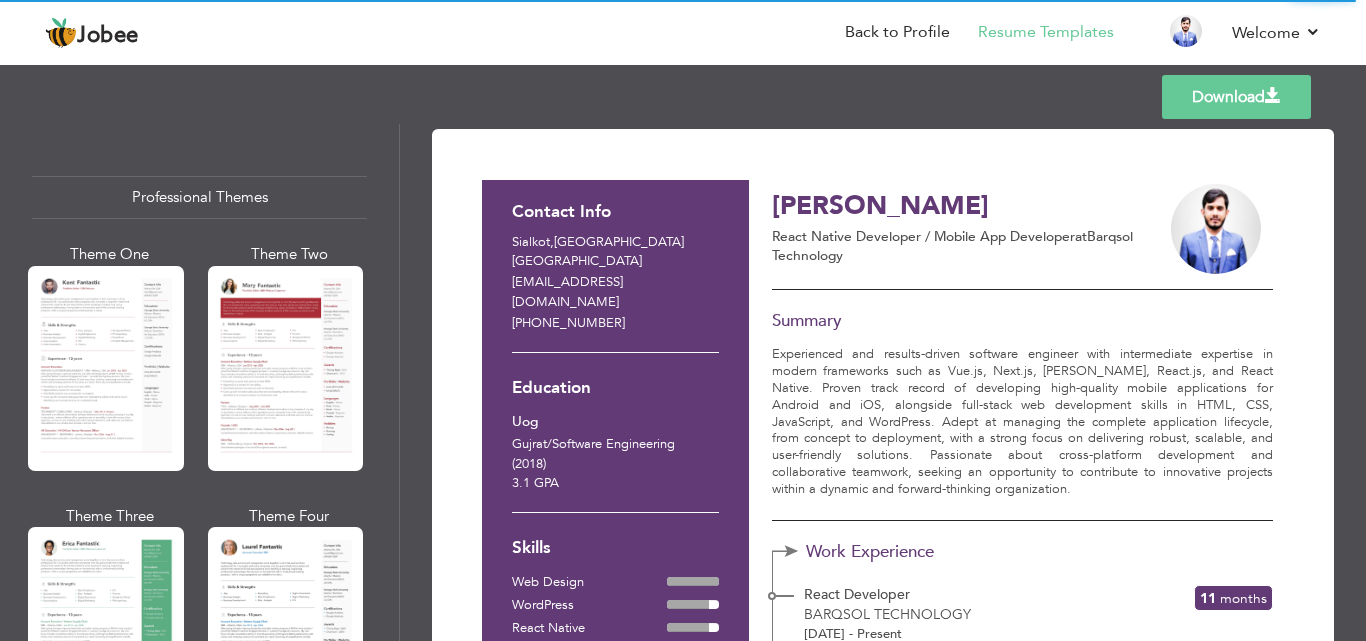 click on "Professional Themes" at bounding box center [199, 197] 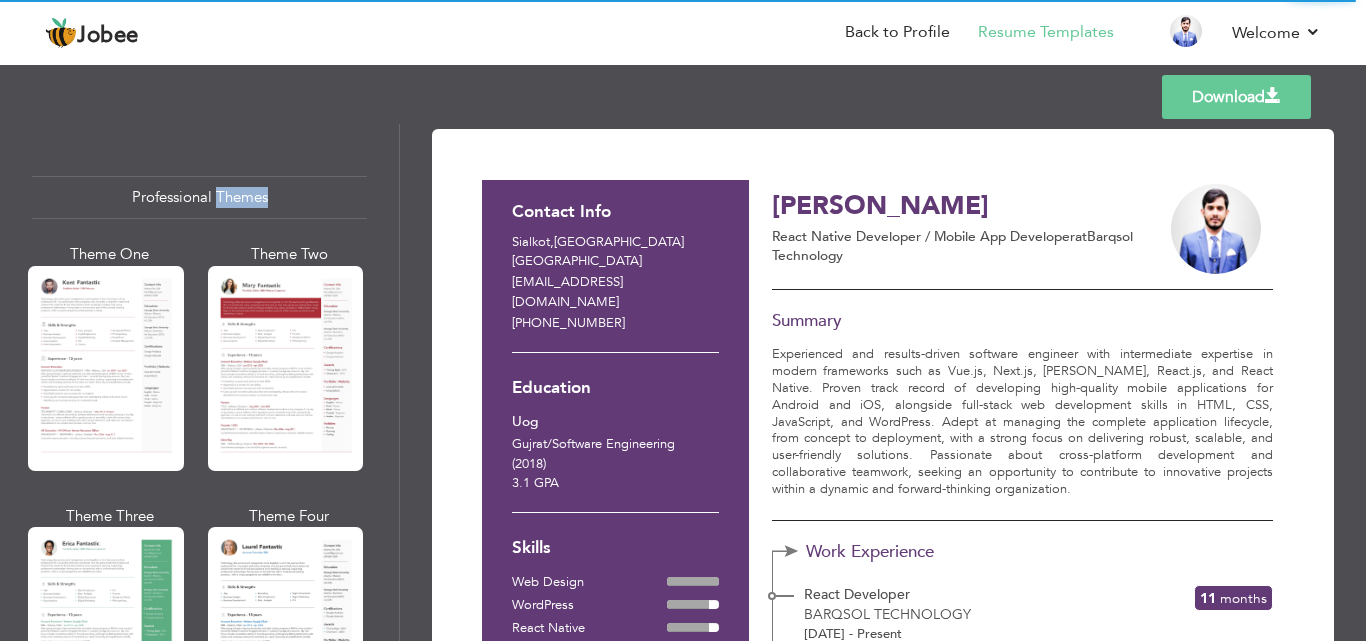 click on "Professional Themes" at bounding box center [199, 197] 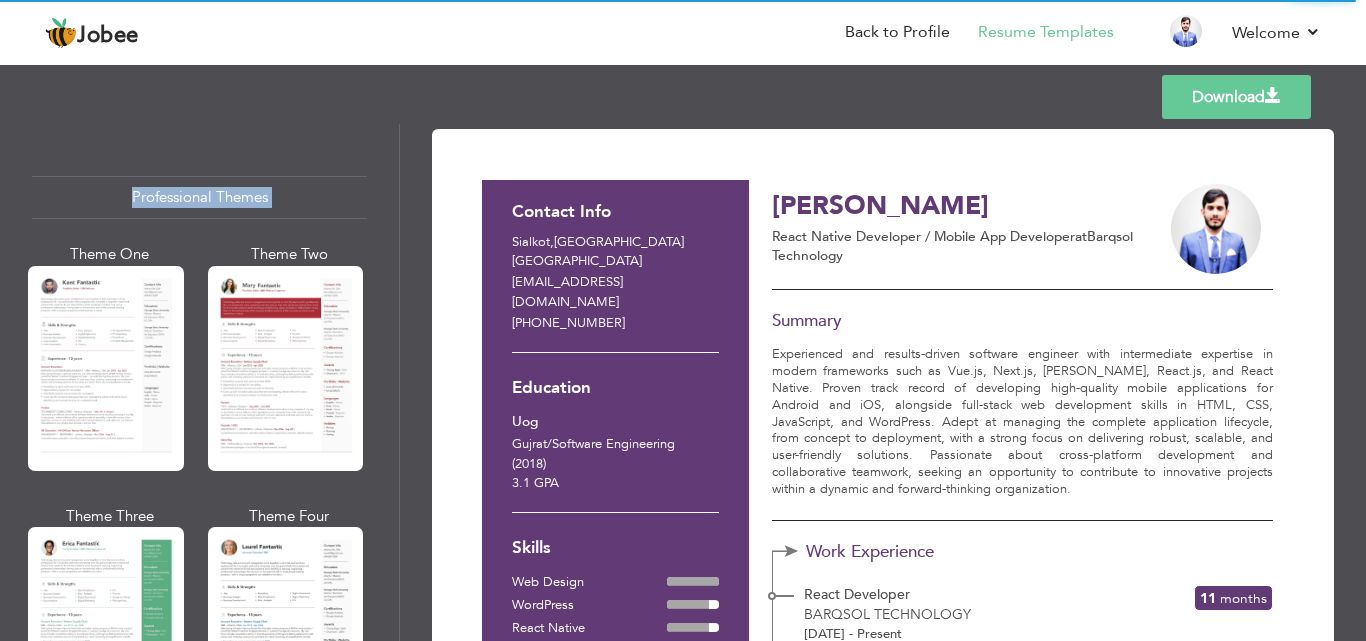 click on "Professional Themes" at bounding box center [199, 197] 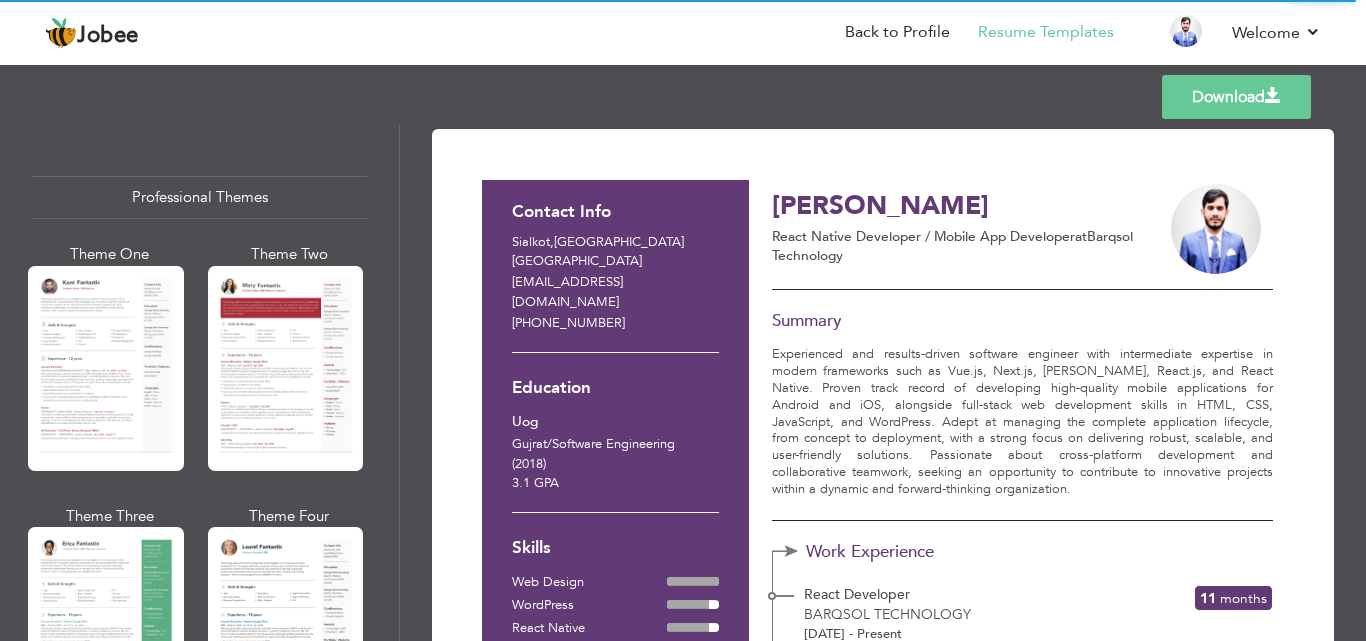 click on "Professional Themes" at bounding box center [199, 197] 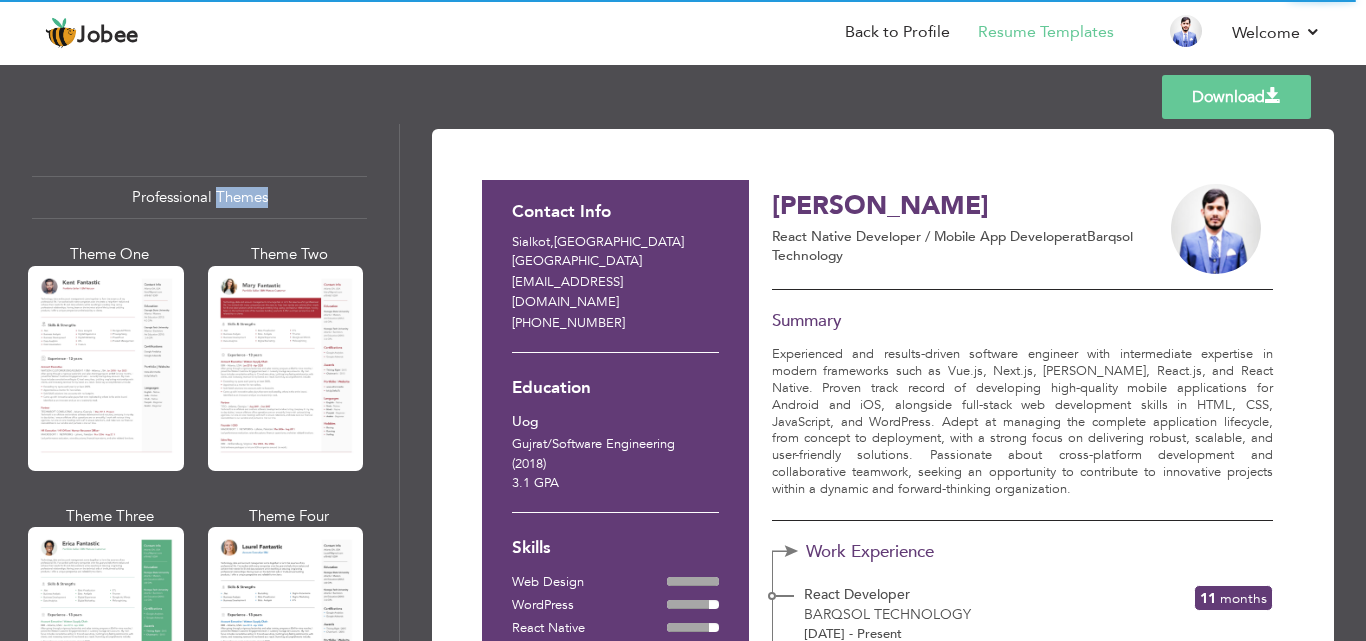 click on "Professional Themes" at bounding box center (199, 197) 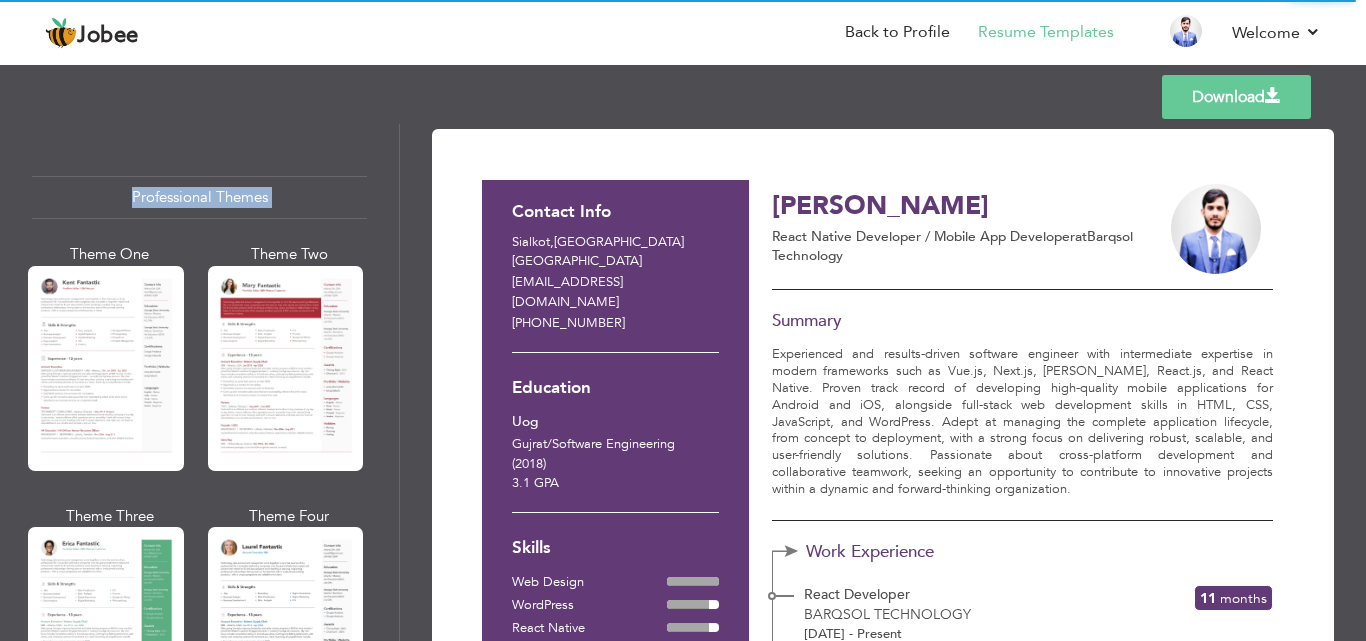 click on "Professional Themes" at bounding box center [199, 197] 